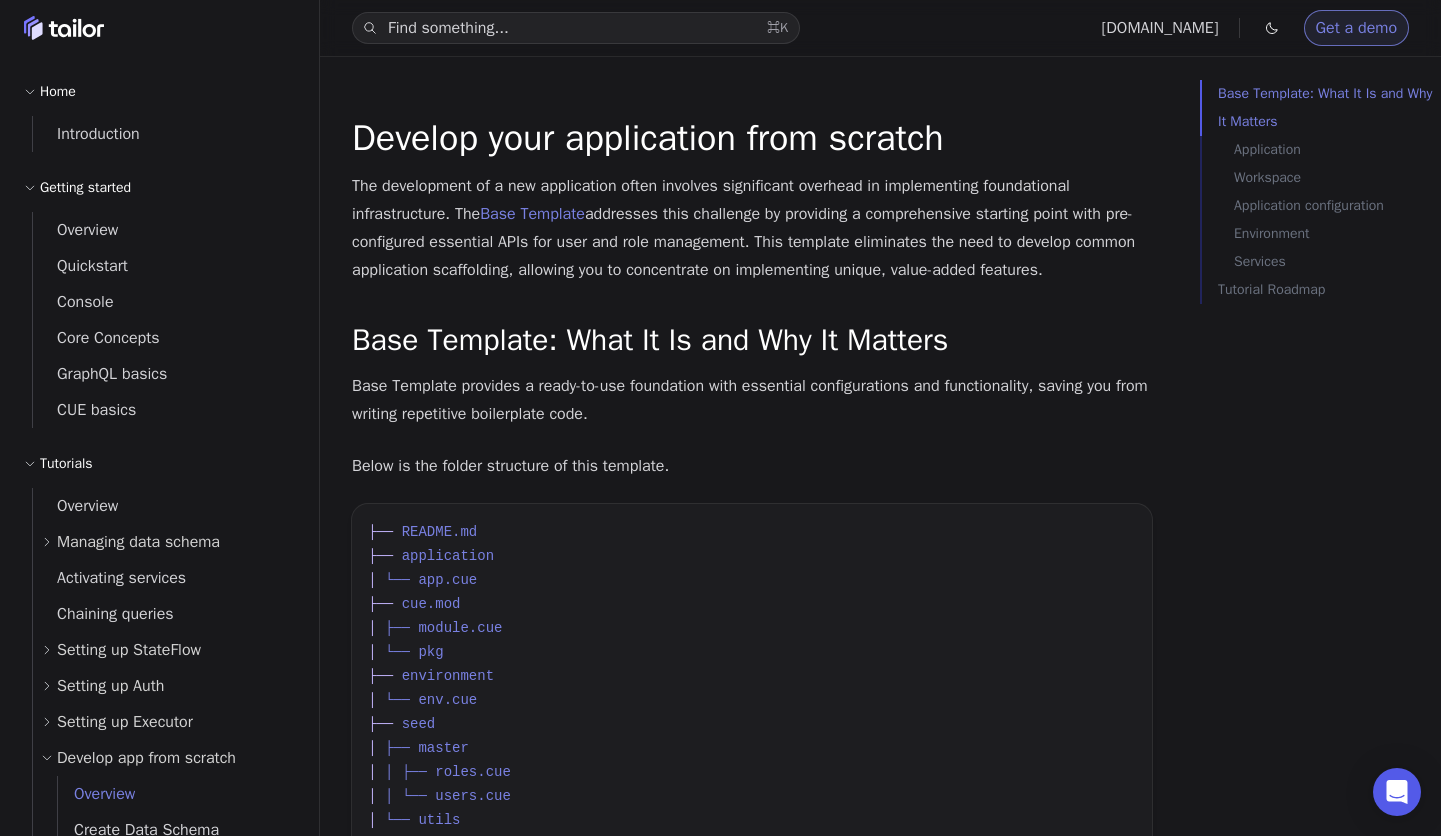 scroll, scrollTop: 0, scrollLeft: 0, axis: both 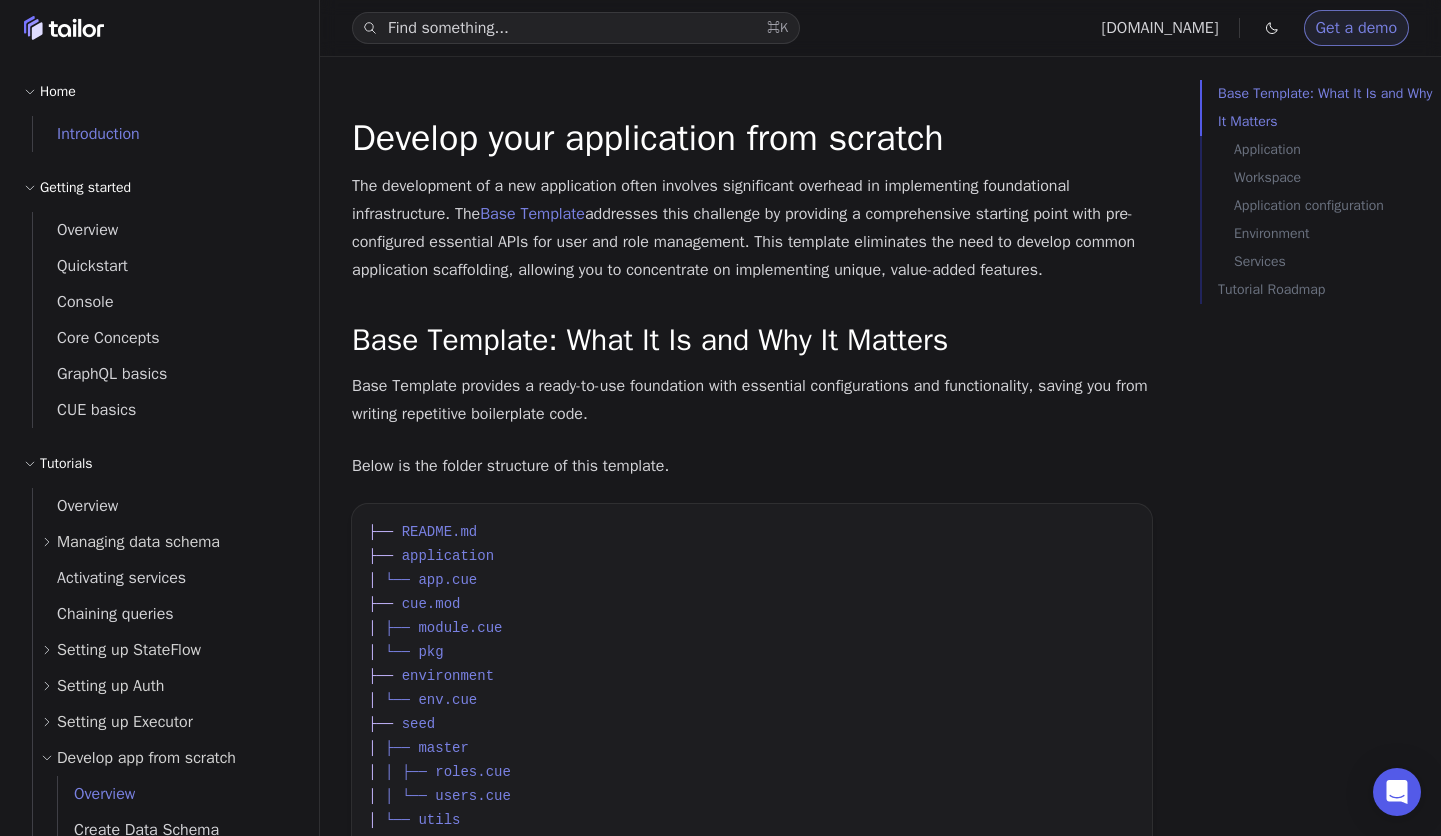 click on "Introduction" at bounding box center [86, 134] 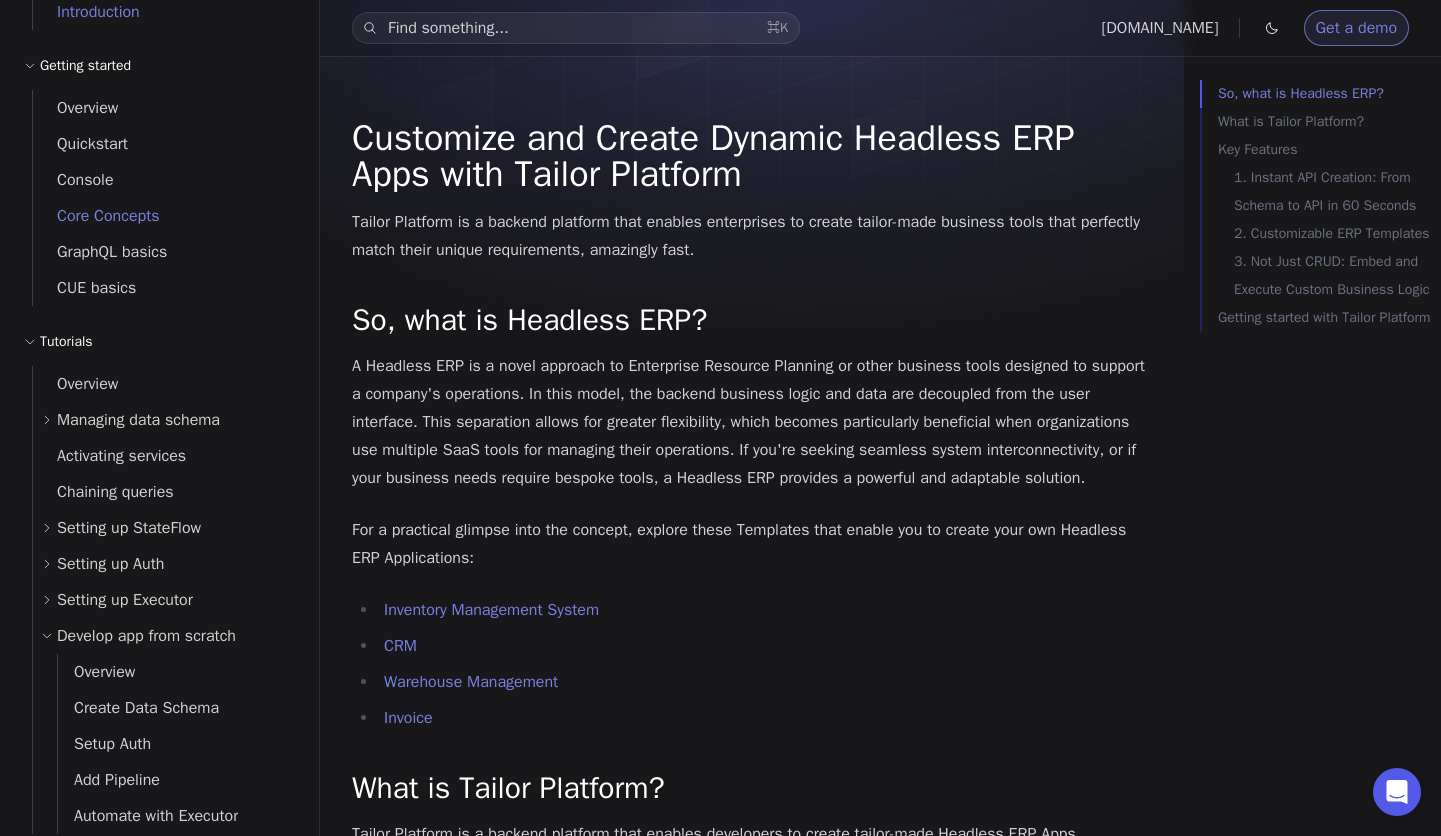 scroll, scrollTop: 147, scrollLeft: 0, axis: vertical 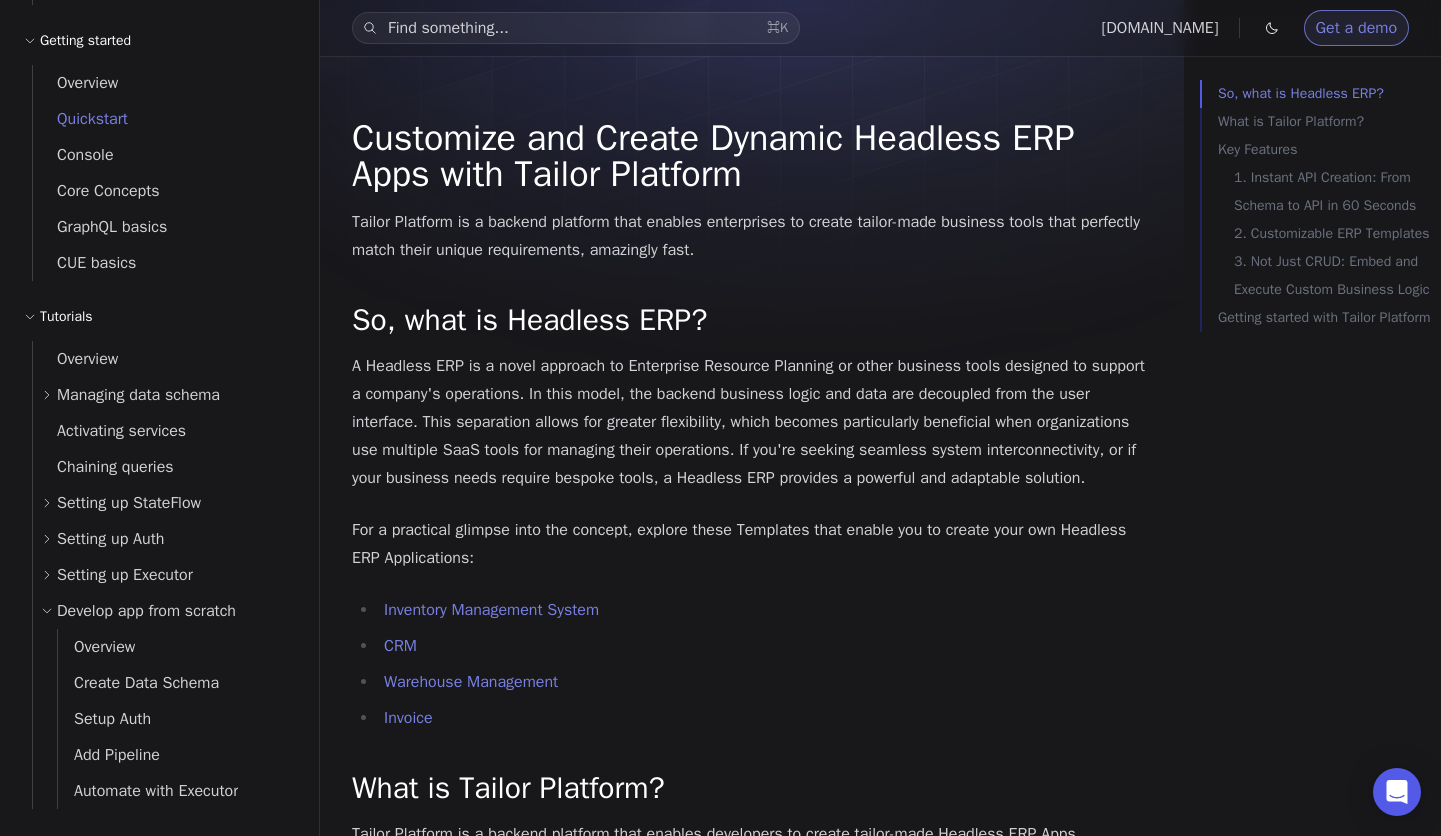 click on "Quickstart" at bounding box center (80, 119) 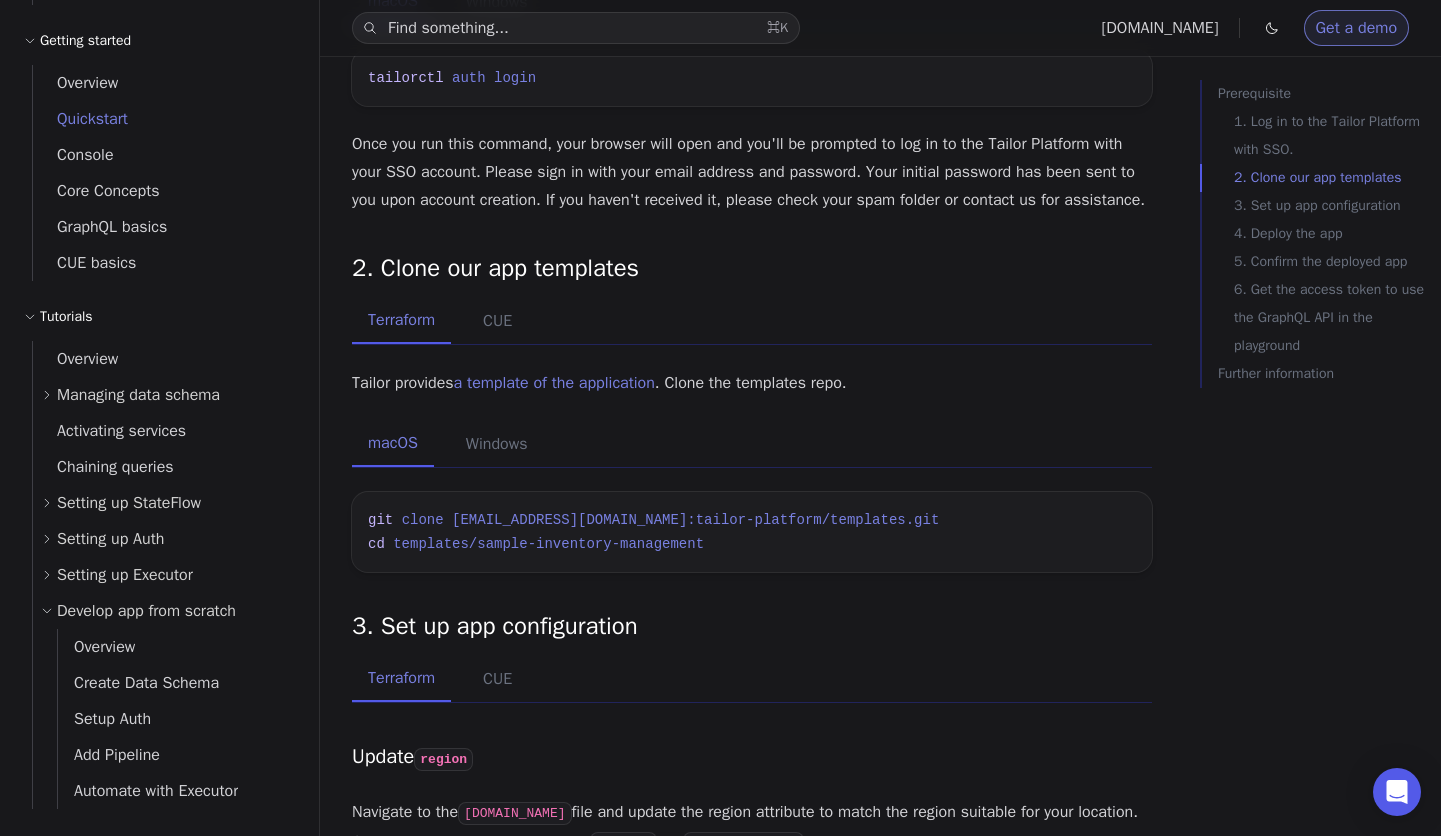 scroll, scrollTop: 1217, scrollLeft: 0, axis: vertical 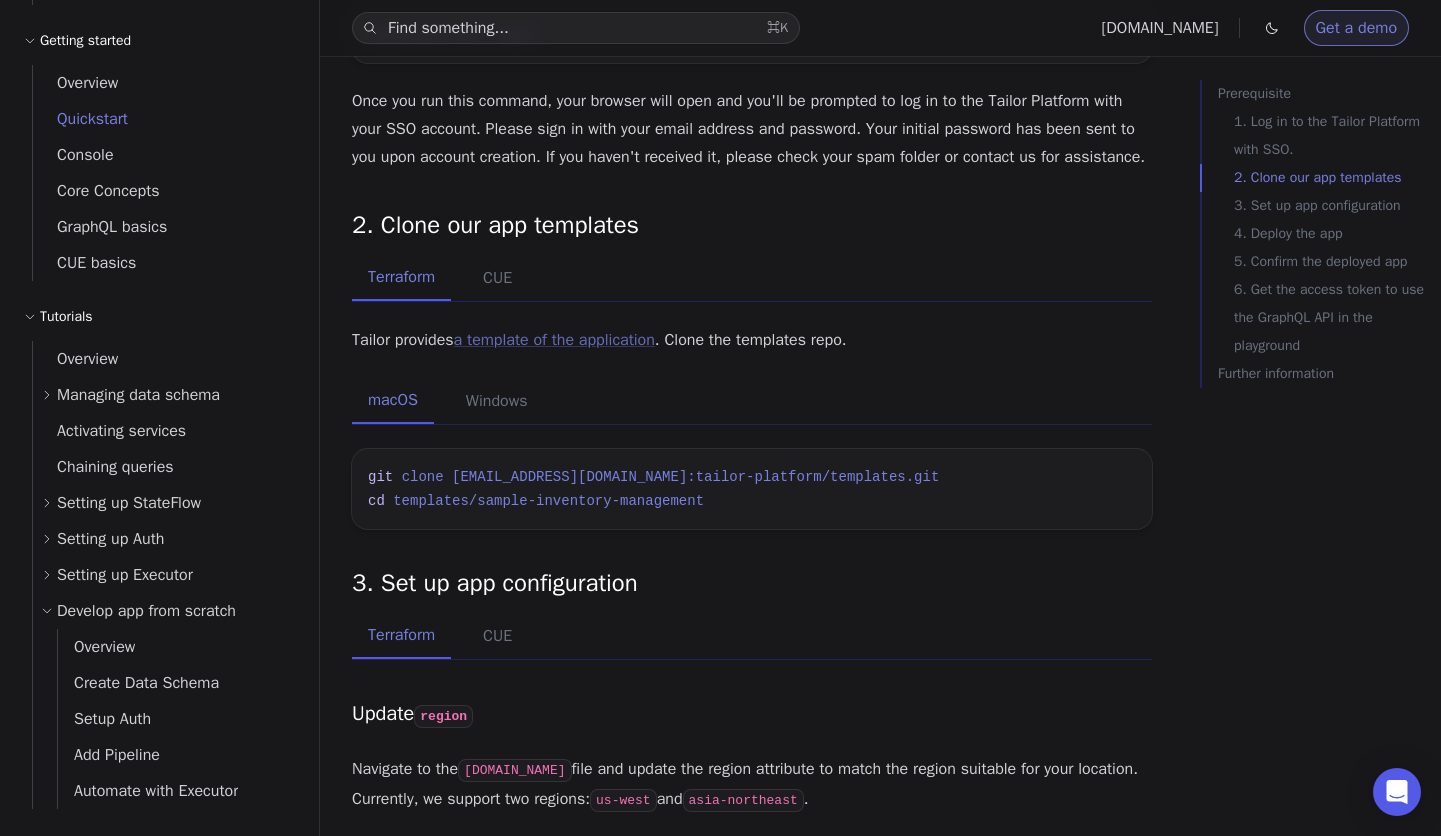 click on "a template of the application" at bounding box center (554, 340) 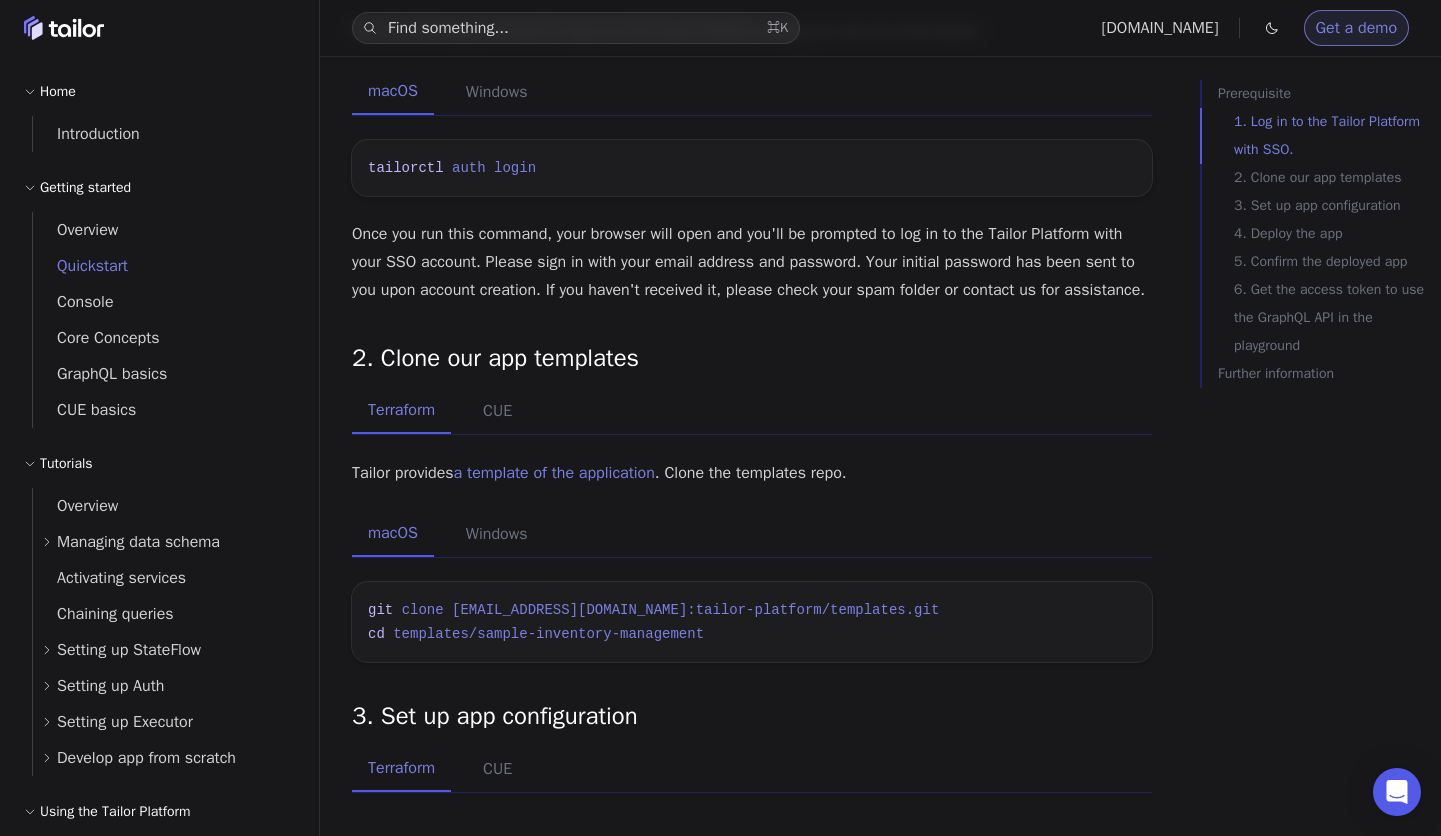 scroll, scrollTop: 1101, scrollLeft: 0, axis: vertical 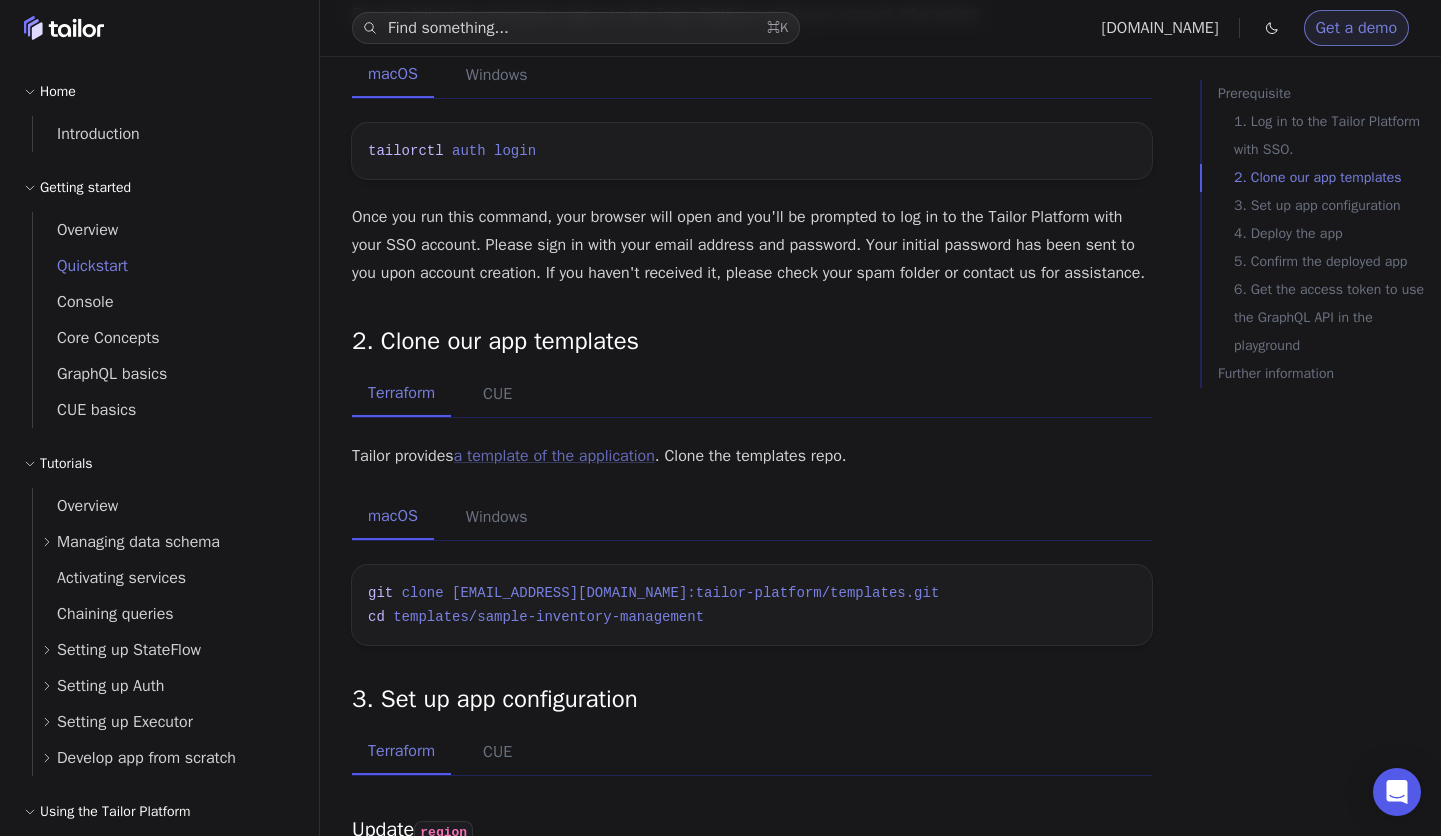 click on "a template of the application" at bounding box center [554, 456] 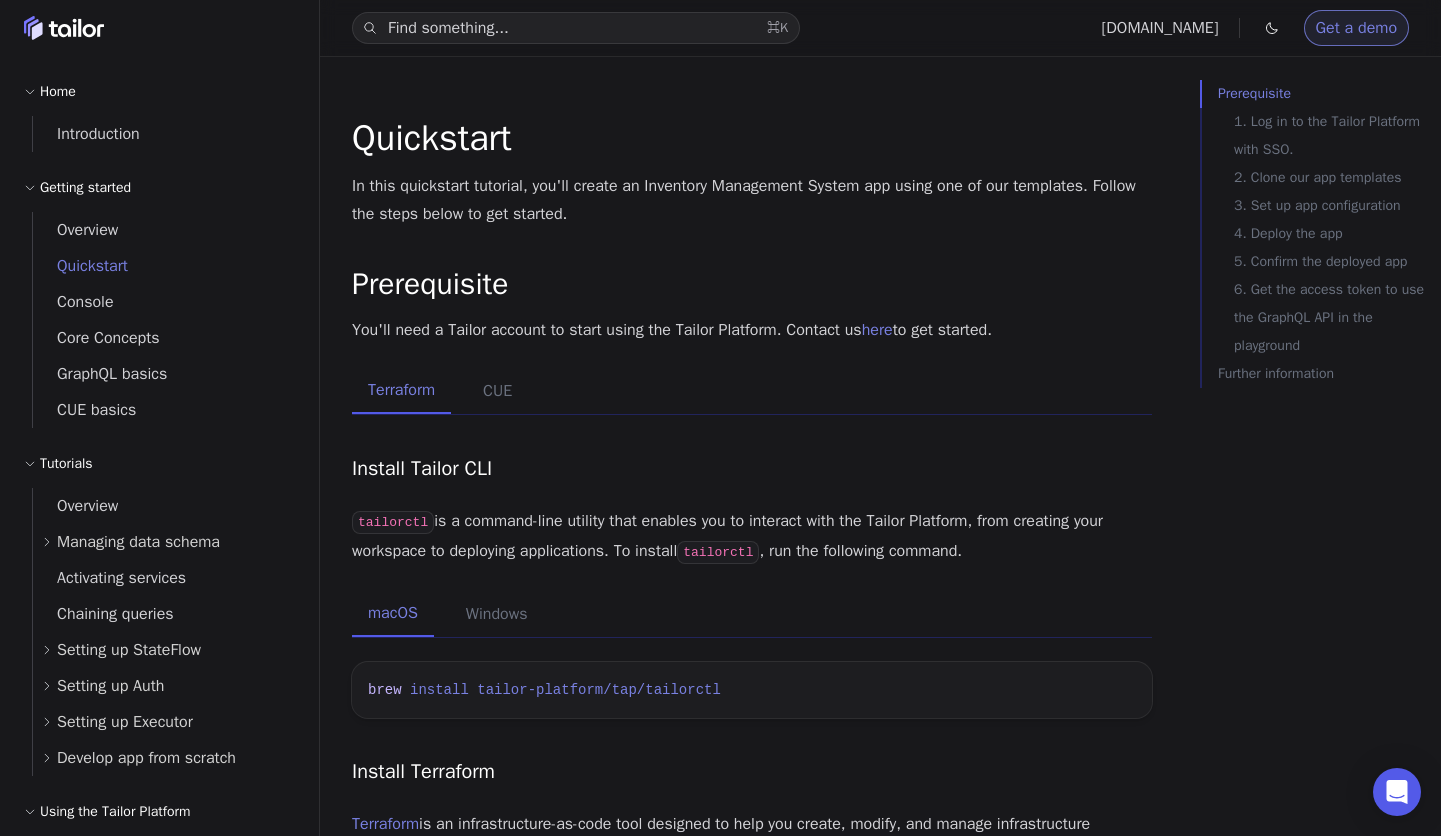 scroll, scrollTop: 0, scrollLeft: 0, axis: both 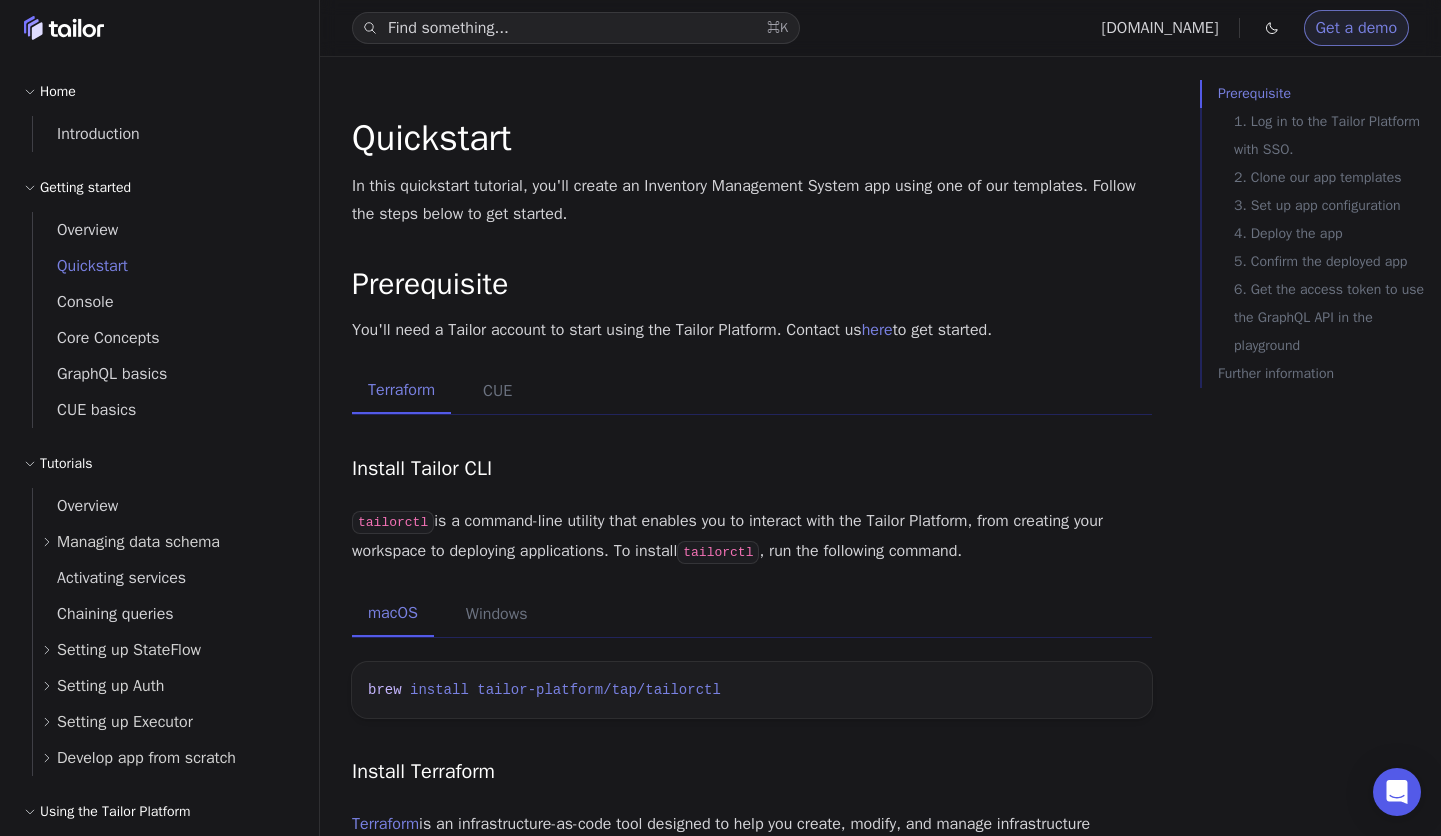 click on "Home" at bounding box center (58, 92) 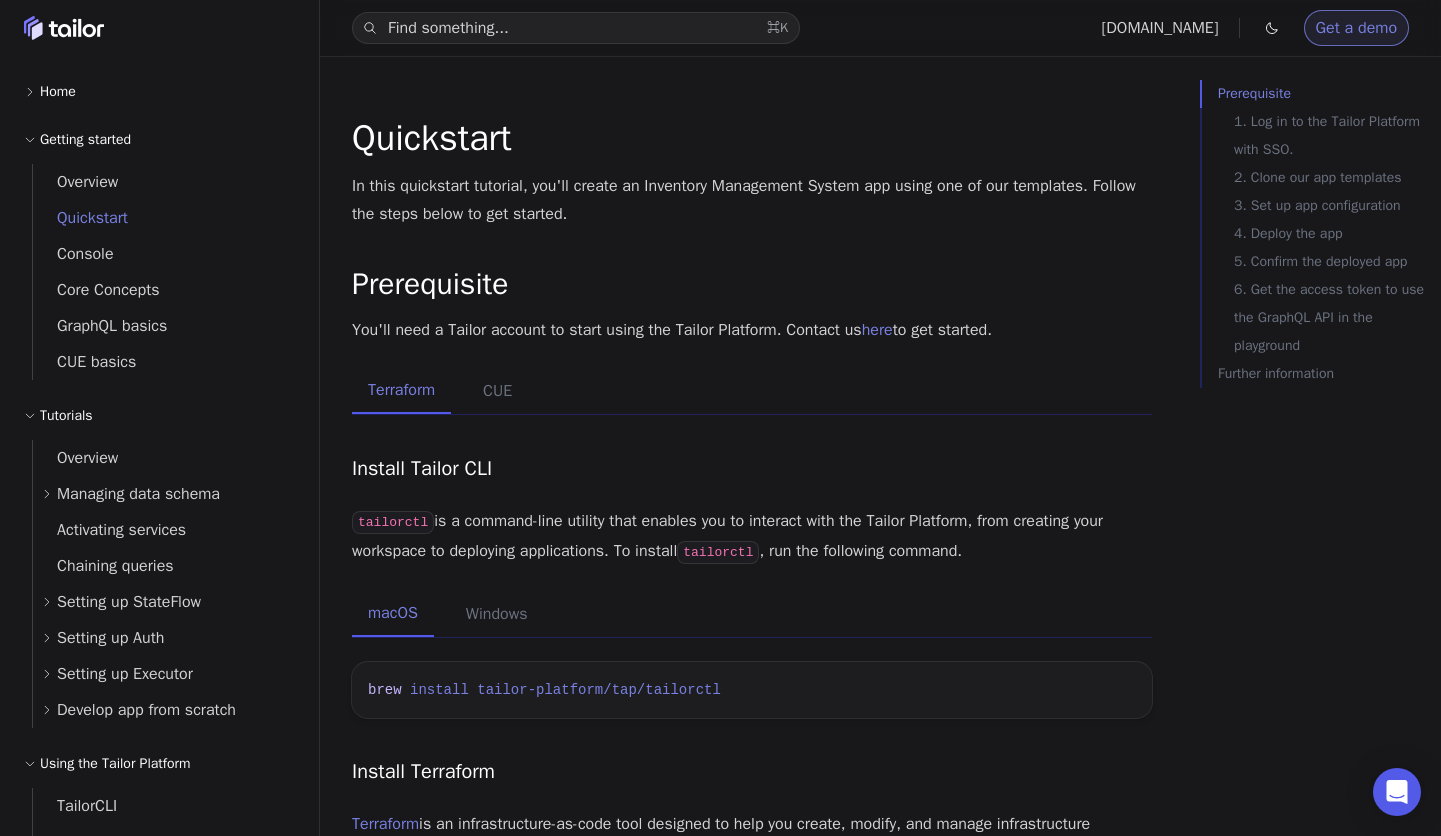 click on "Home" at bounding box center (58, 92) 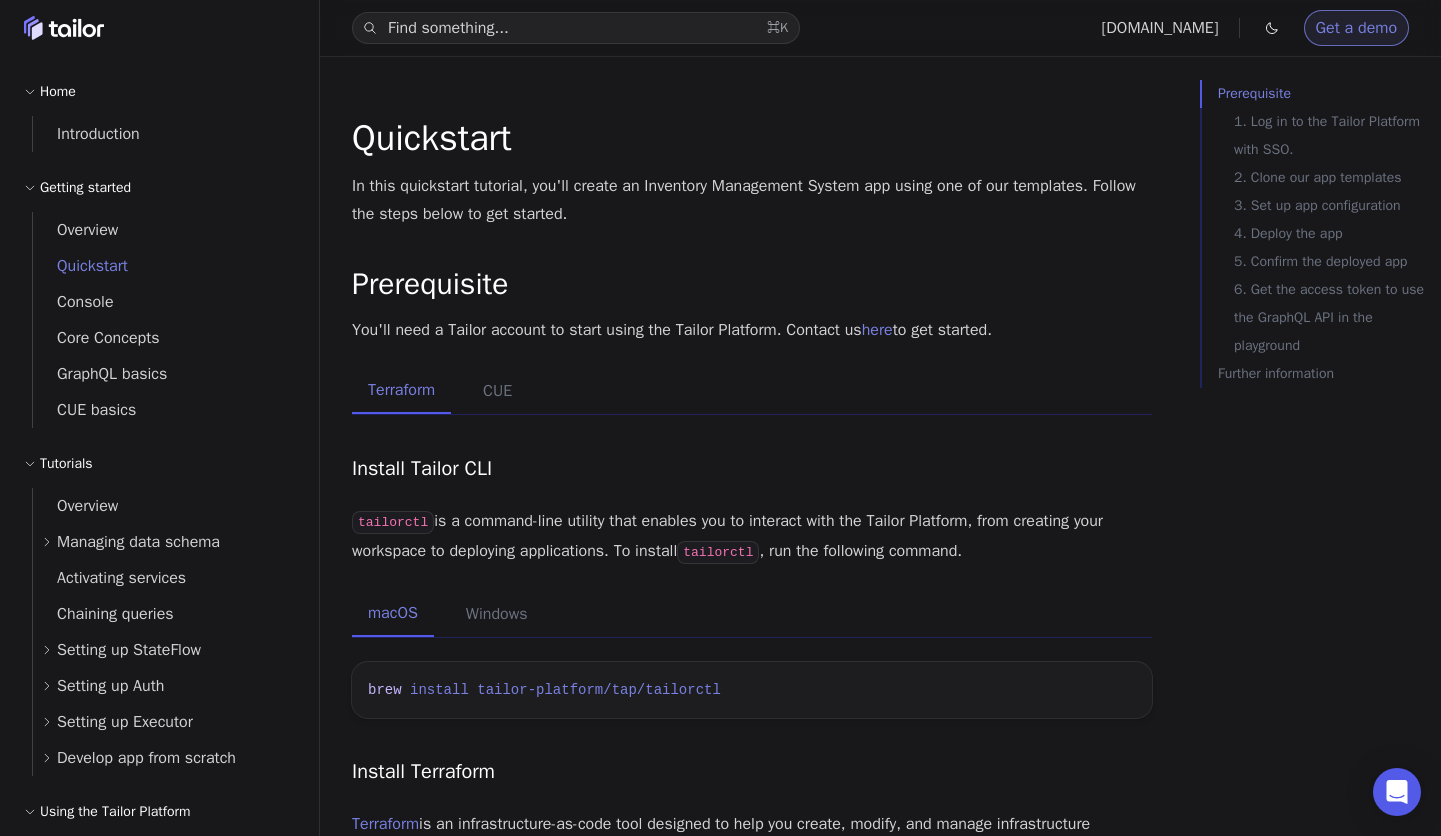 click on "Find something... ⌘ K tailor.tech Get a demo API Documentation Support Home Introduction Getting started Overview Quickstart Console Core Concepts GraphQL basics CUE basics Tutorials Overview Managing data schema Activating services Chaining queries Setting up StateFlow Setting up Auth Setting up Executor Develop app from scratch Using the Tailor Platform TailorCLI Application Tailor DB Auth Pipeline StateFlow Executor Events Function Secret Manager Seeding data Integration guide Administration Workspace Accounts and Roles Data Retention References Tailor CLI Terraform Import Platform Limits Timeouts Tailor Console Scripting Languages Test Tailor Platform Apps Security Sign in" at bounding box center (160, 418) 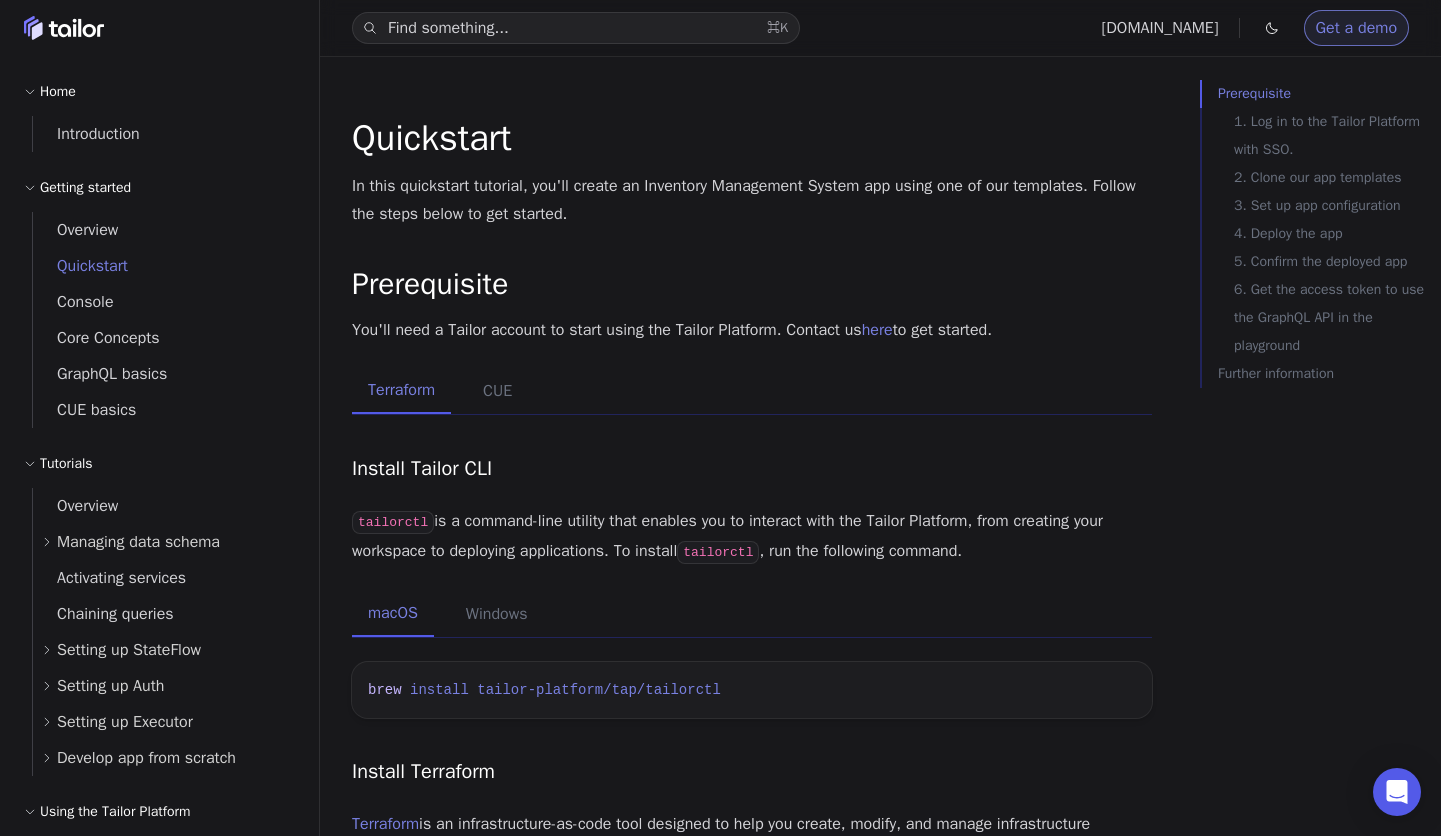 scroll, scrollTop: 0, scrollLeft: 0, axis: both 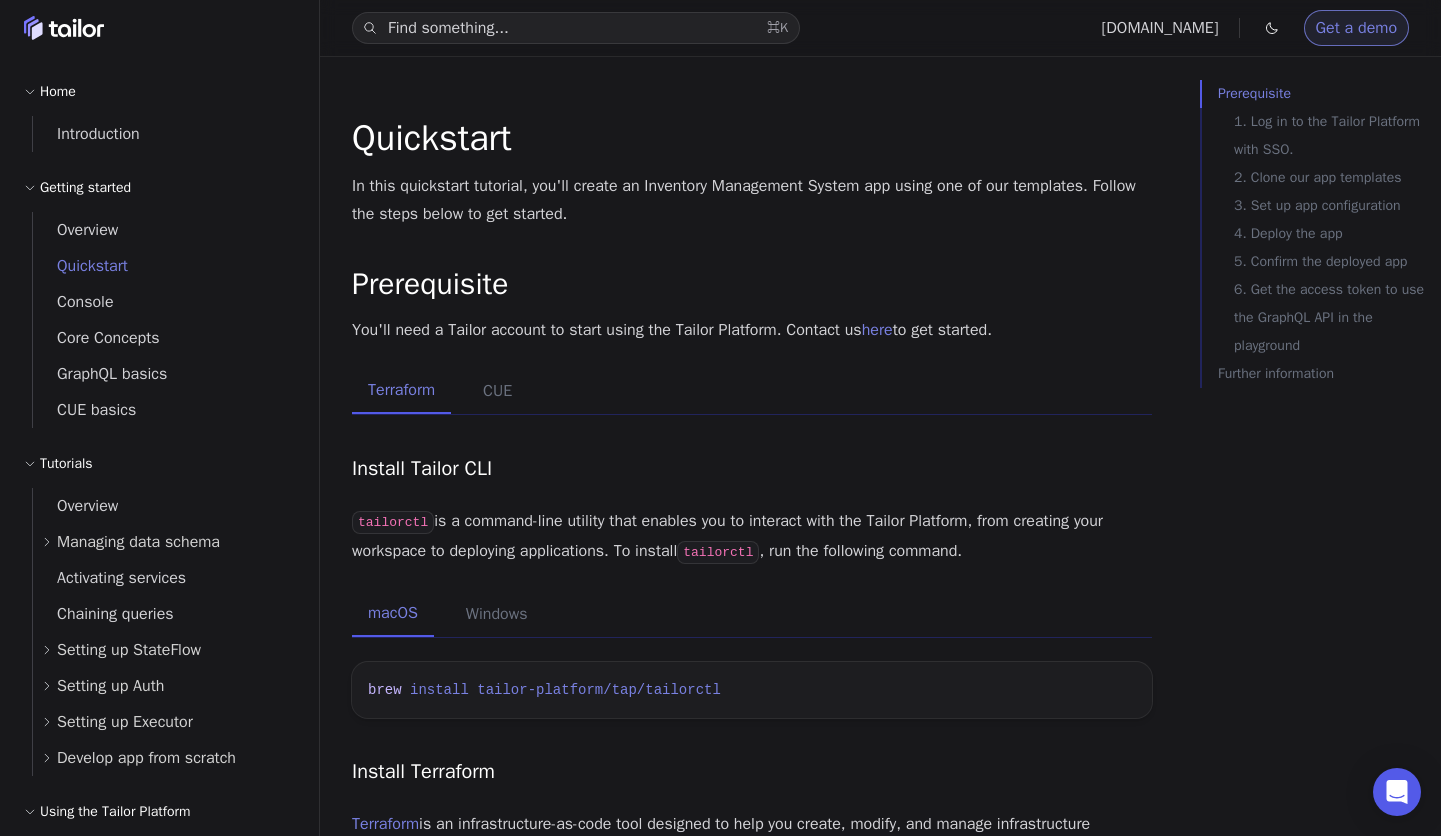 click 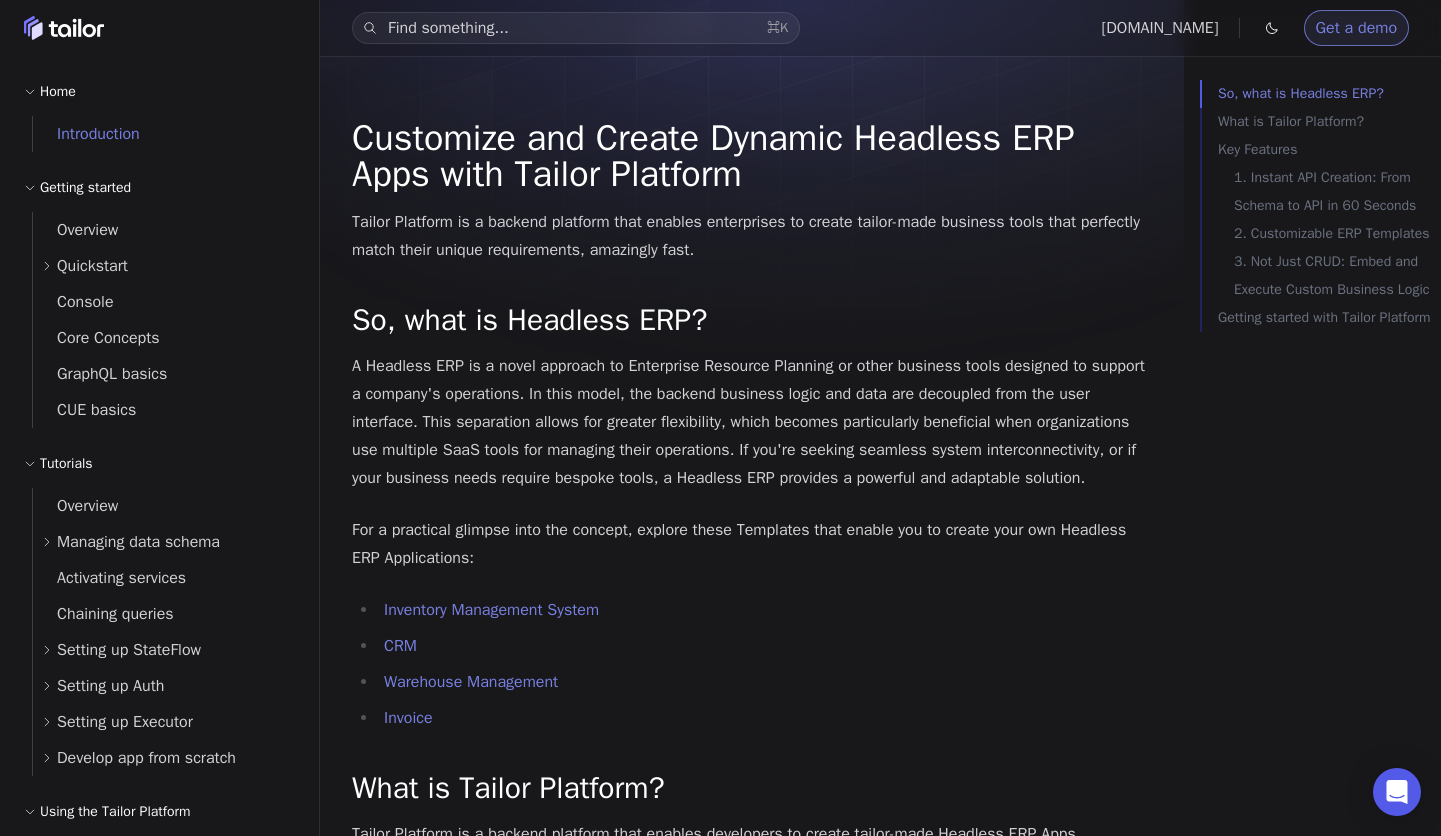 scroll, scrollTop: 0, scrollLeft: 0, axis: both 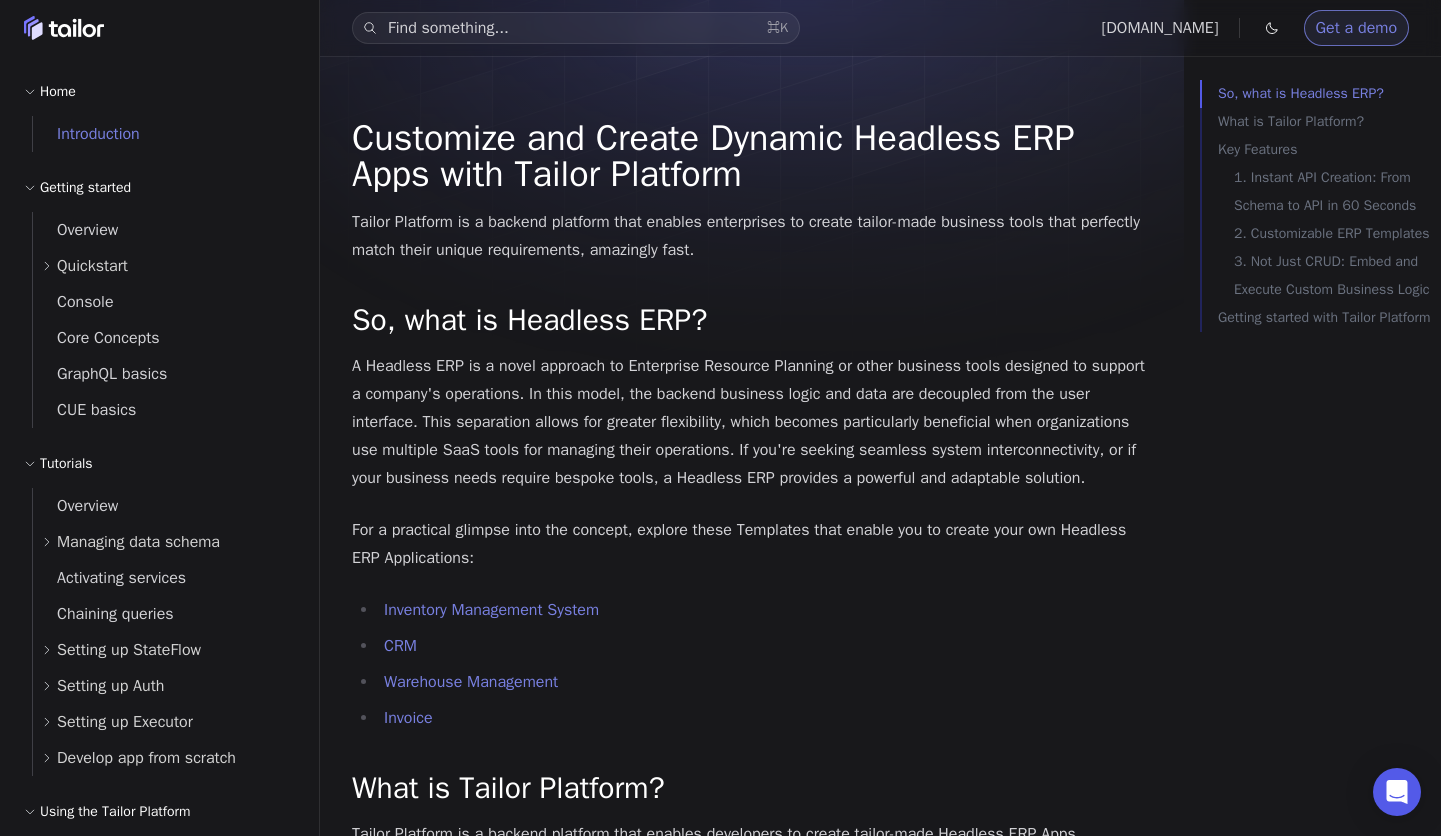 click 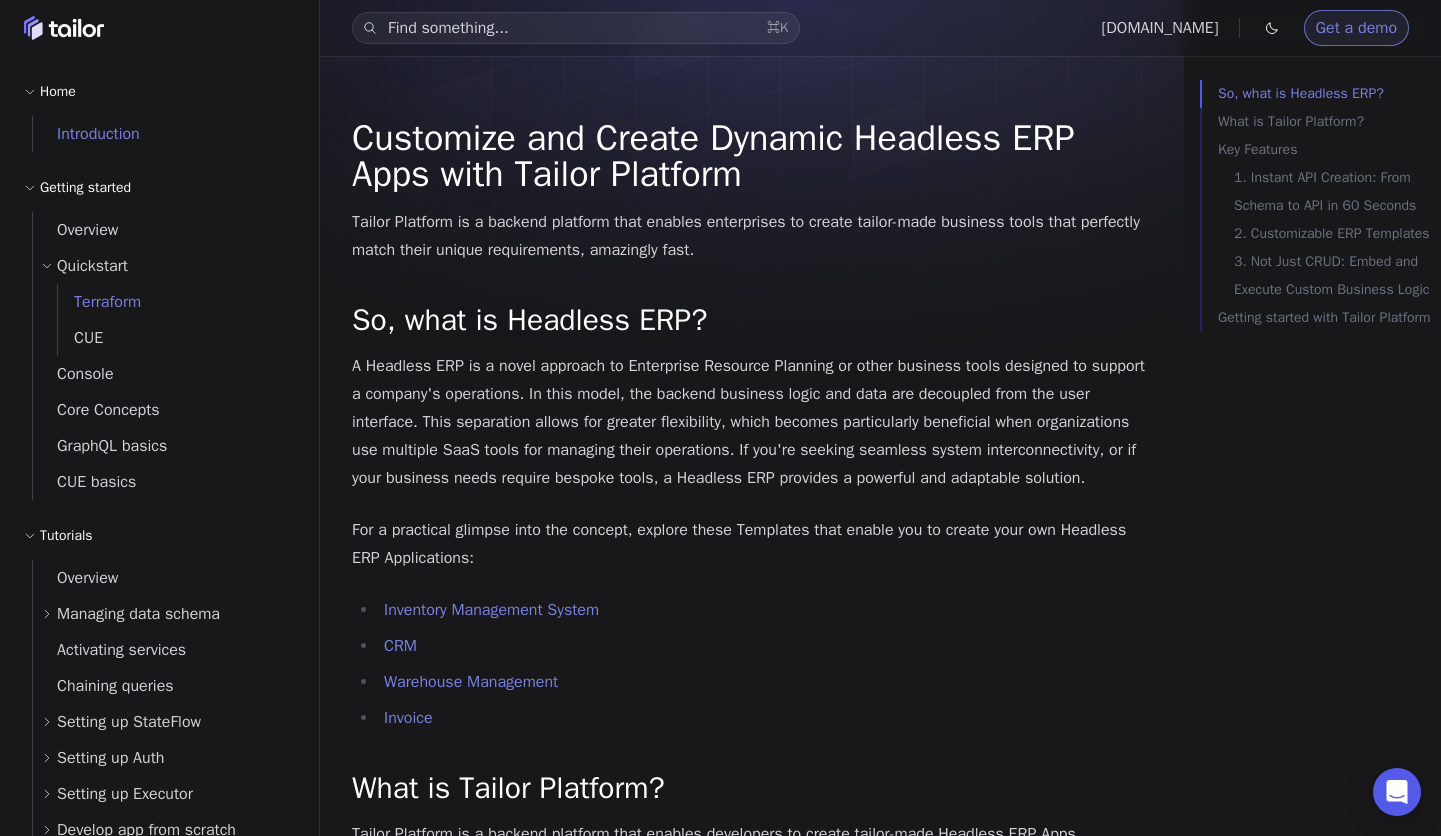click on "Terraform" at bounding box center [99, 302] 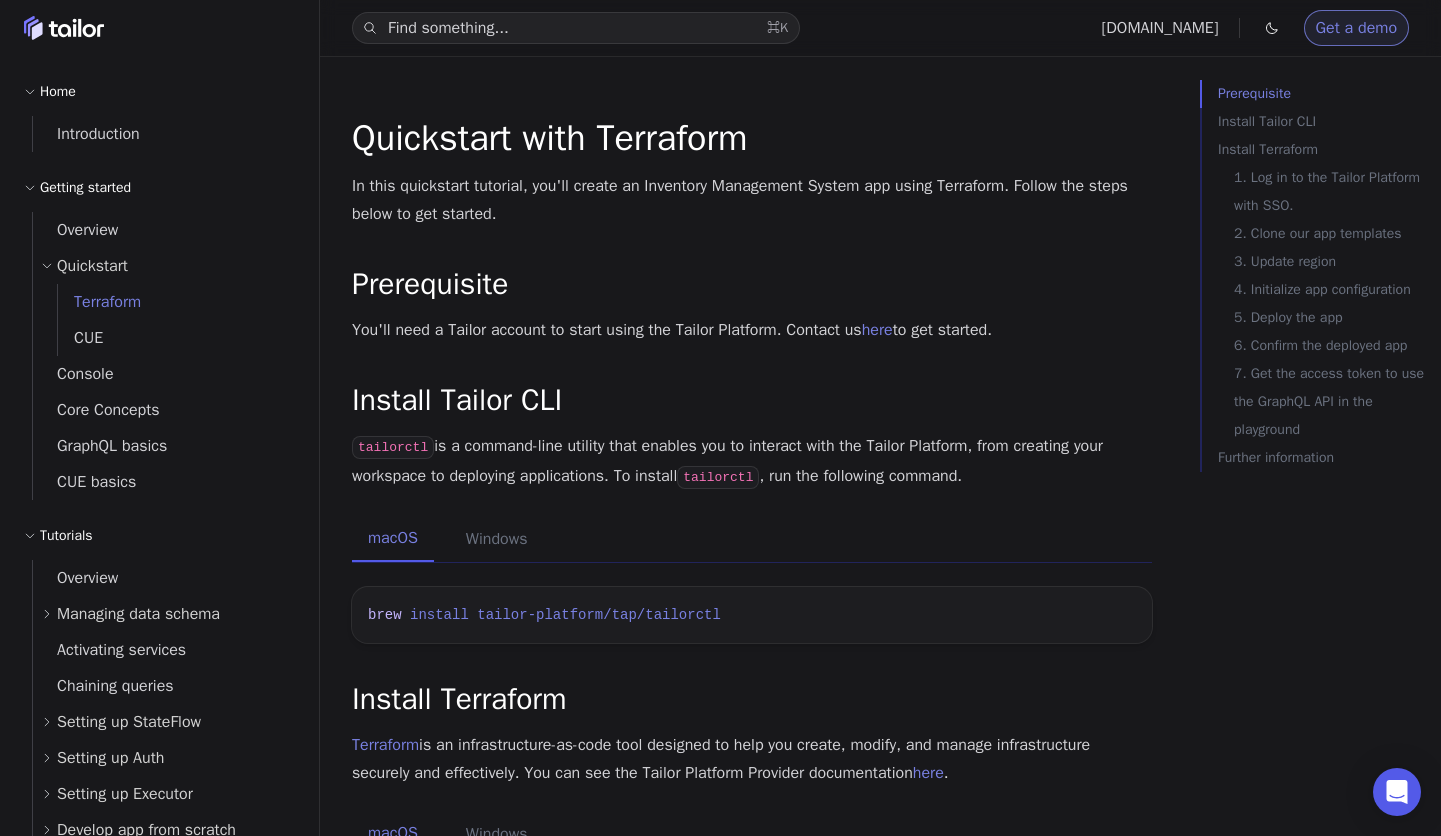 click on "Quickstart" at bounding box center [92, 266] 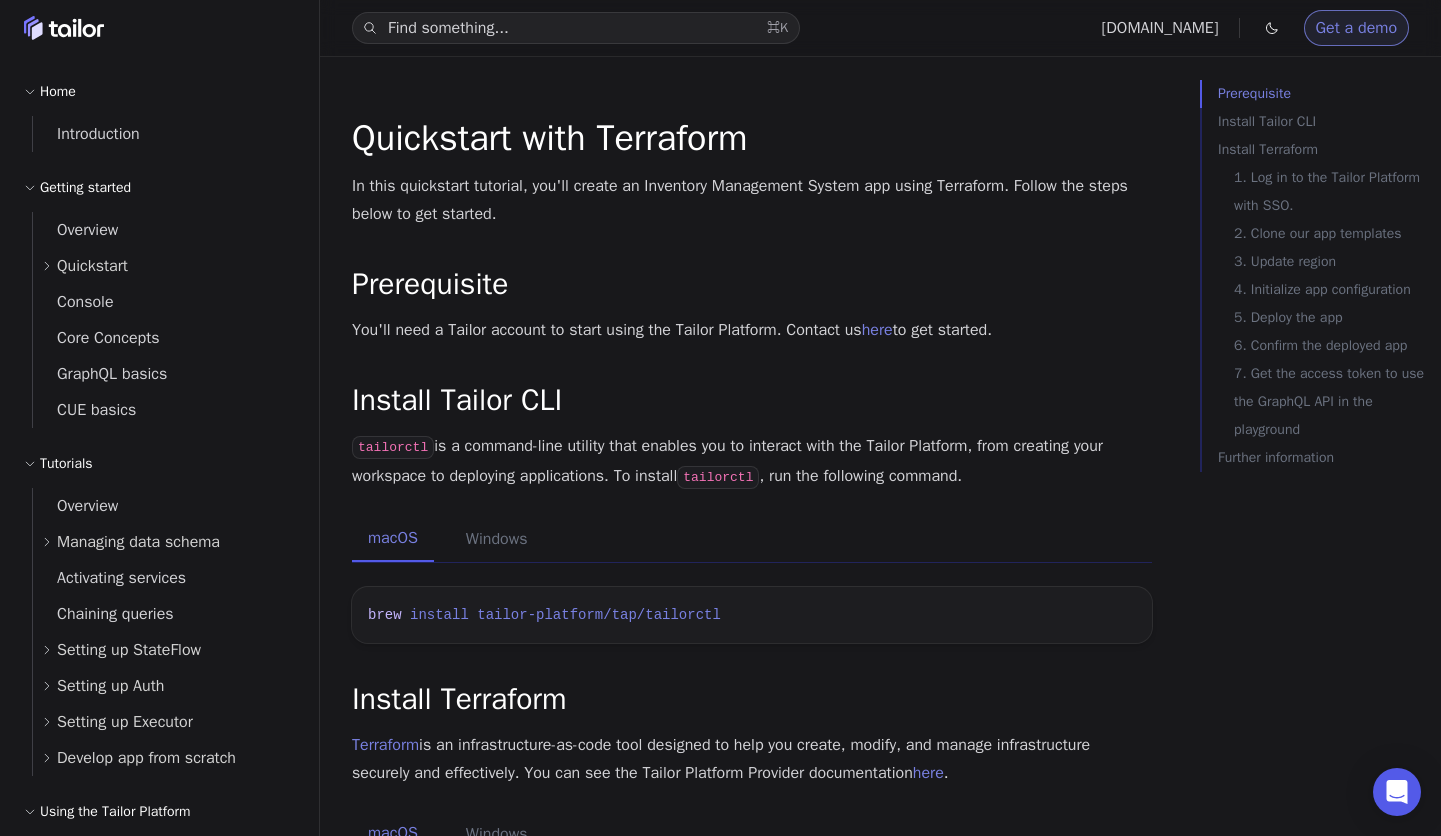 click on "Quickstart" at bounding box center (92, 266) 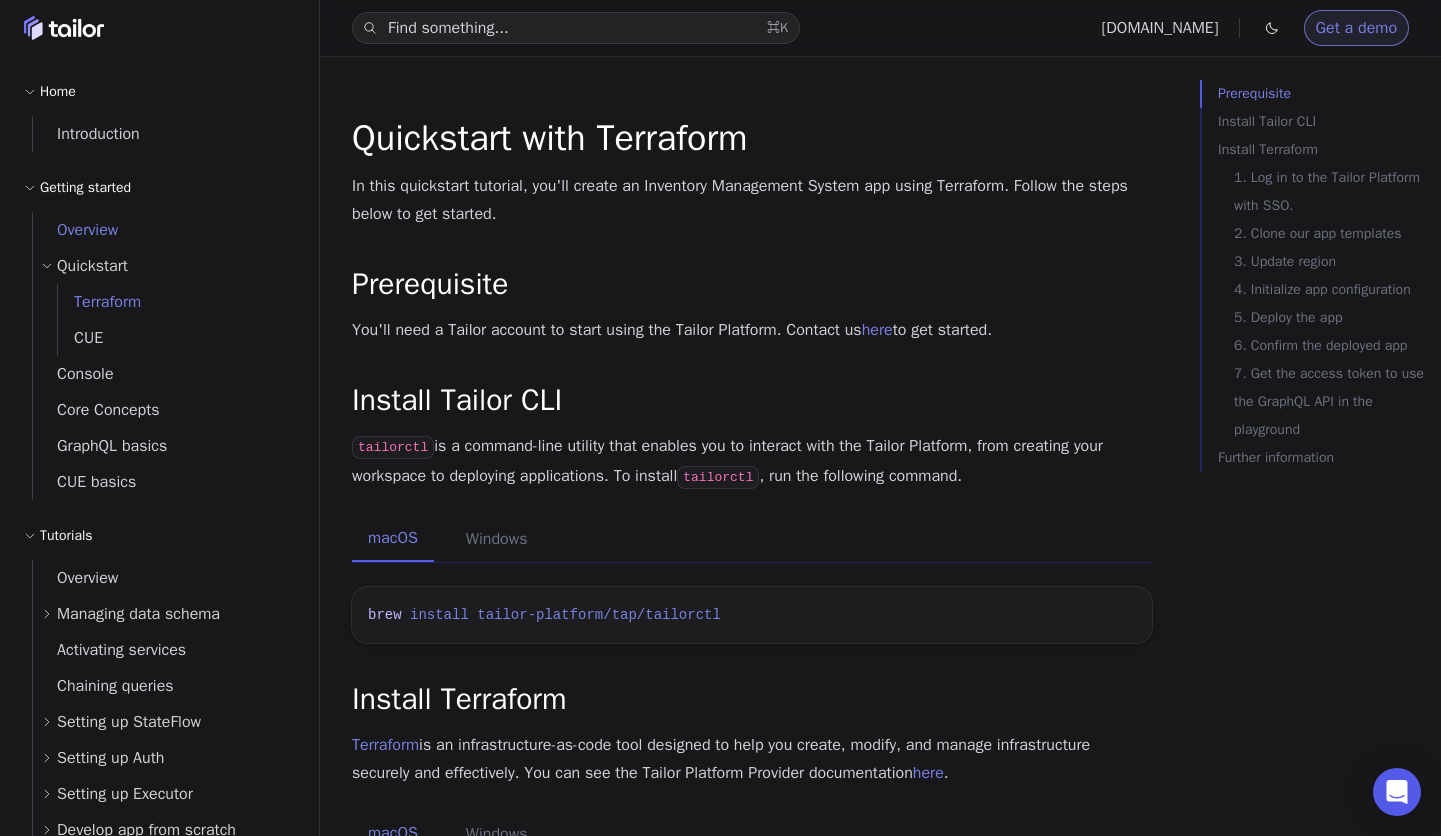 click on "Overview" at bounding box center [75, 230] 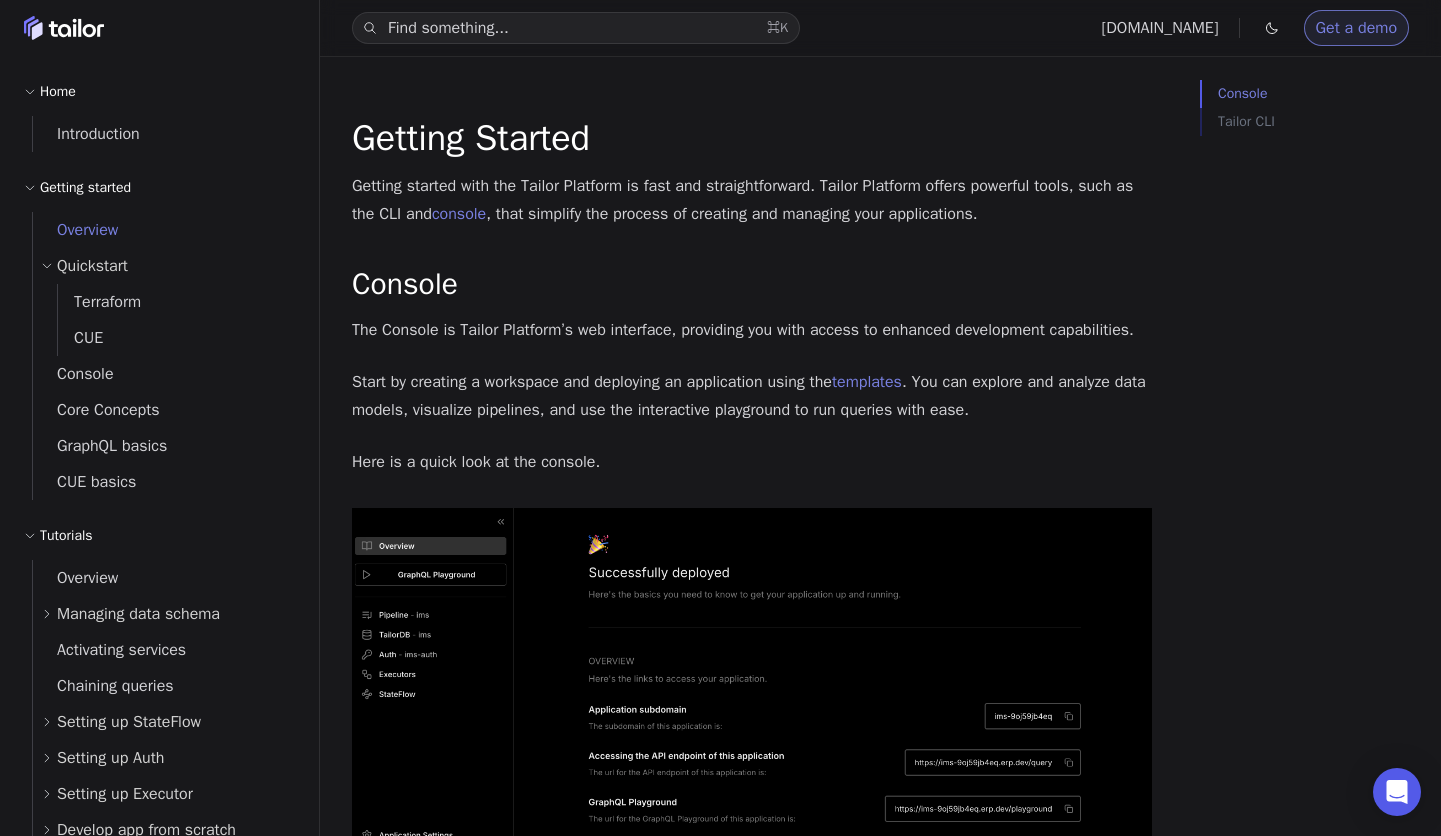 click 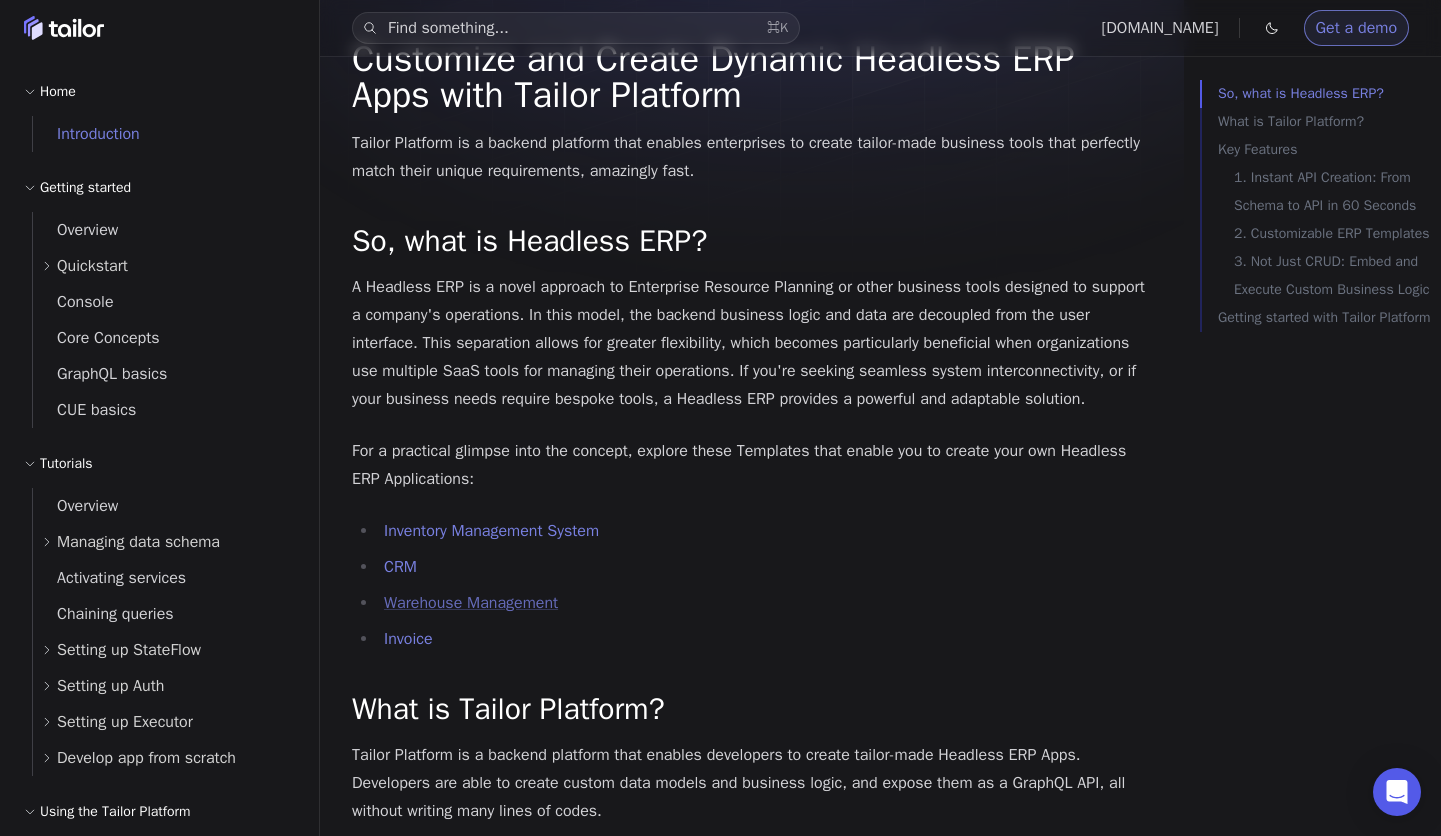 scroll, scrollTop: 106, scrollLeft: 0, axis: vertical 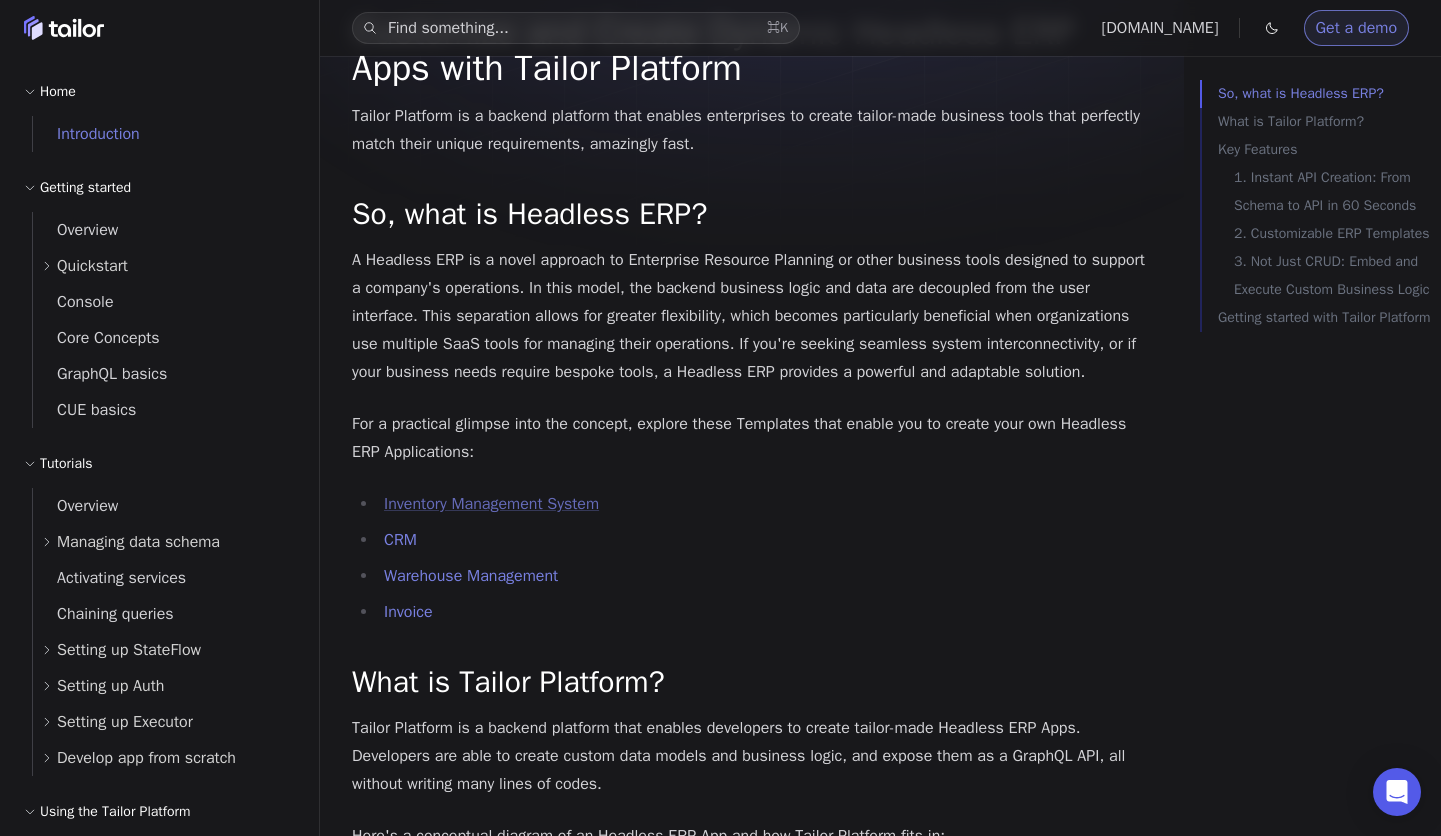 click on "Inventory Management System" at bounding box center (491, 504) 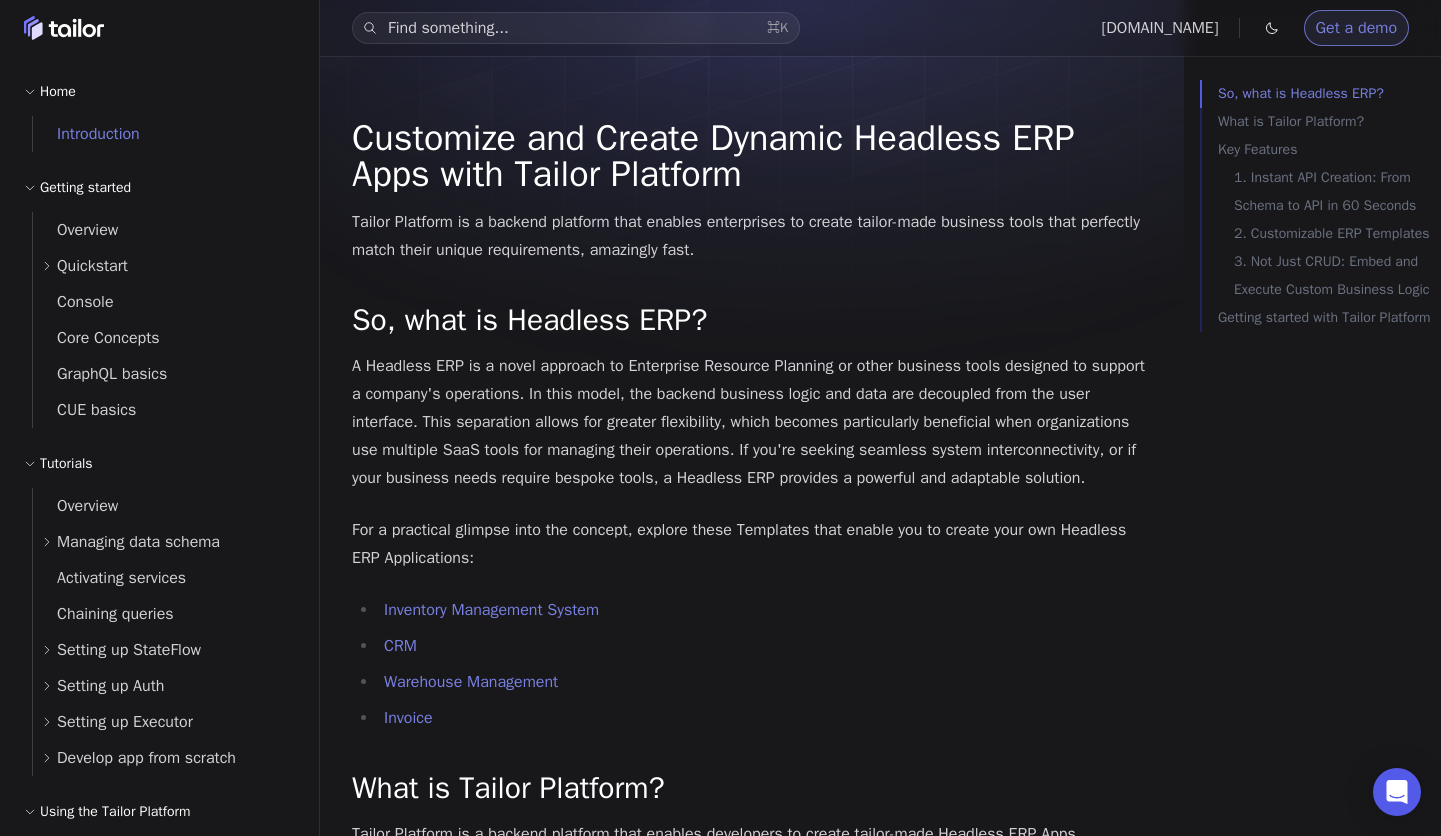 scroll, scrollTop: 0, scrollLeft: 0, axis: both 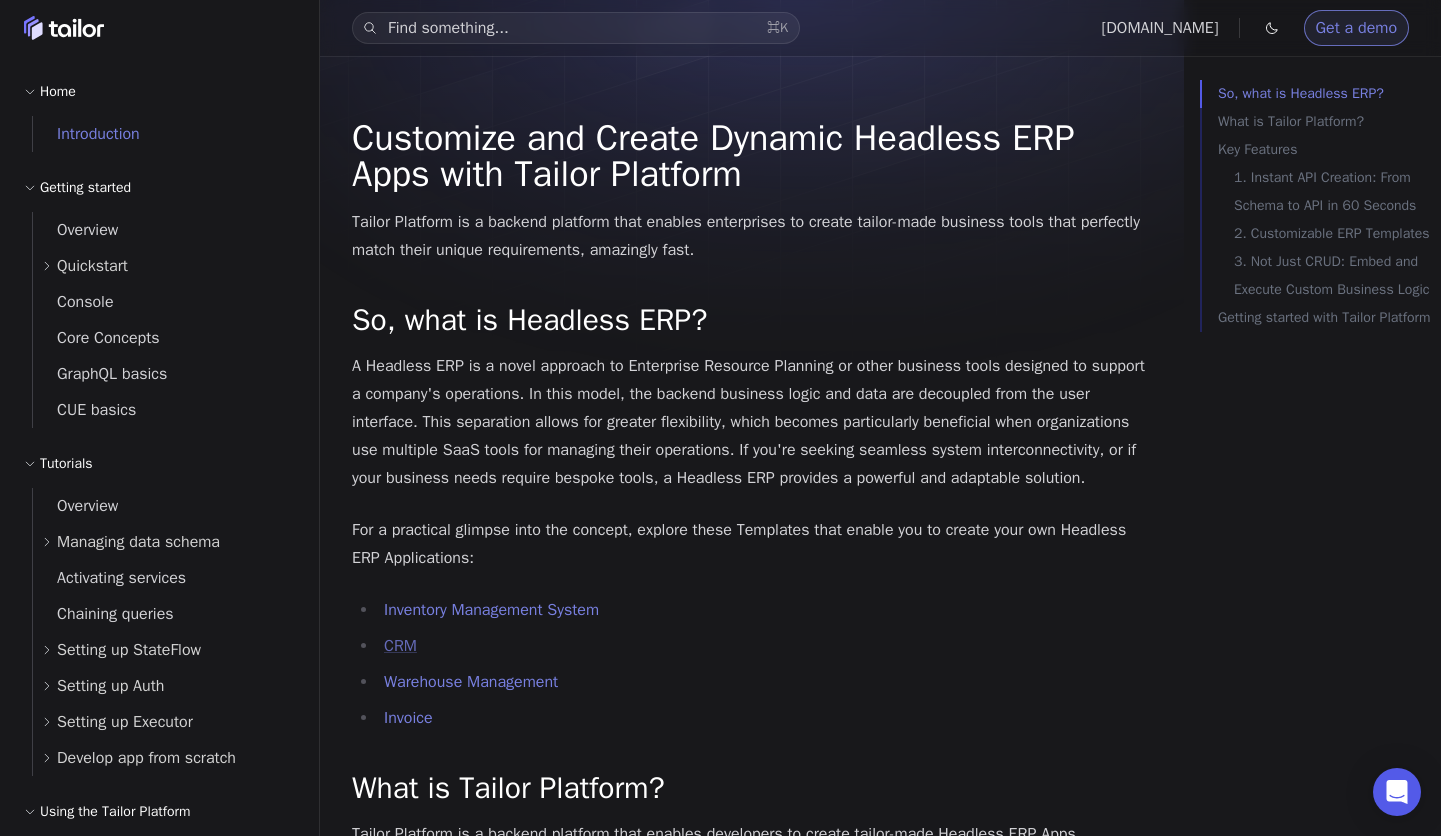 click on "CRM" at bounding box center (400, 646) 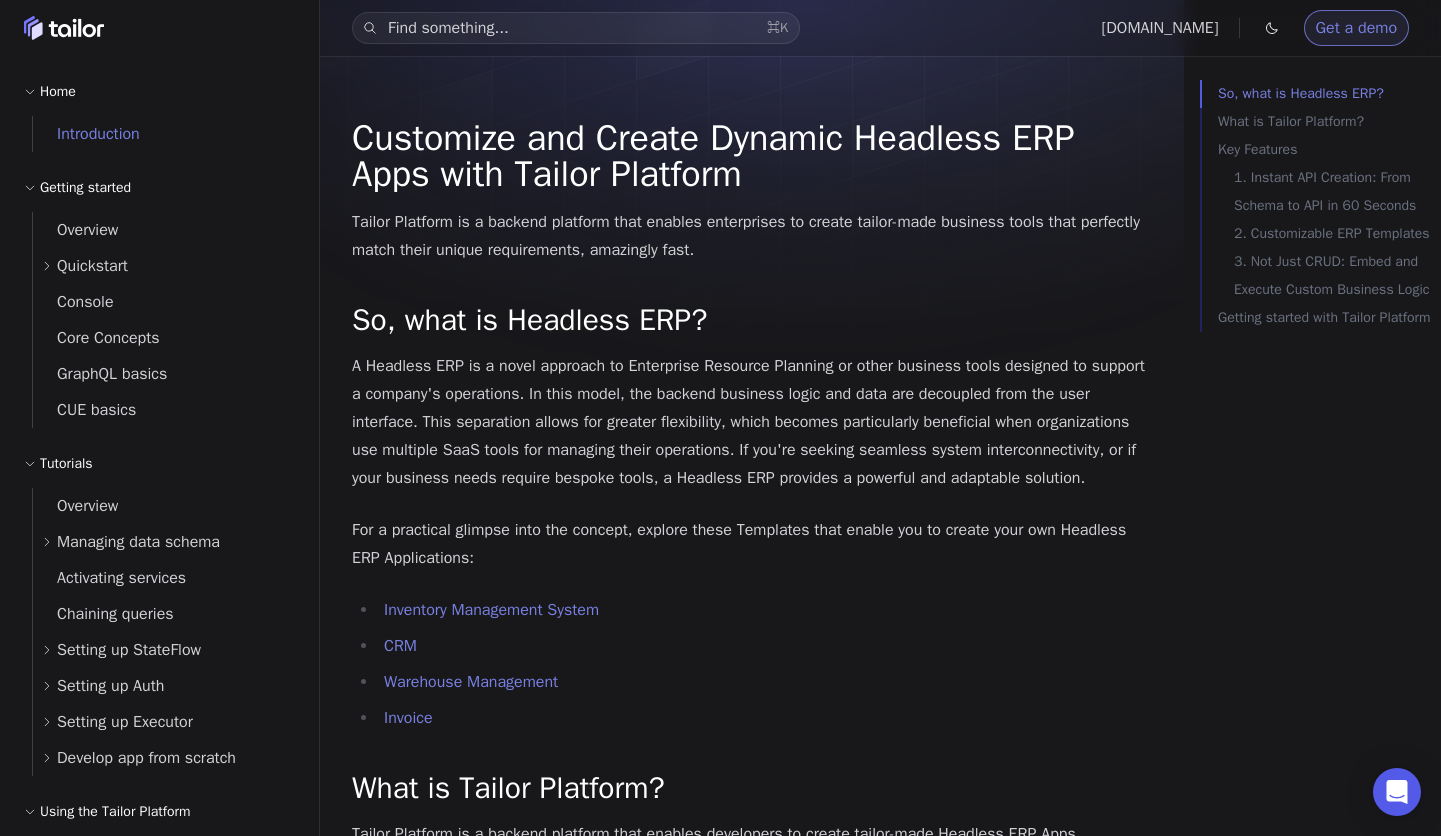 scroll, scrollTop: 0, scrollLeft: 0, axis: both 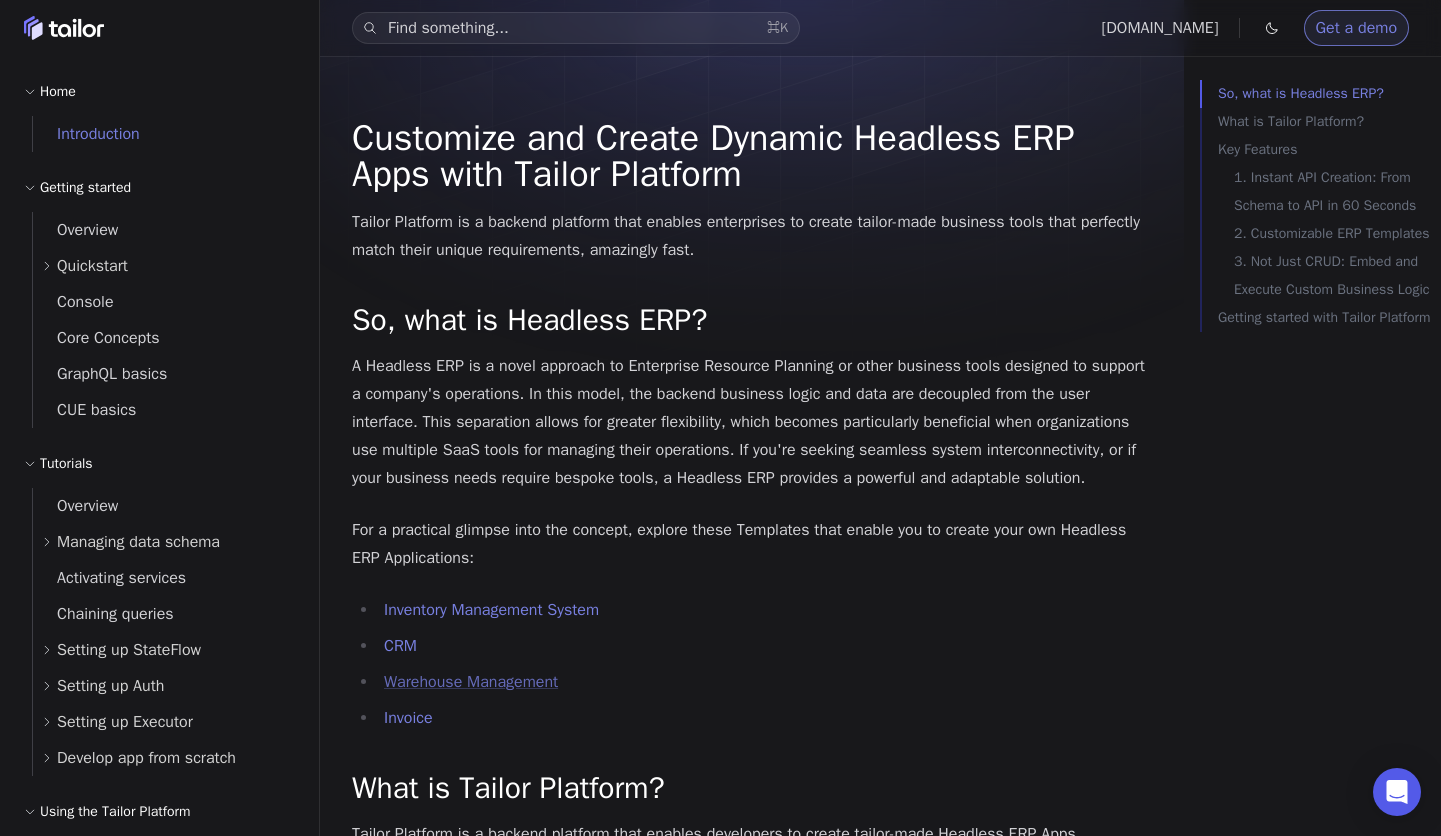 click on "Warehouse Management" at bounding box center (471, 682) 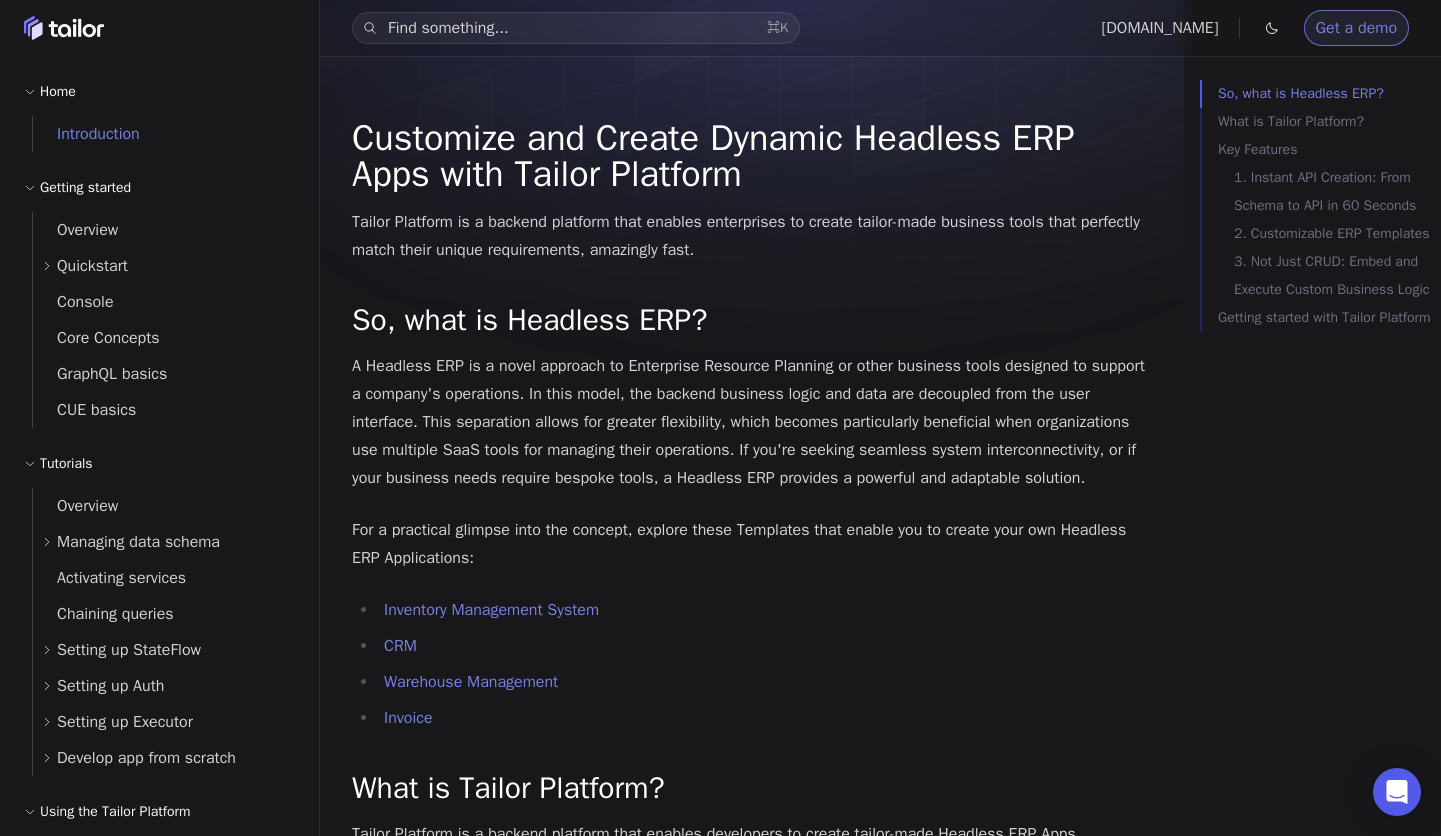 scroll, scrollTop: 0, scrollLeft: 0, axis: both 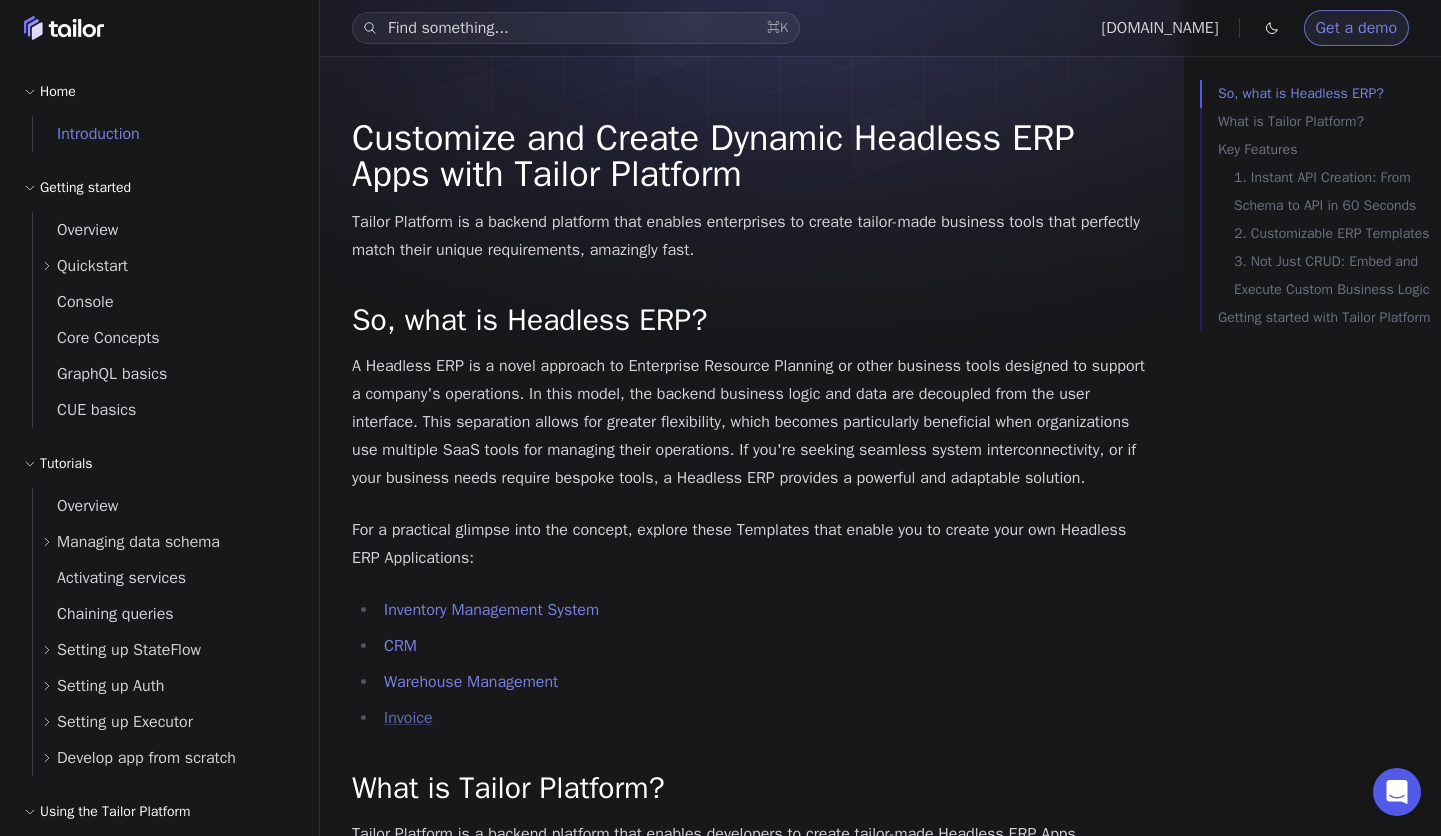 click on "Invoice" at bounding box center [408, 718] 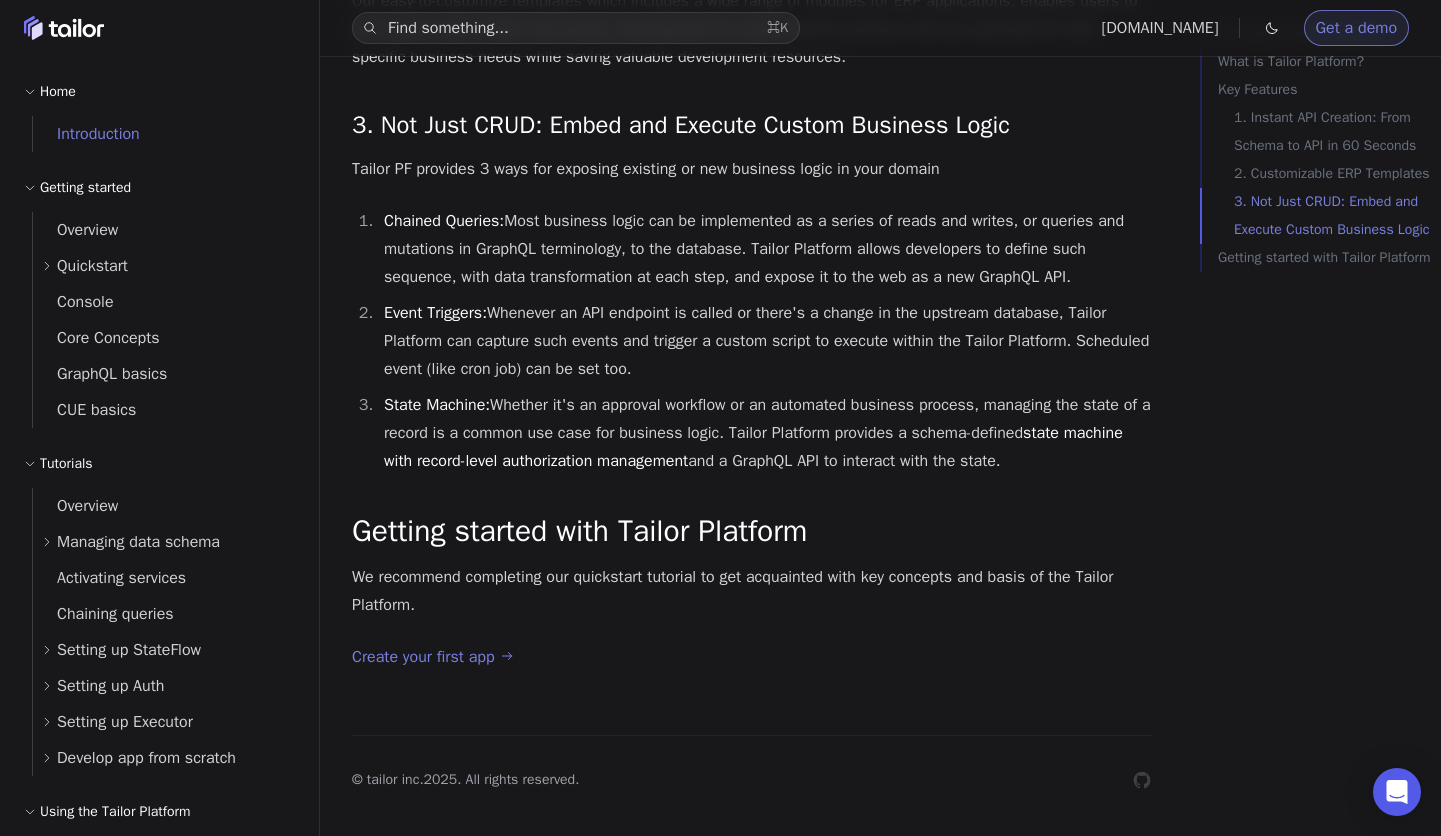 scroll, scrollTop: 2404, scrollLeft: 0, axis: vertical 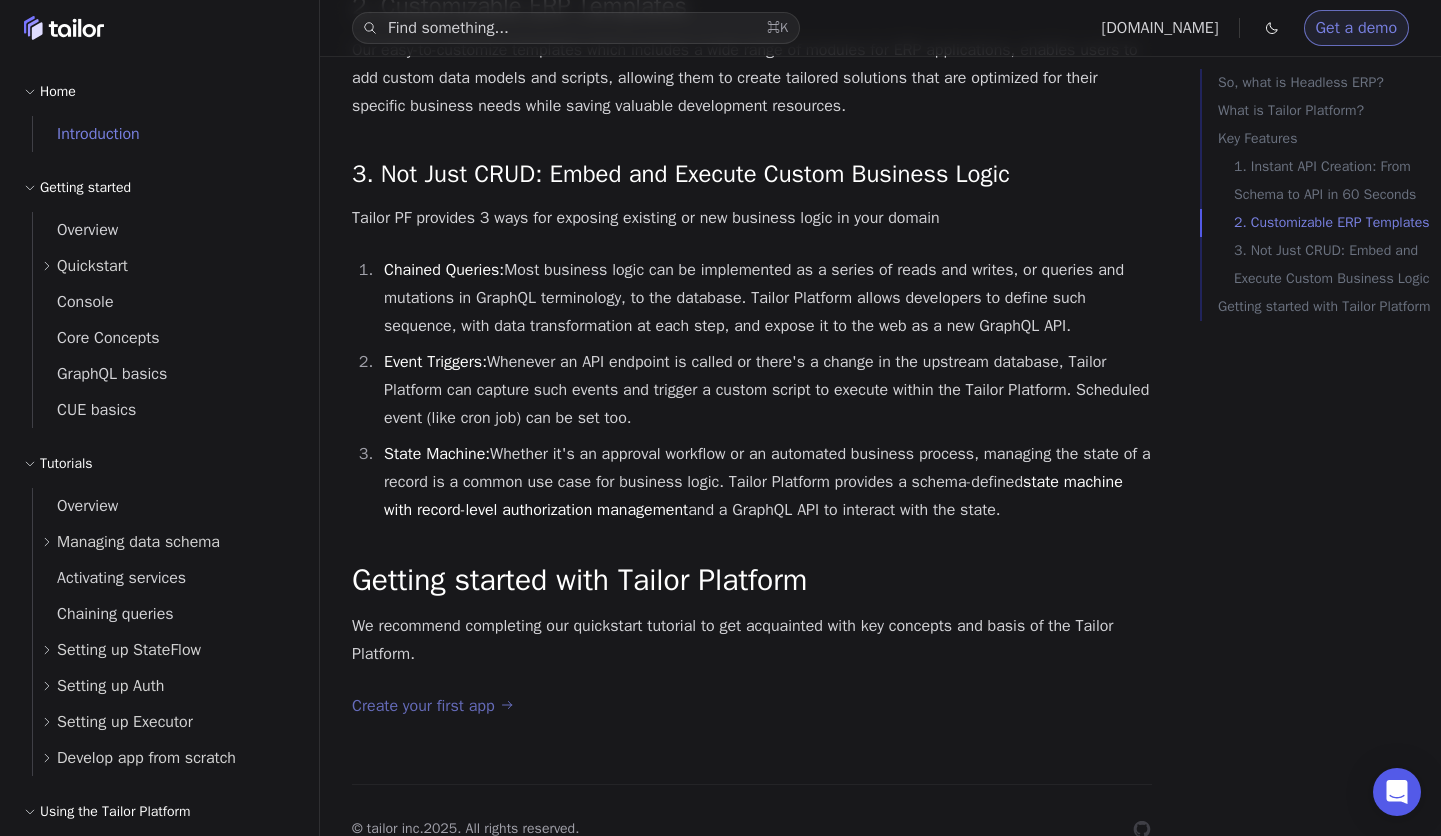click on "Create your first app" at bounding box center [432, 706] 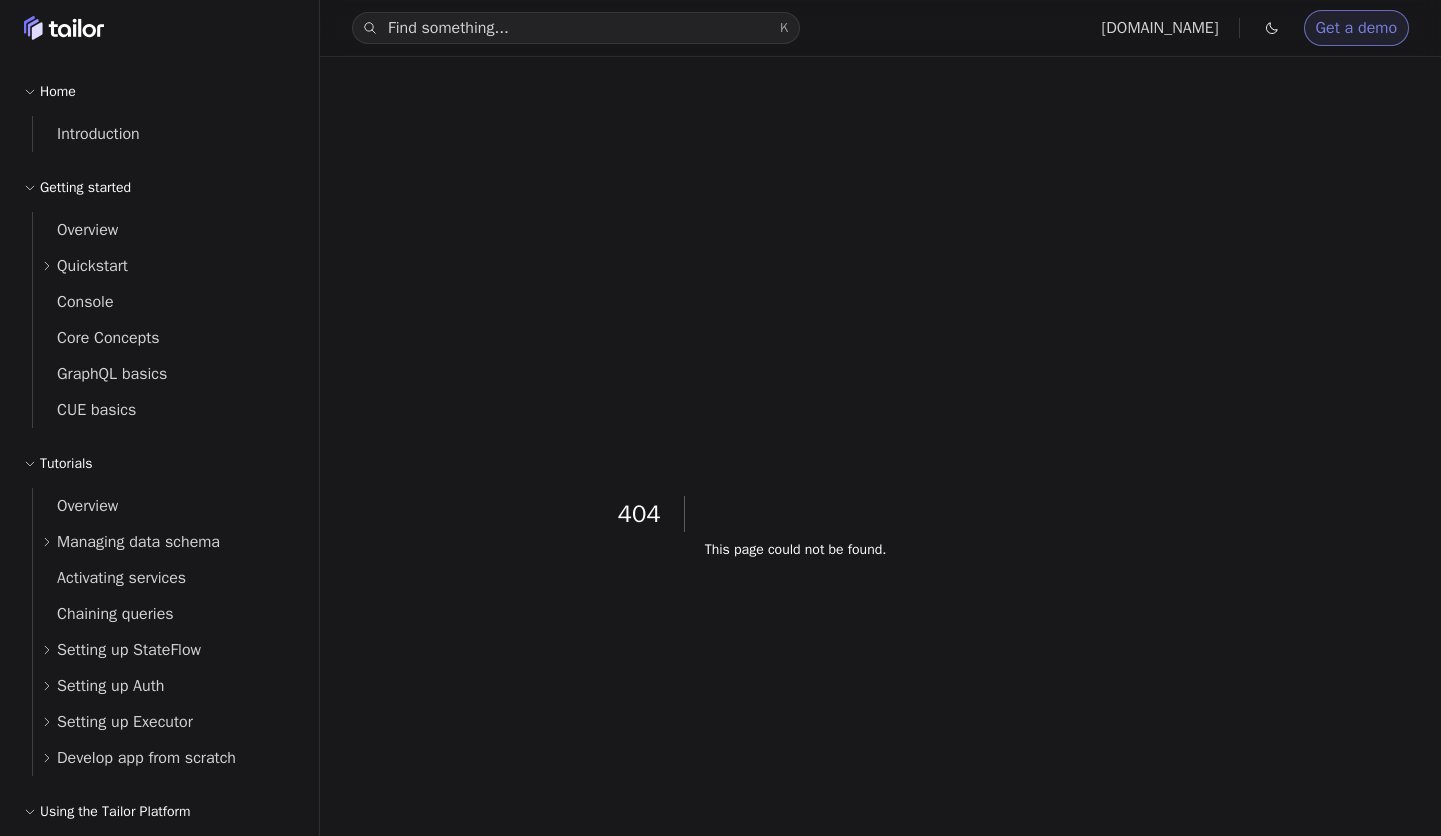 scroll, scrollTop: 0, scrollLeft: 0, axis: both 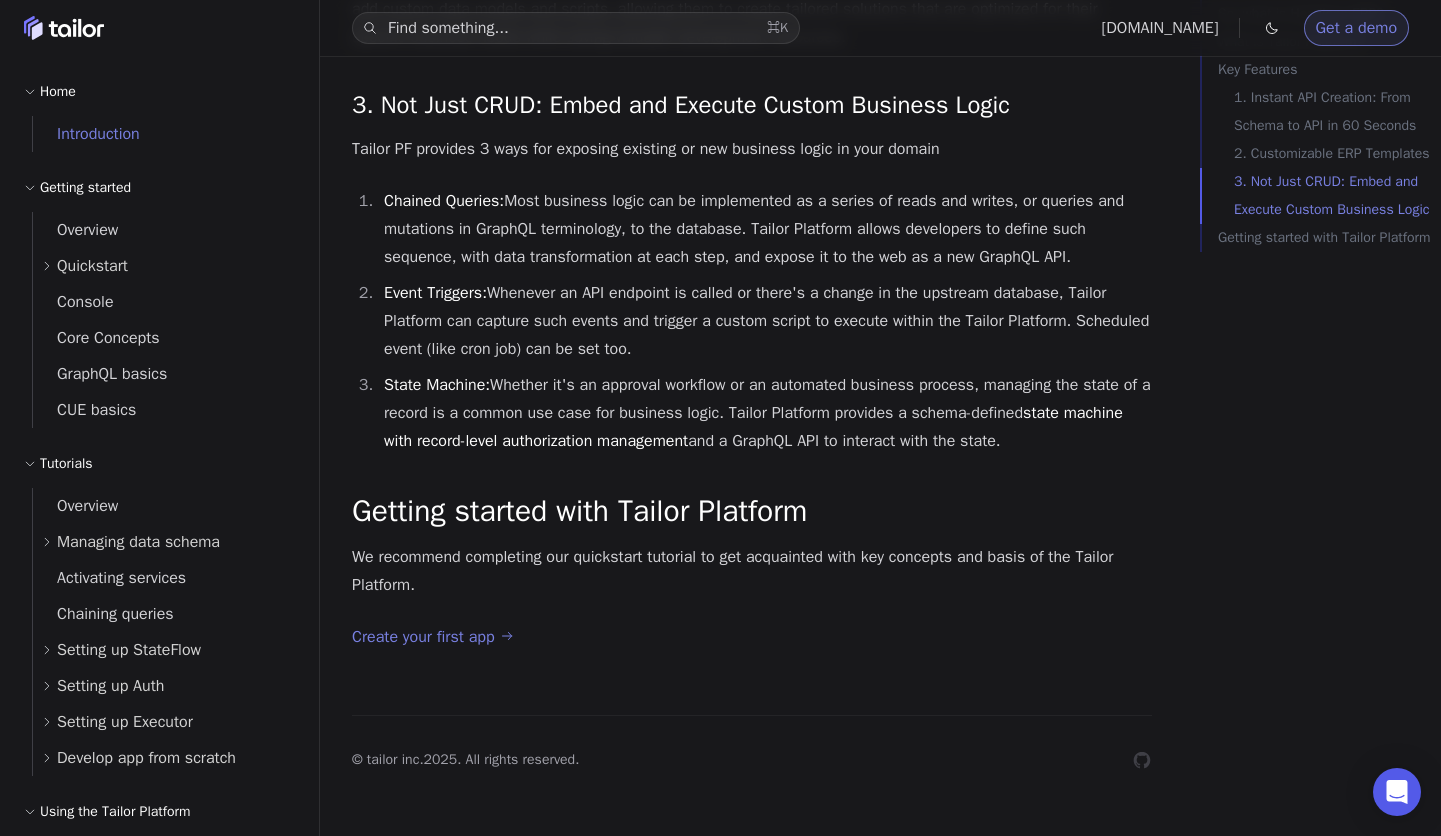 click on "Quickstart" at bounding box center (168, 266) 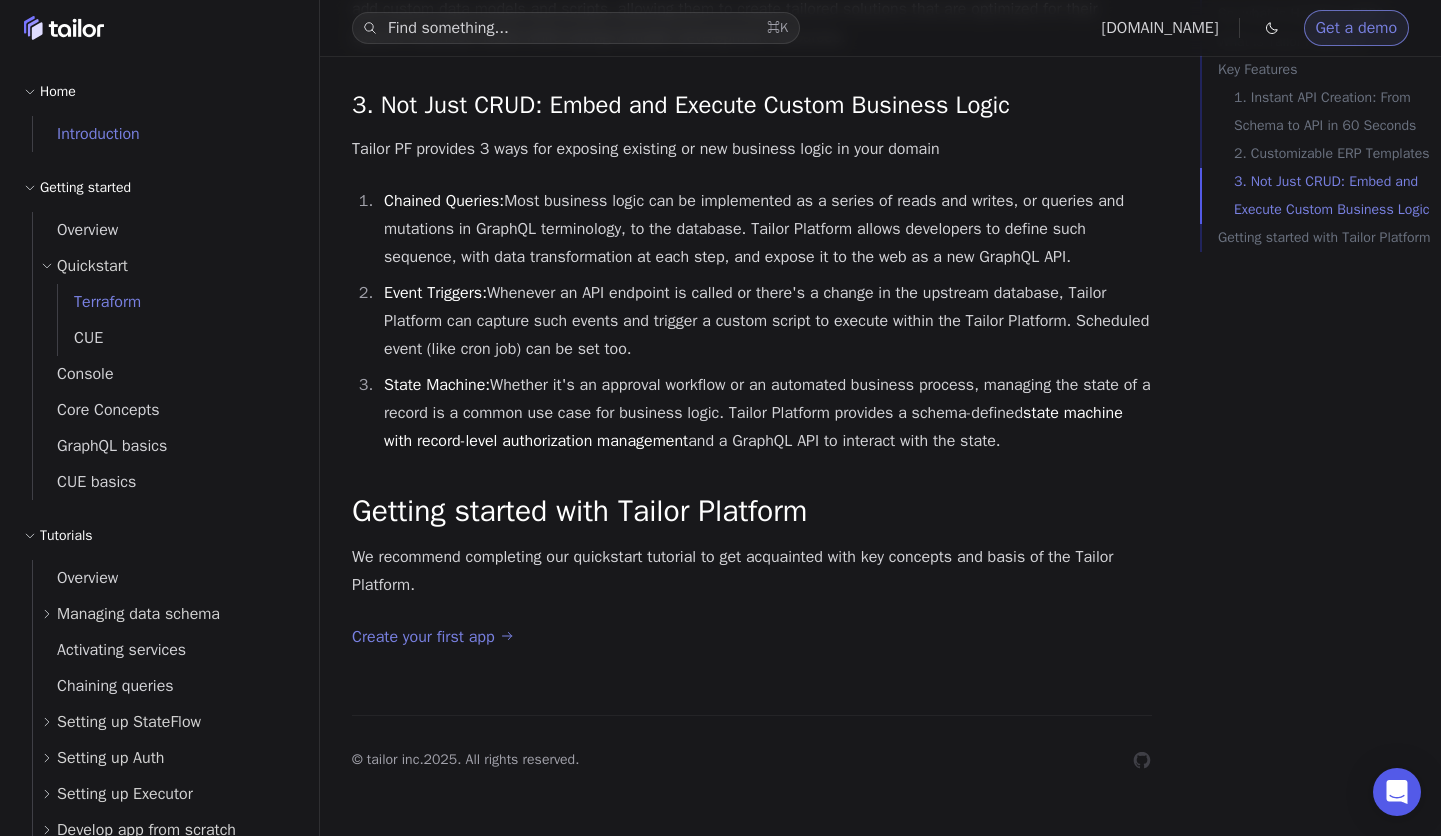 click on "Terraform" at bounding box center [99, 302] 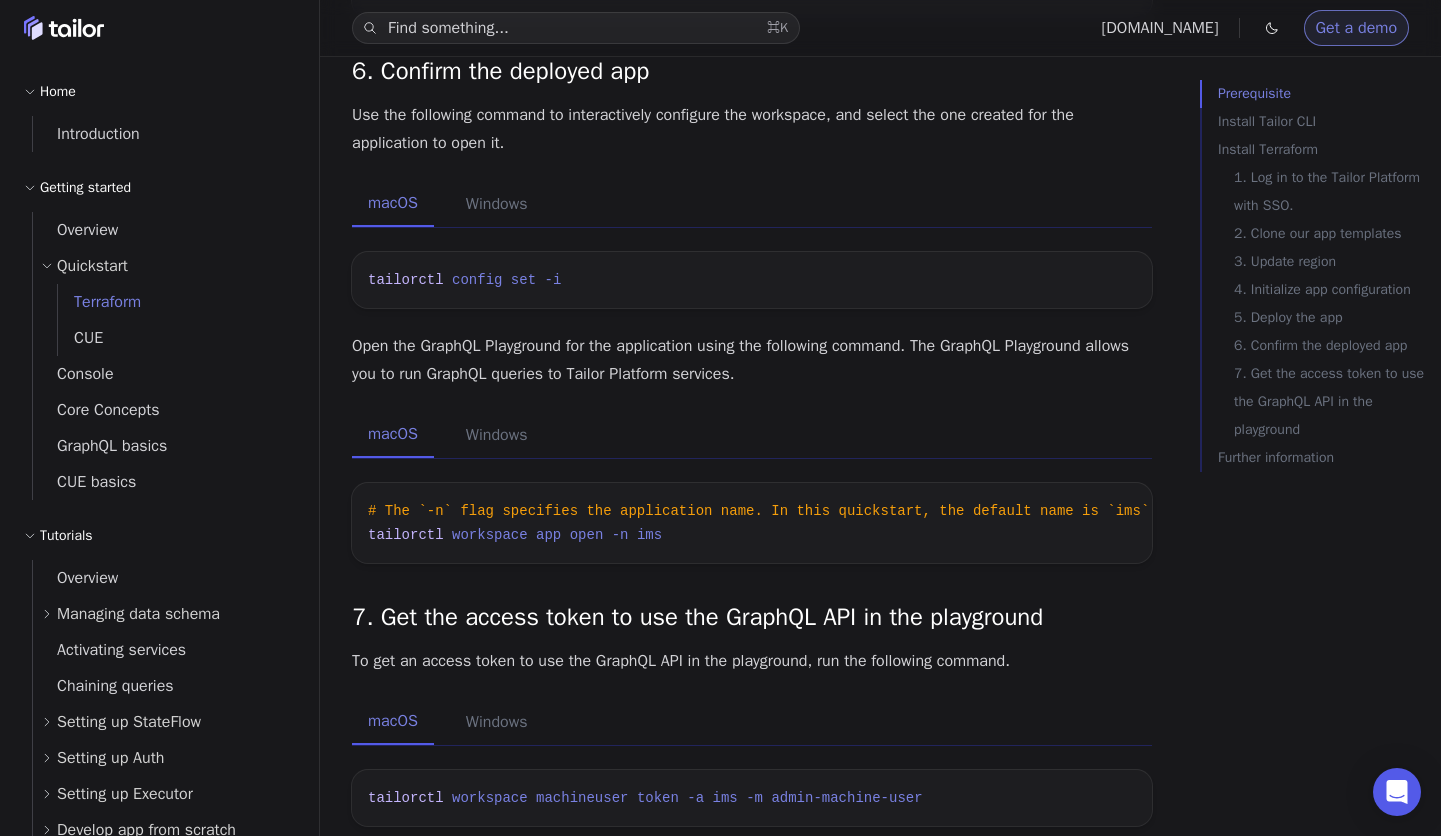 scroll, scrollTop: 0, scrollLeft: 0, axis: both 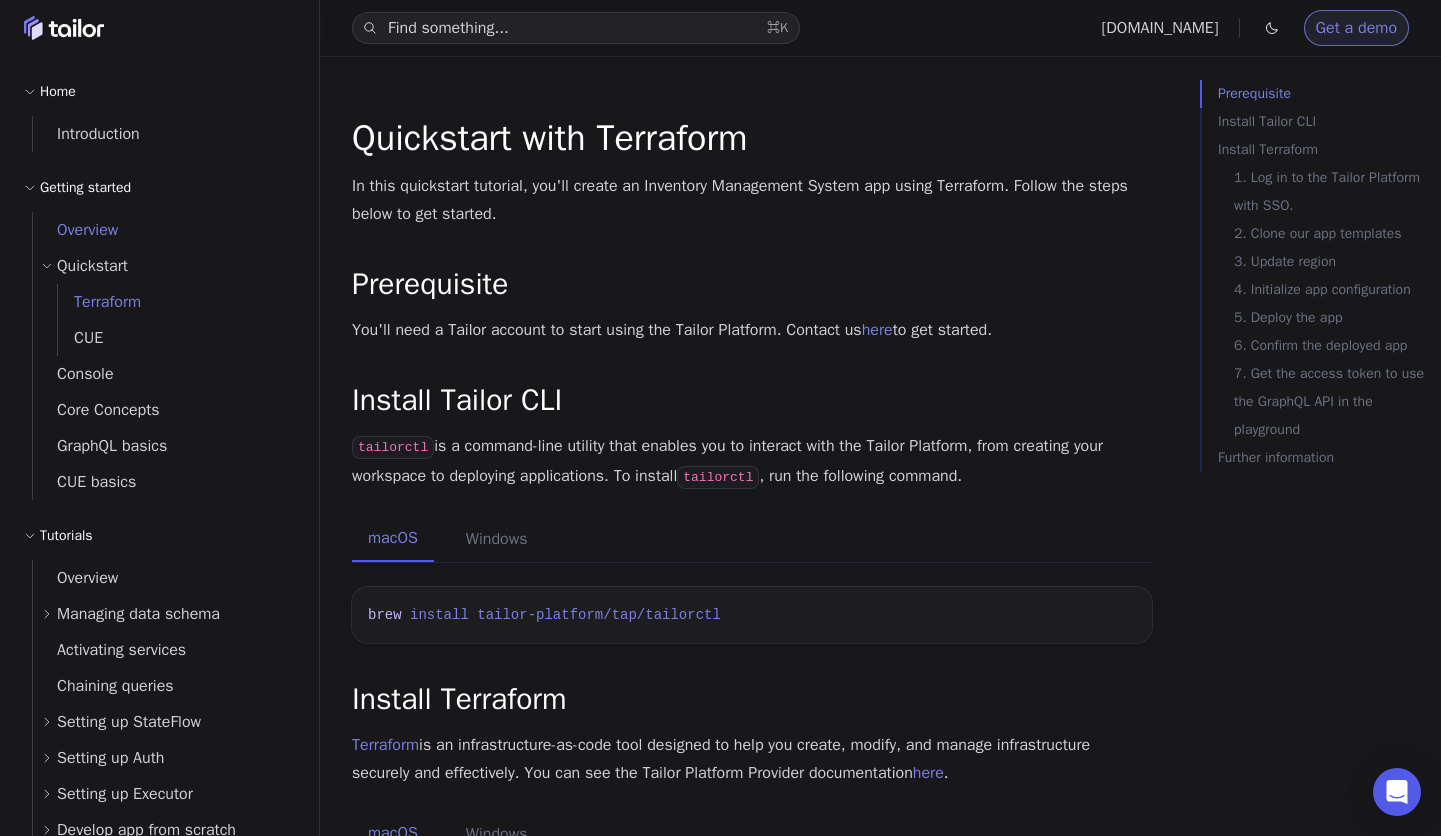 click on "Overview" at bounding box center (75, 230) 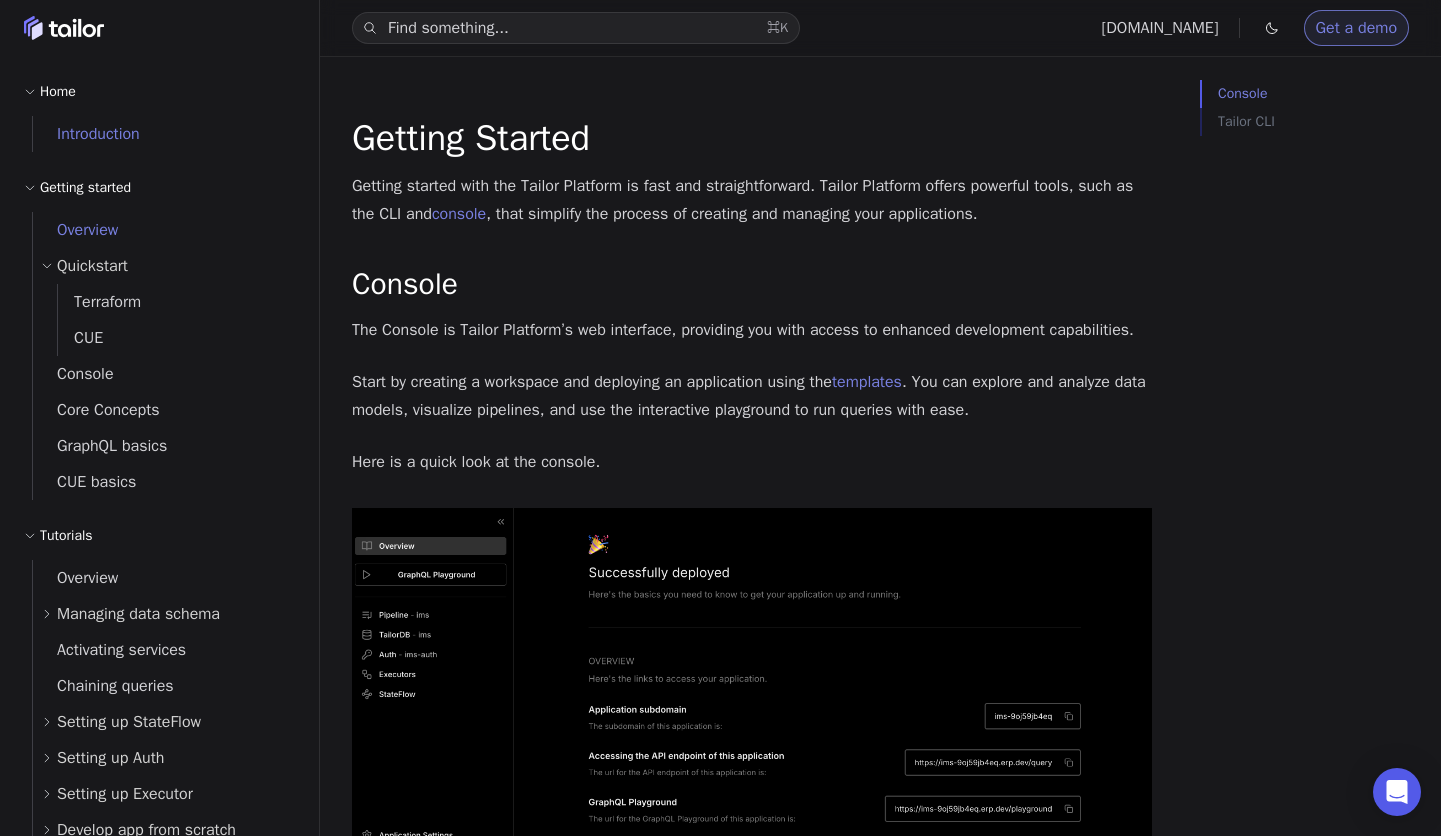 click on "Introduction" at bounding box center (86, 134) 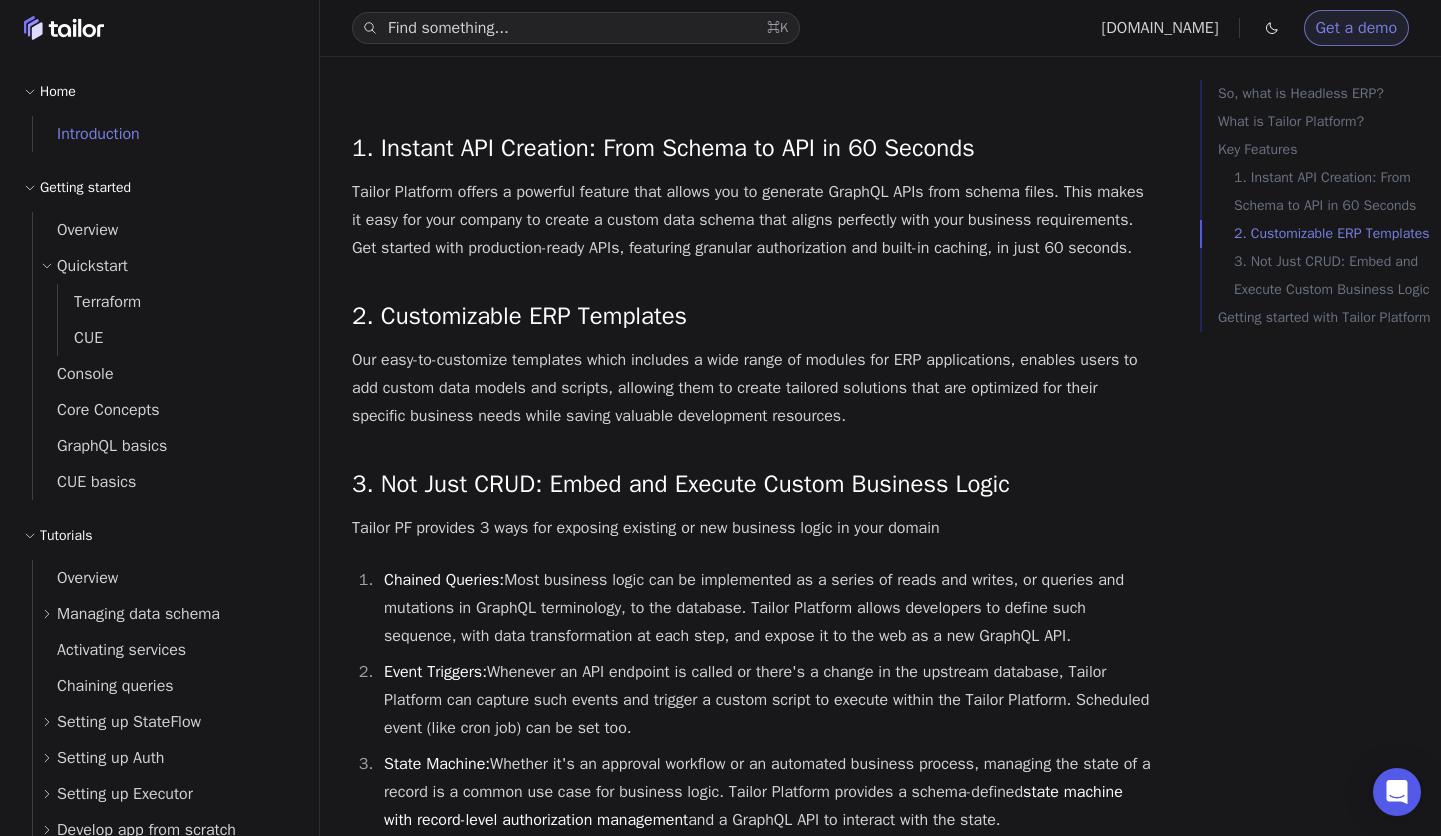 scroll, scrollTop: 2529, scrollLeft: 0, axis: vertical 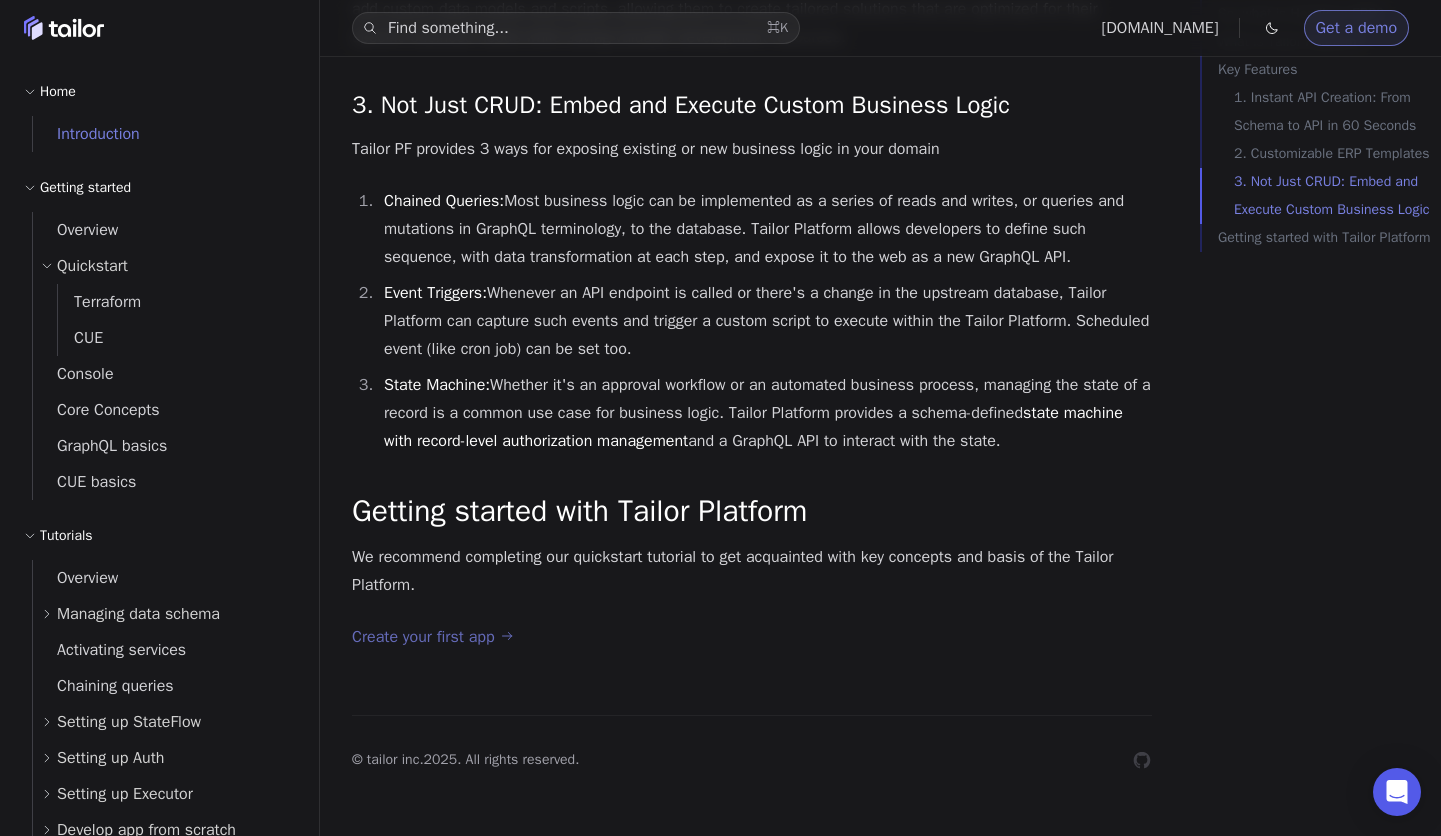 click on "Create your first app" at bounding box center [432, 637] 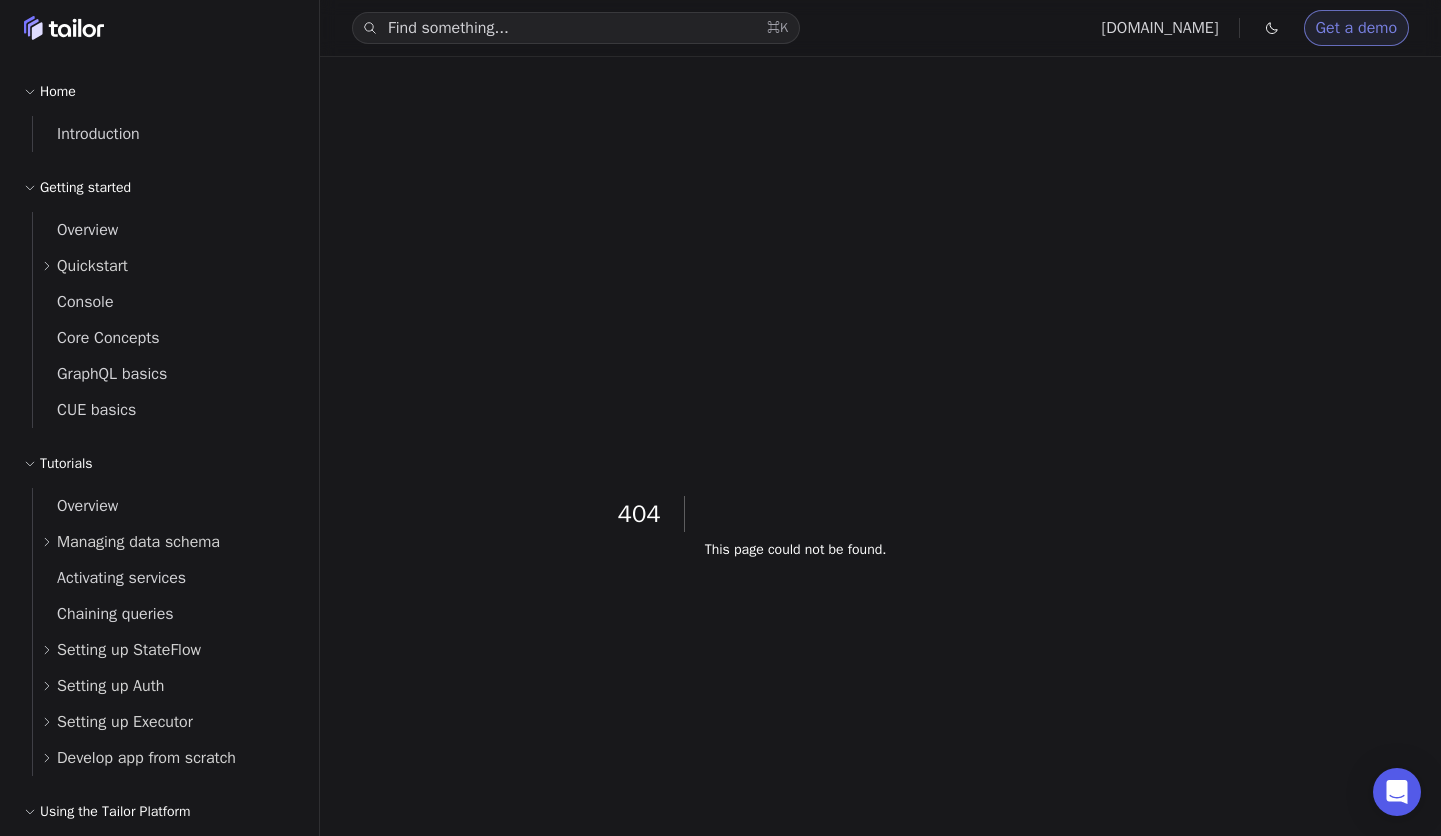scroll, scrollTop: 0, scrollLeft: 0, axis: both 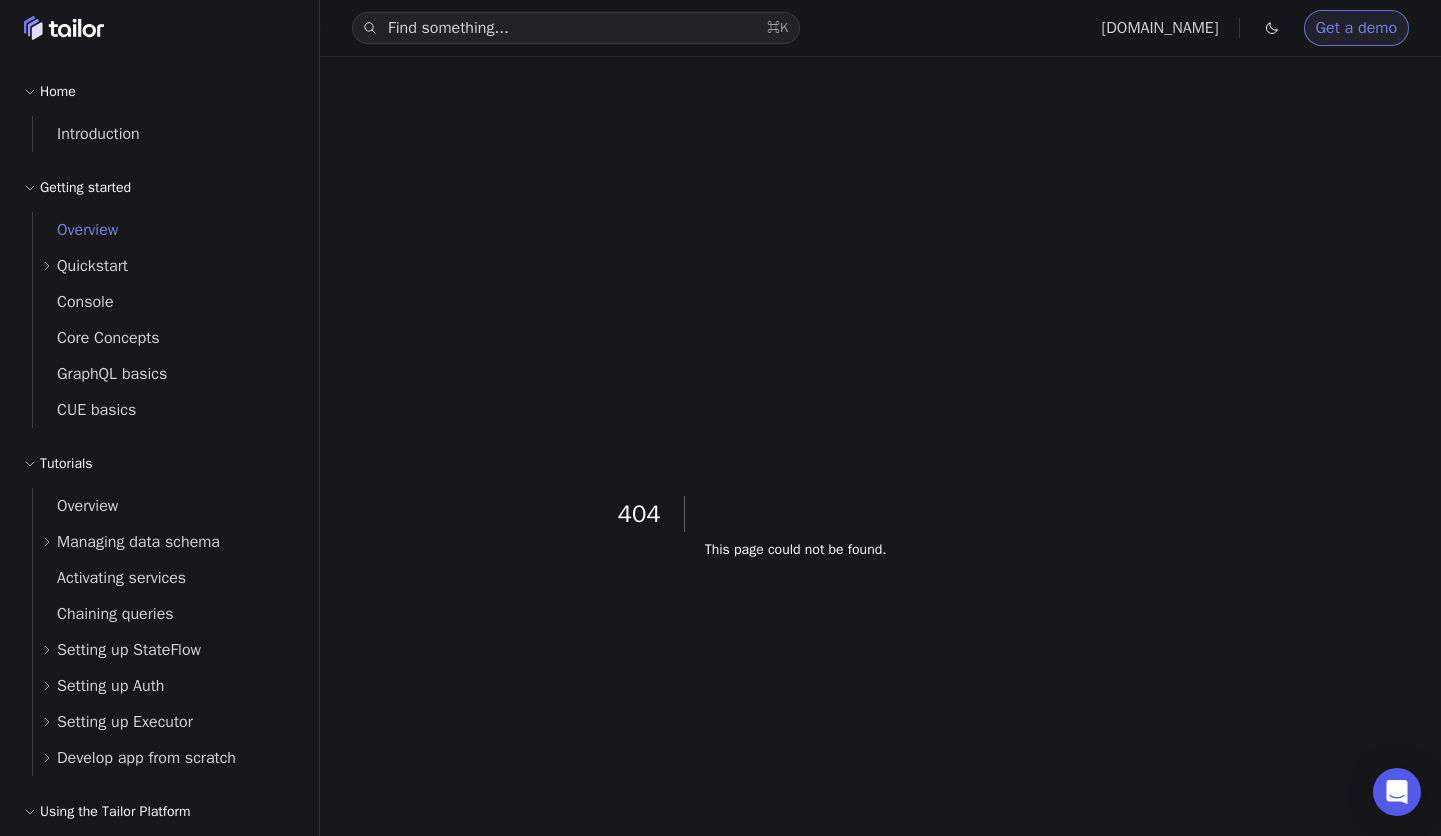 click on "Overview" at bounding box center [75, 230] 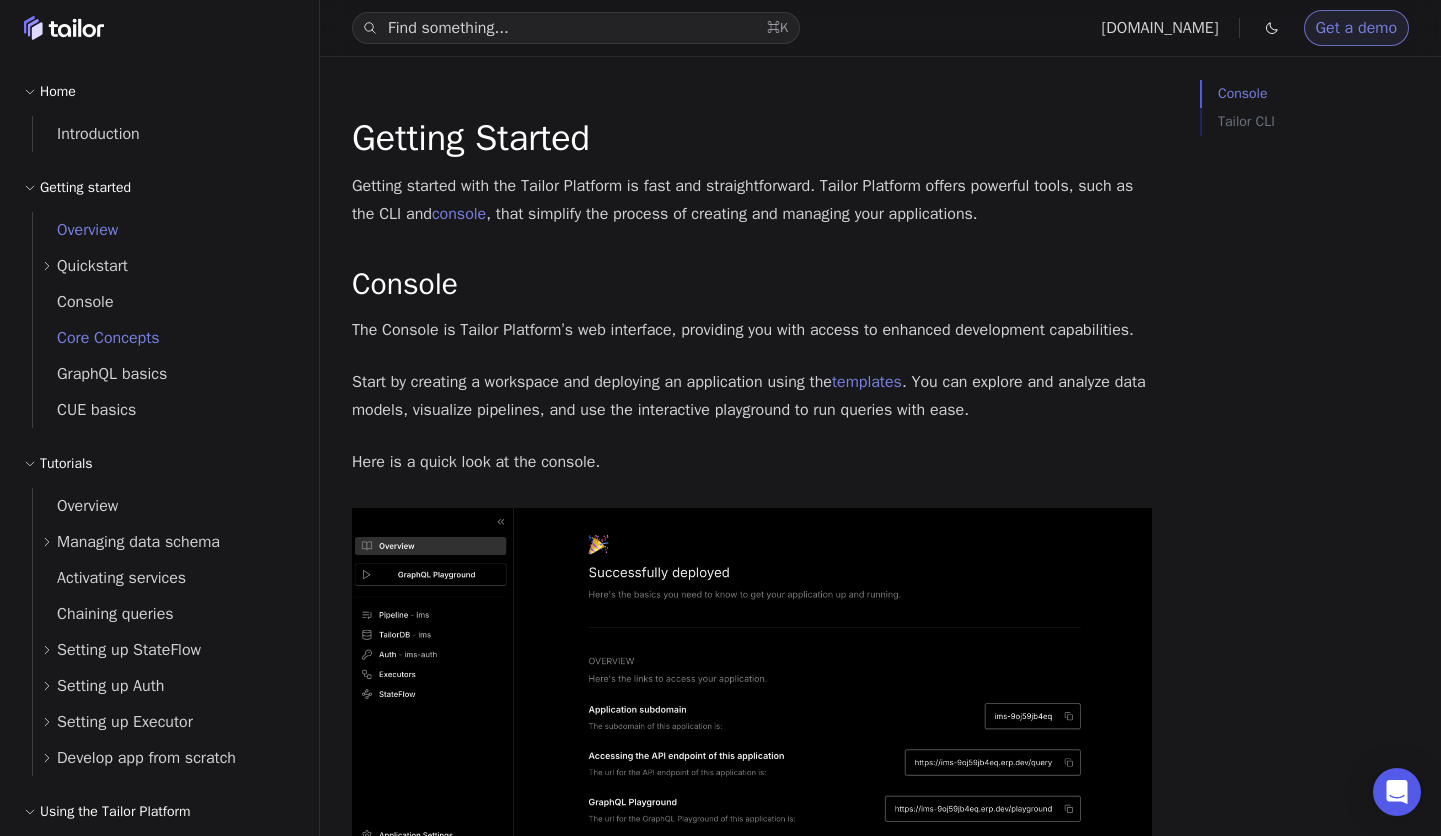 click on "Core Concepts" at bounding box center (96, 338) 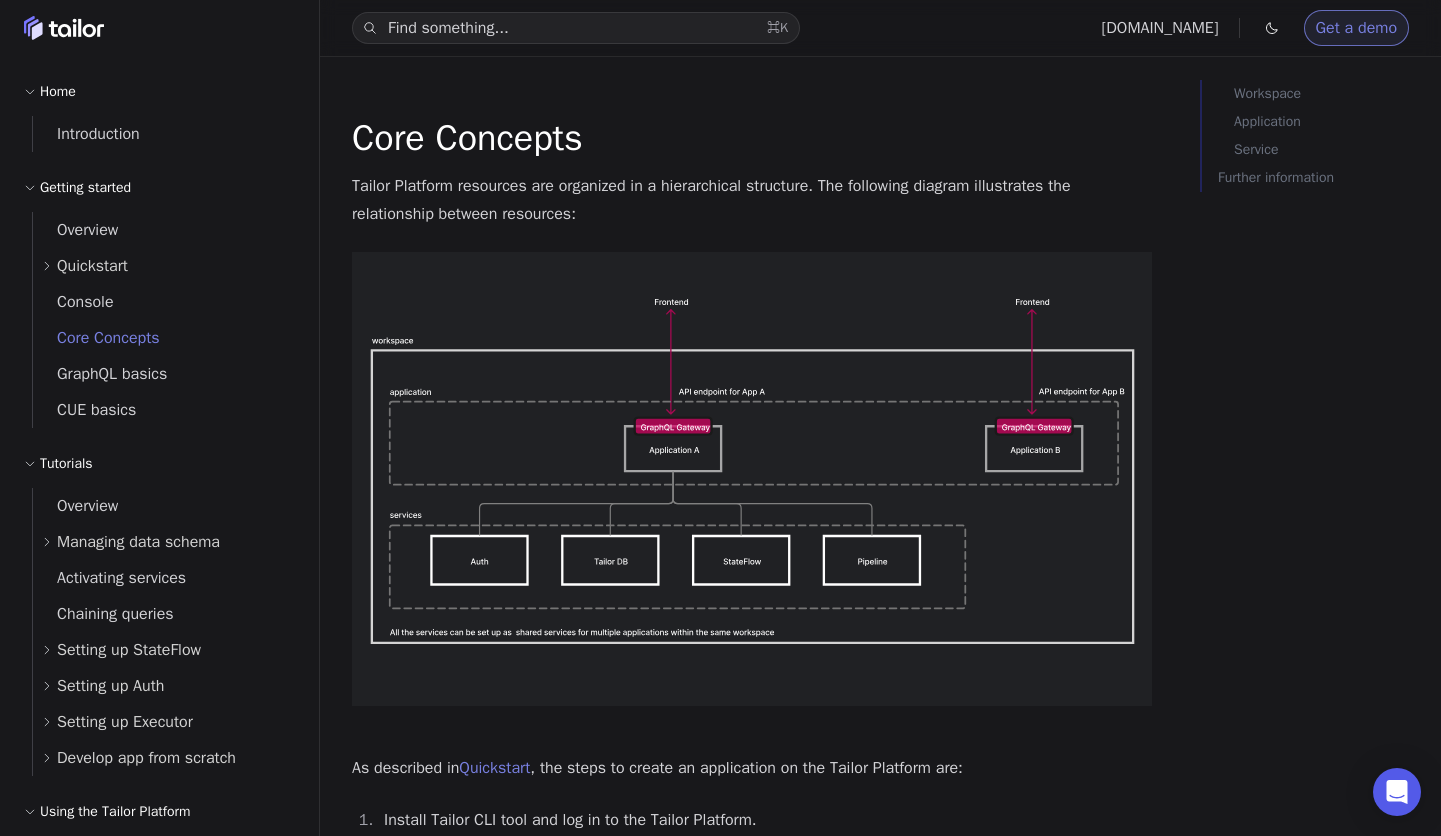 click 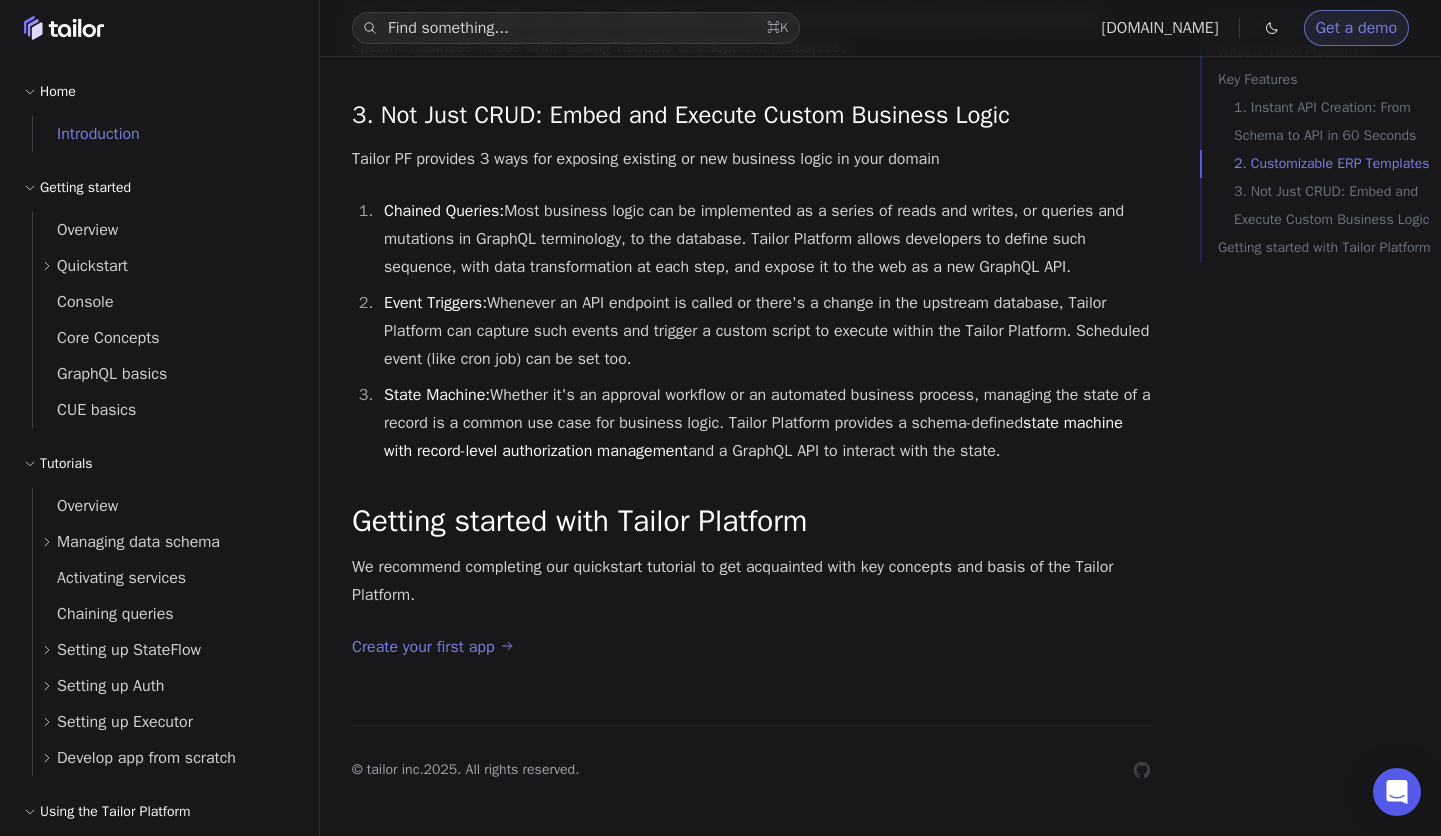 scroll, scrollTop: 2529, scrollLeft: 0, axis: vertical 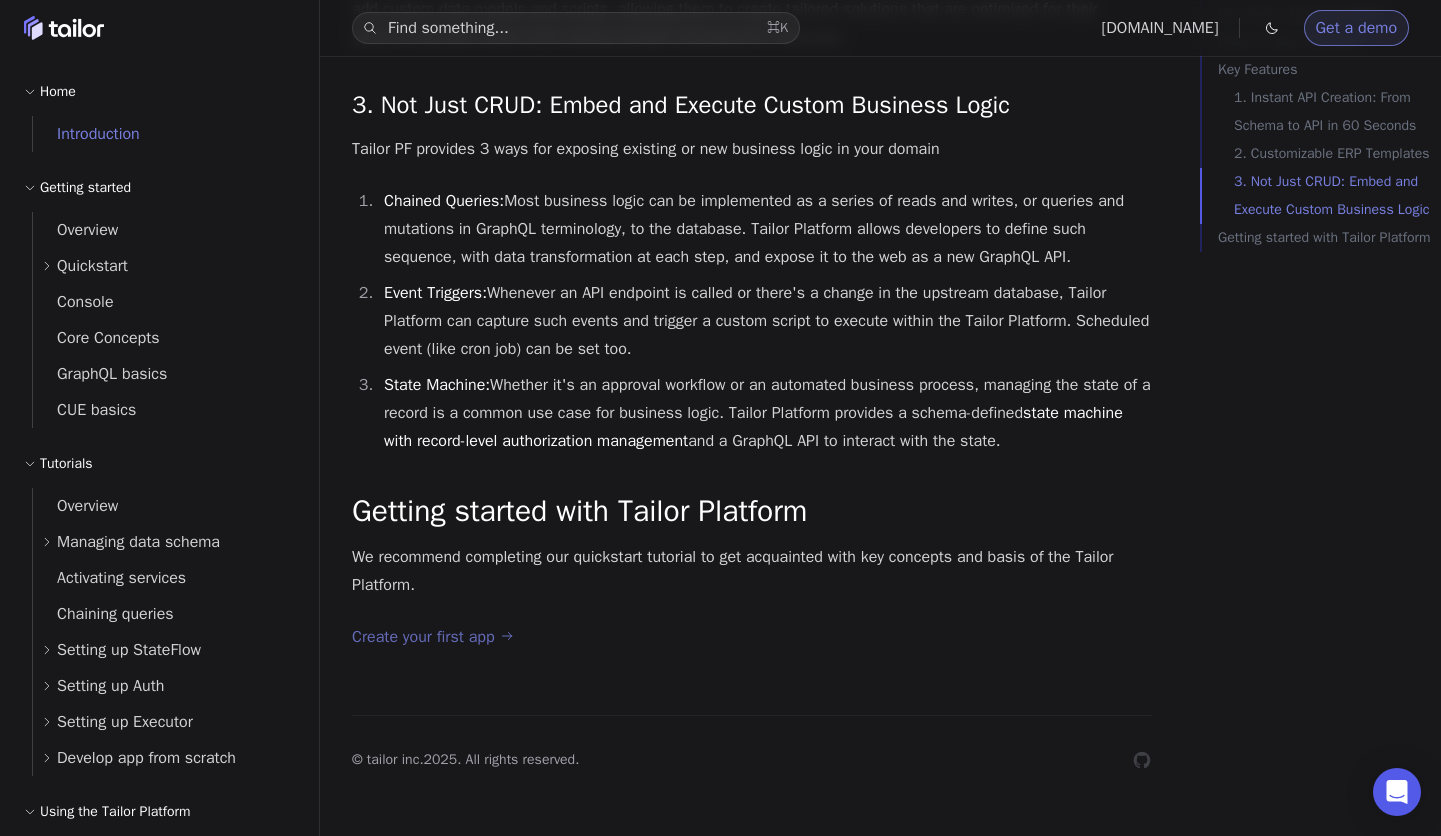 click on "Create your first app" at bounding box center (432, 637) 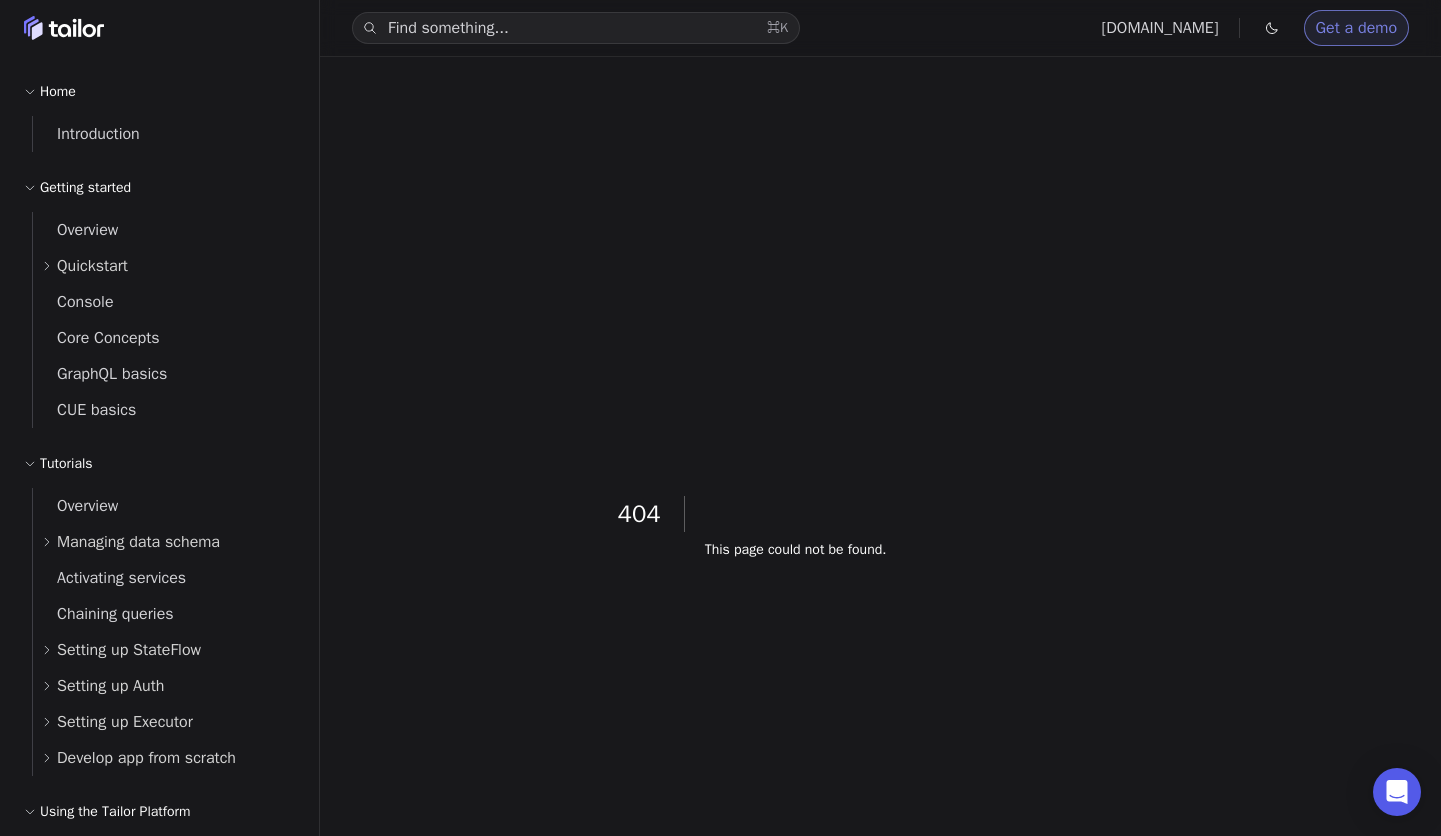 scroll, scrollTop: 0, scrollLeft: 0, axis: both 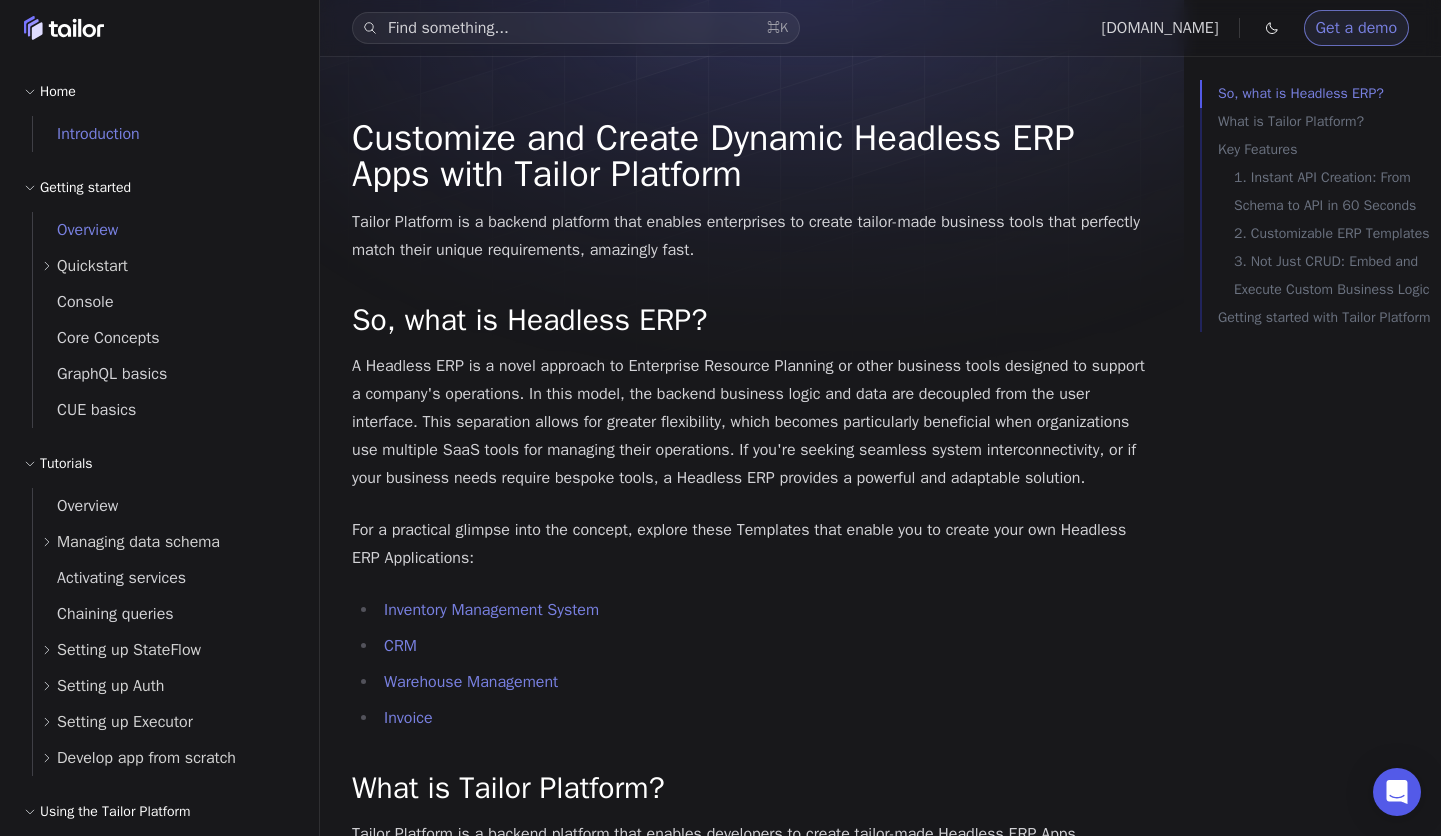 click on "Overview" at bounding box center (75, 230) 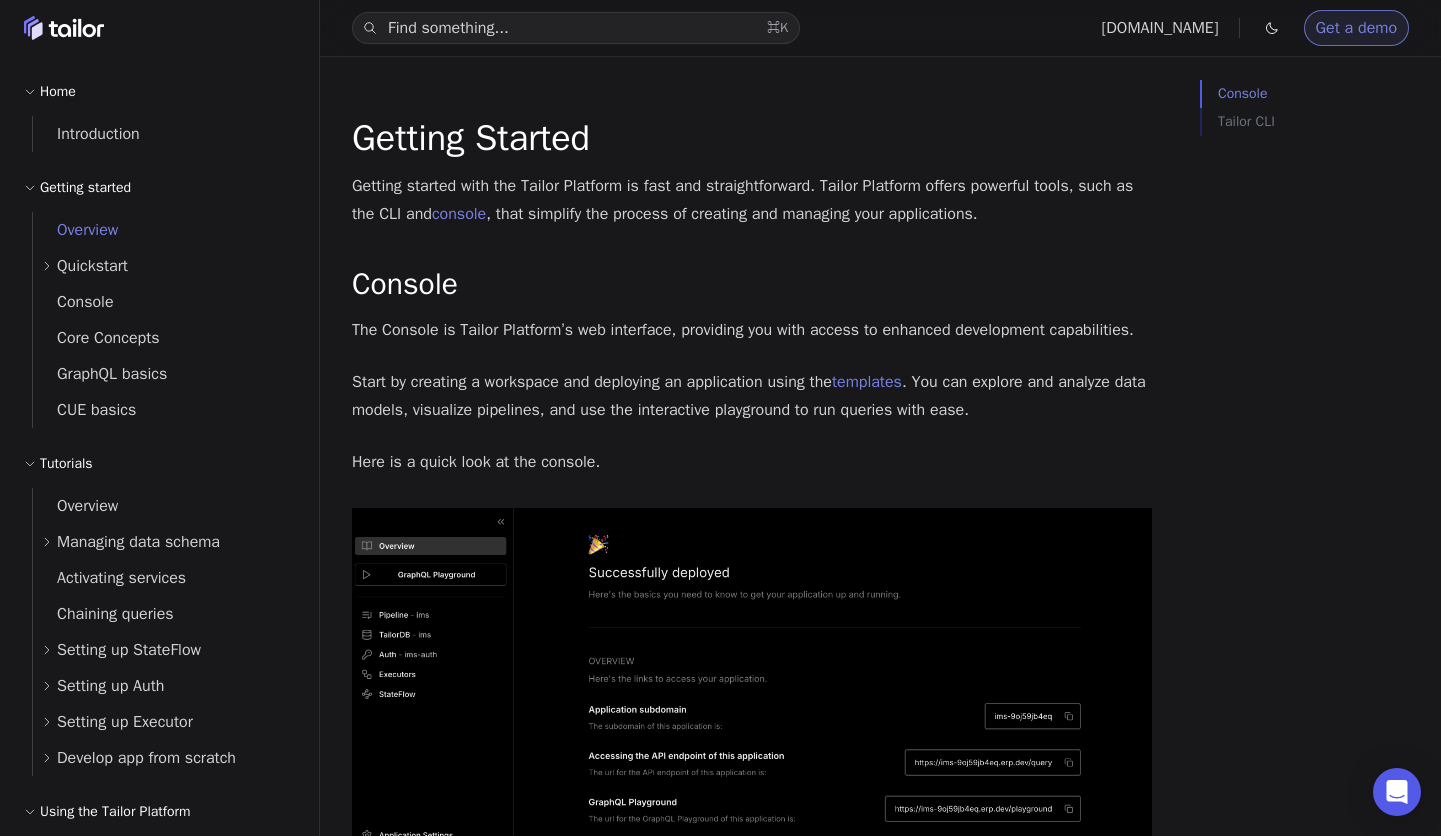 click on "Quickstart" at bounding box center [92, 266] 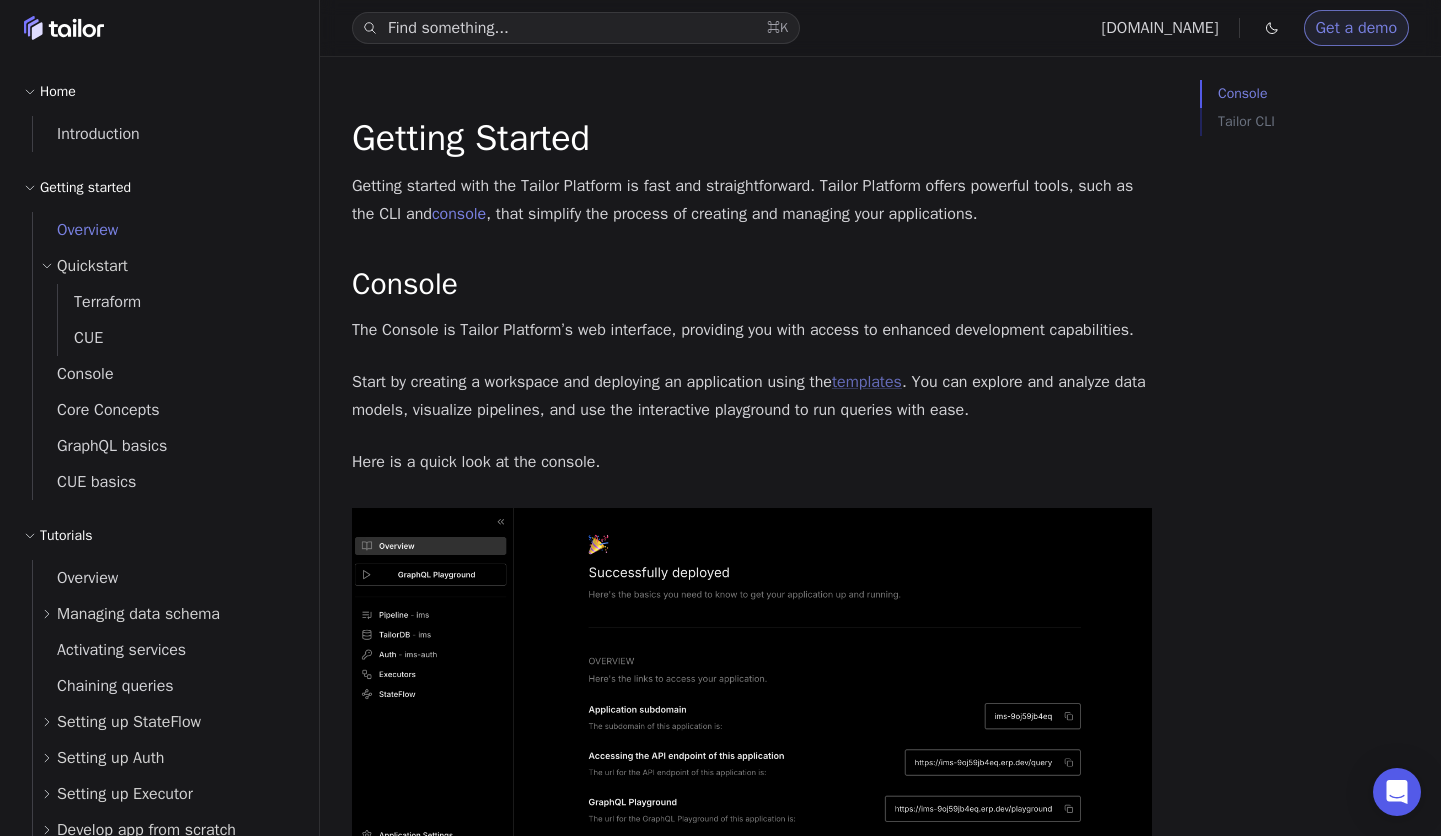 click on "templates" at bounding box center (867, 382) 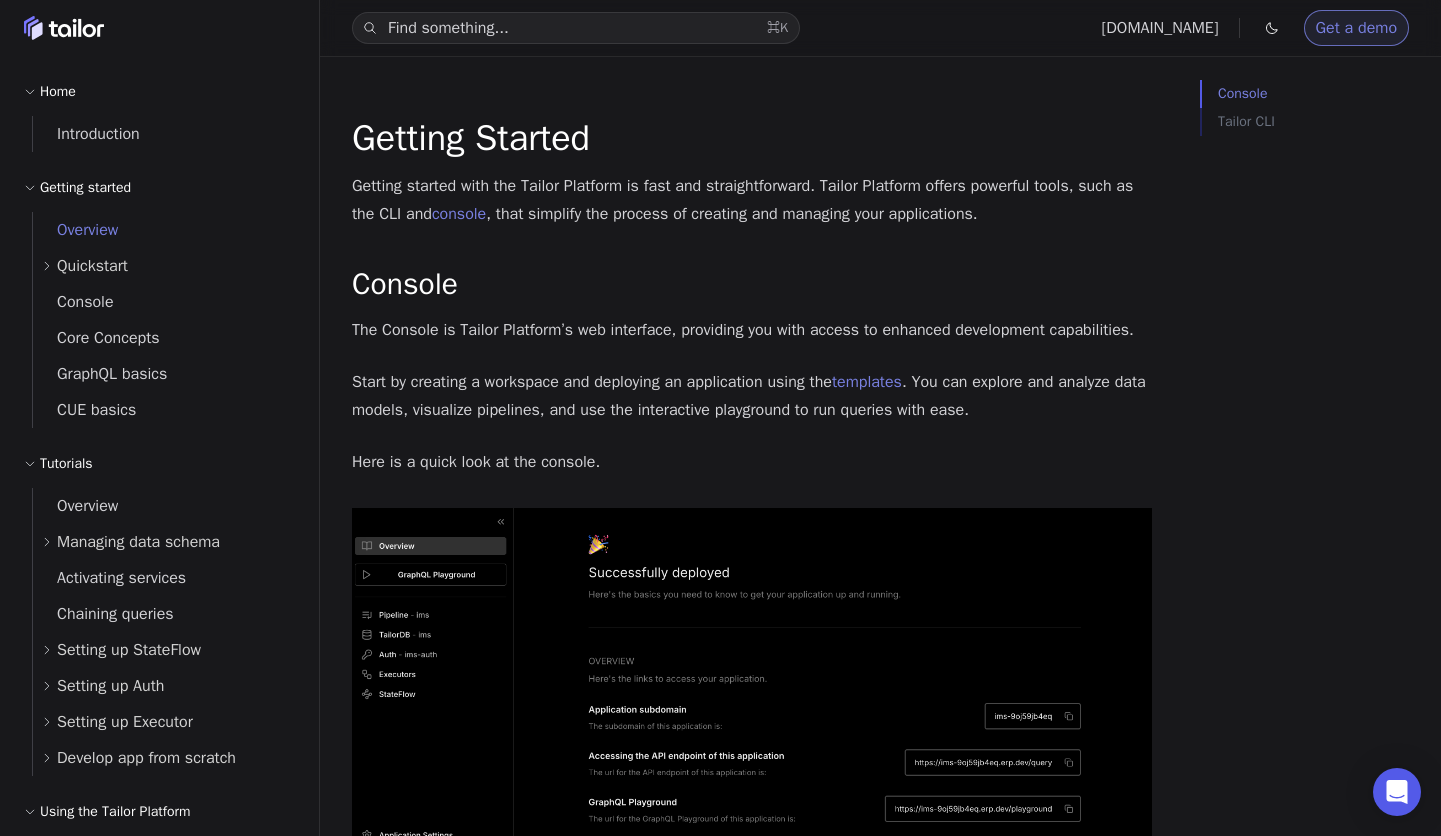 scroll, scrollTop: 0, scrollLeft: 0, axis: both 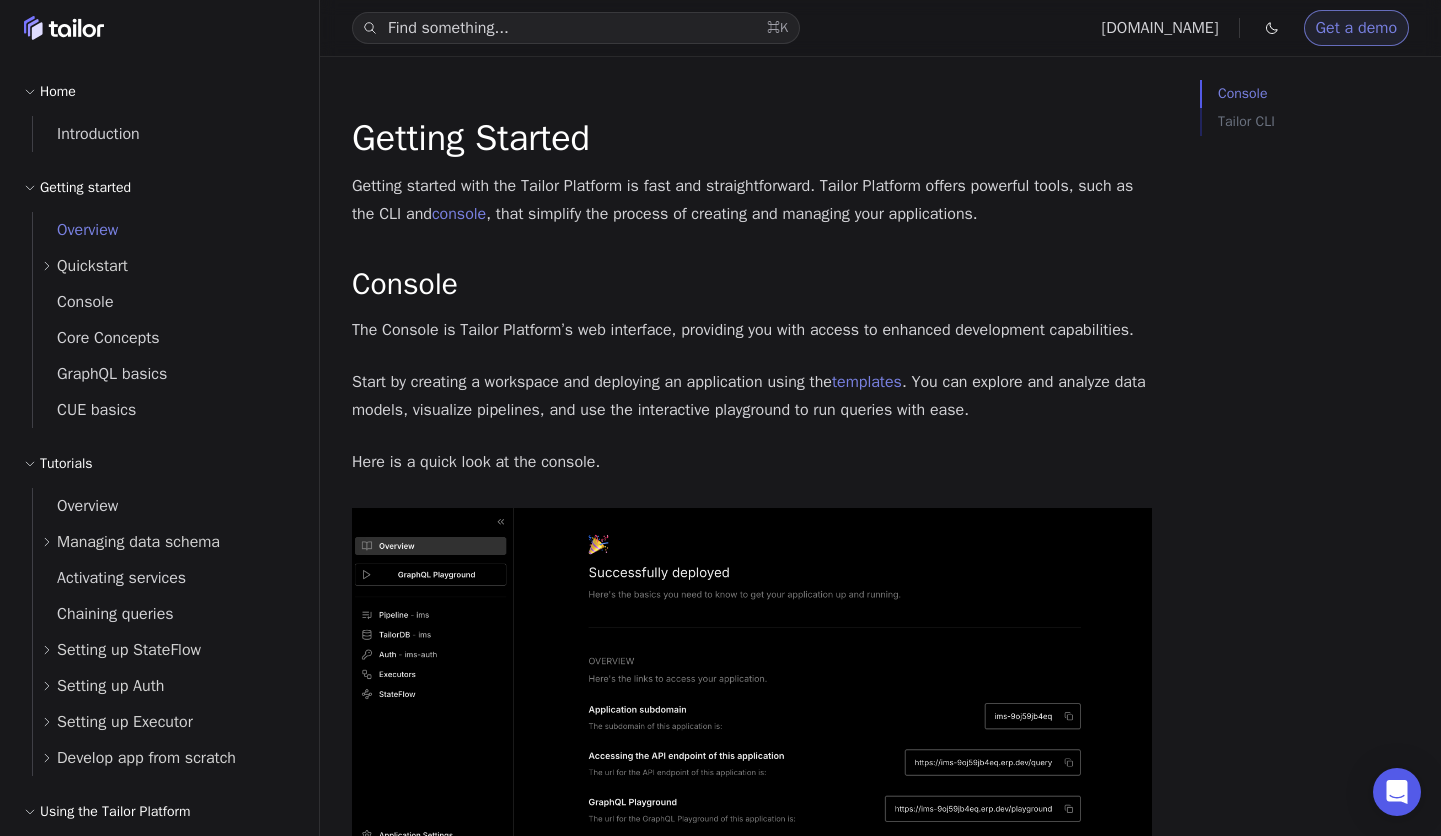 click on "Quickstart" at bounding box center (92, 266) 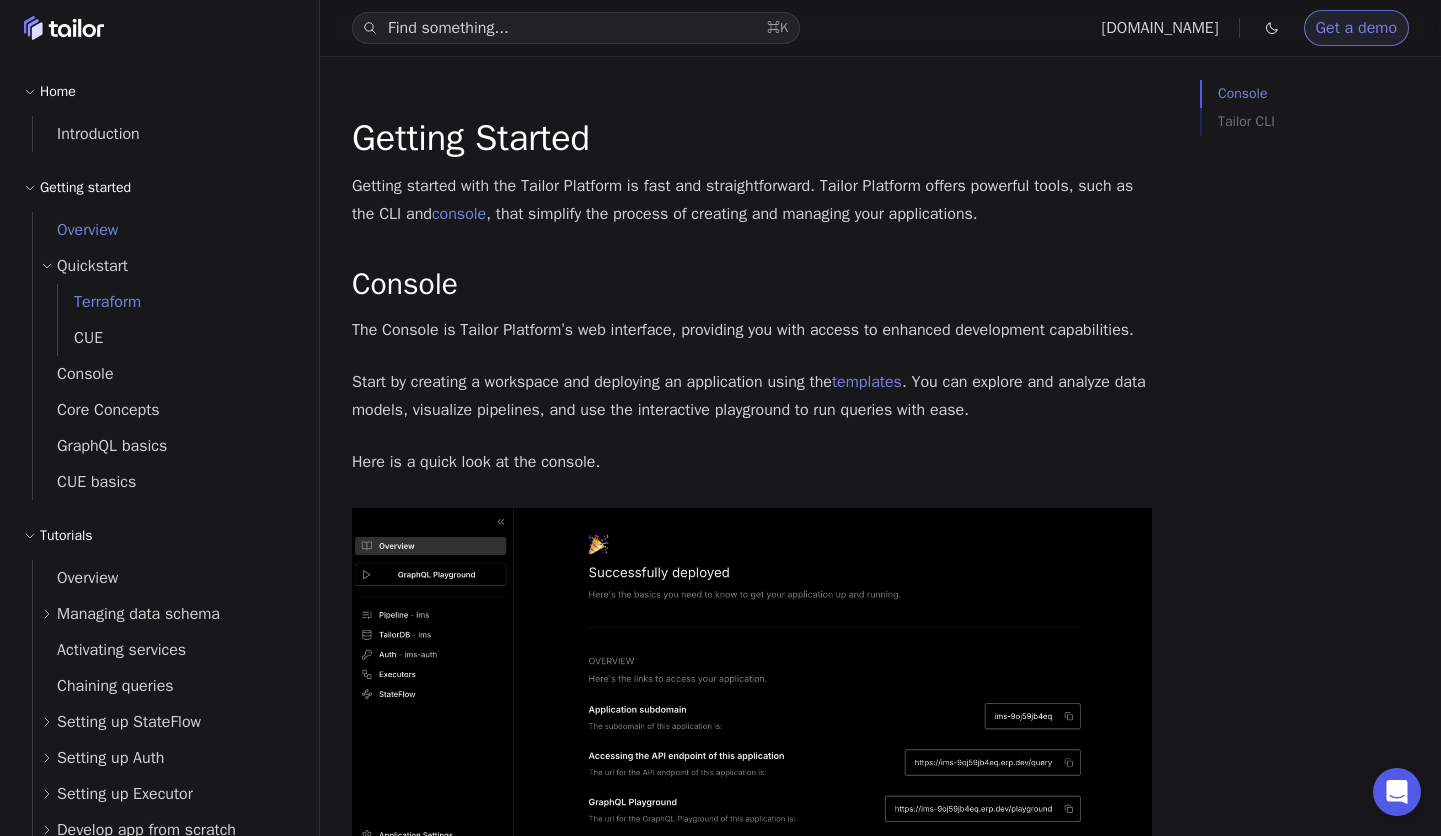 click on "Terraform" at bounding box center (99, 302) 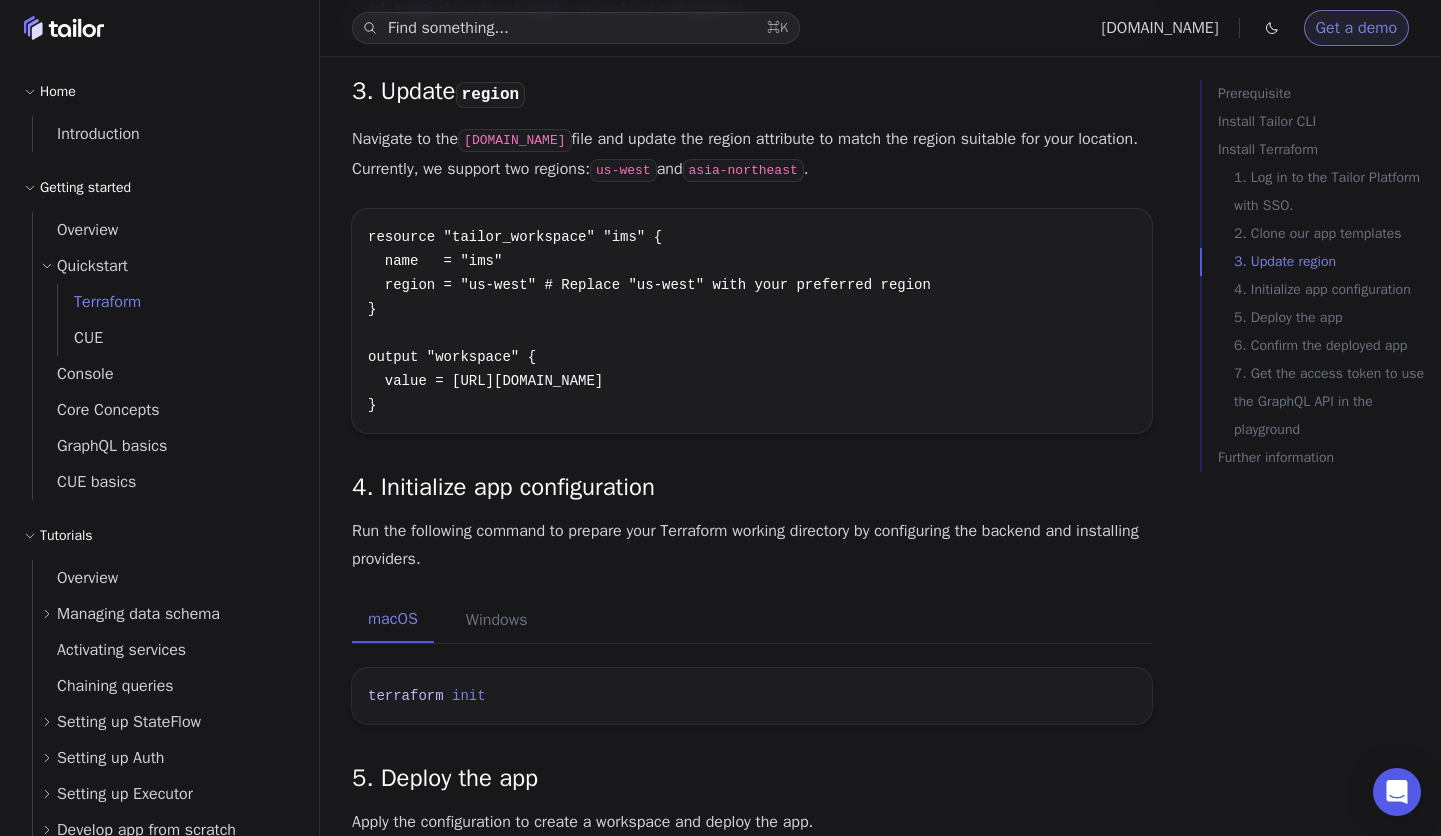 scroll, scrollTop: 1468, scrollLeft: 0, axis: vertical 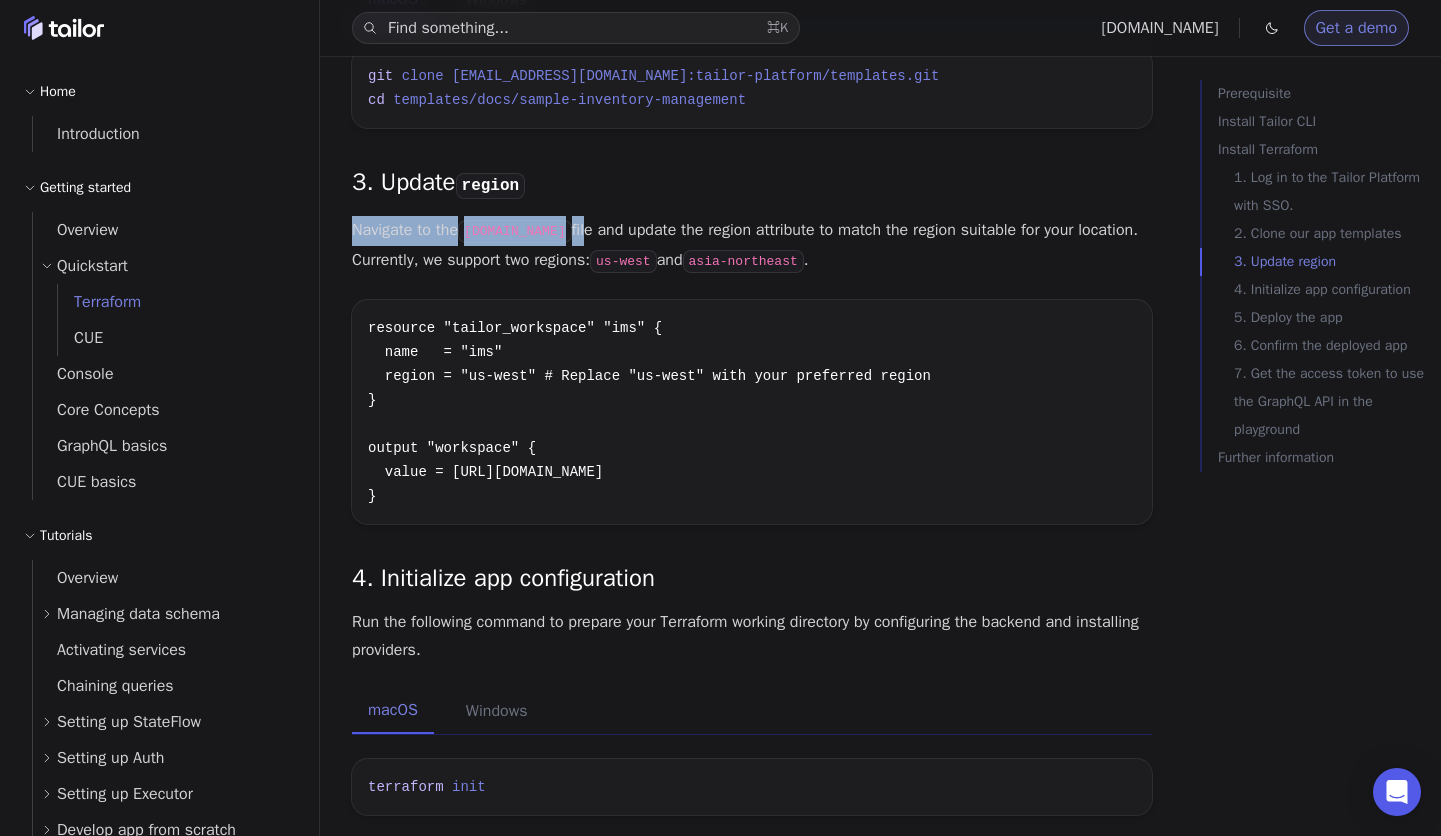 drag, startPoint x: 351, startPoint y: 260, endPoint x: 584, endPoint y: 260, distance: 233 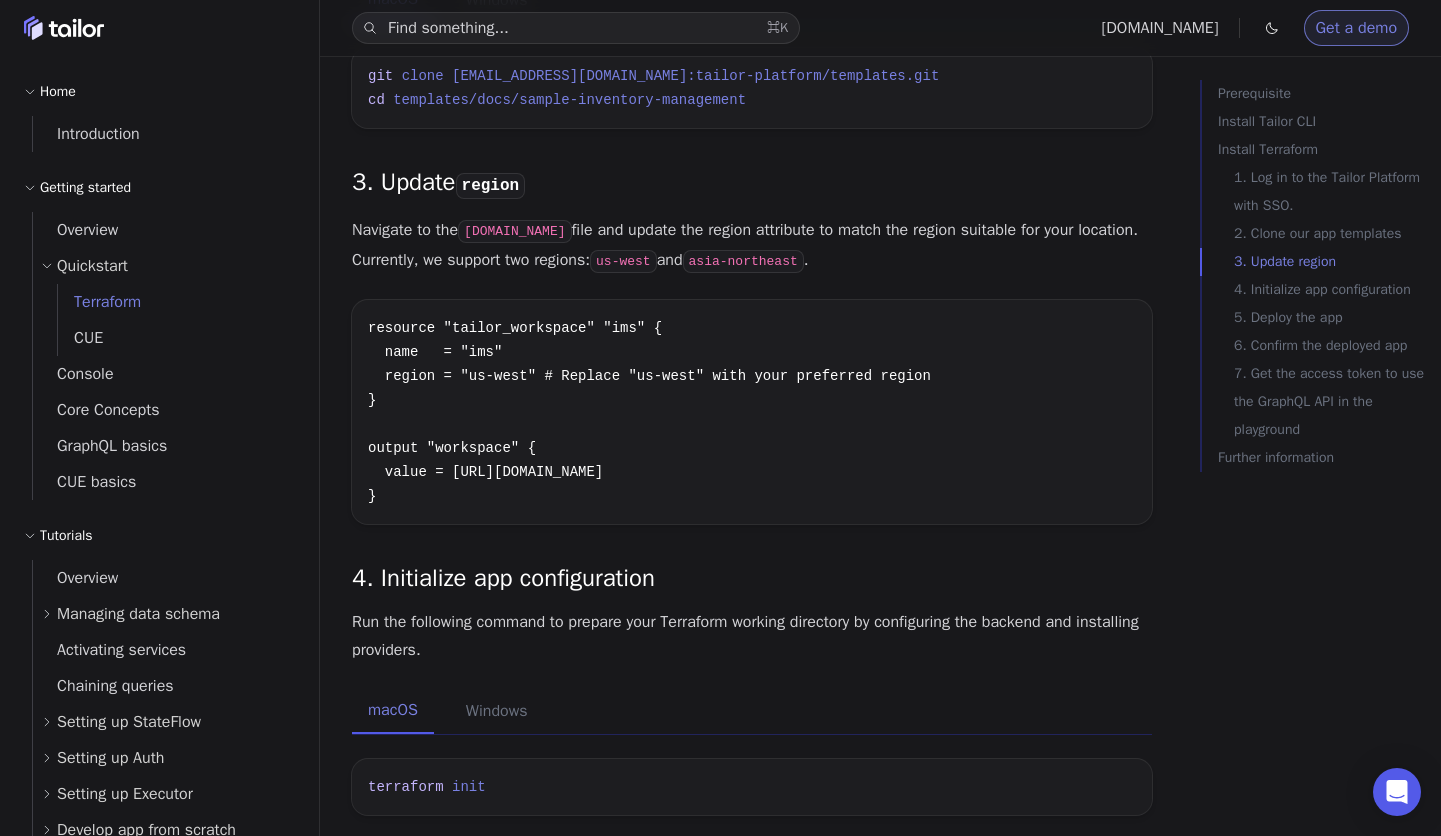 click on "Navigate to the  workspace.tf  file and update the region attribute to match the region suitable for your location. Currently, we support two regions:  us-west  and  asia-northeast ." at bounding box center (752, 246) 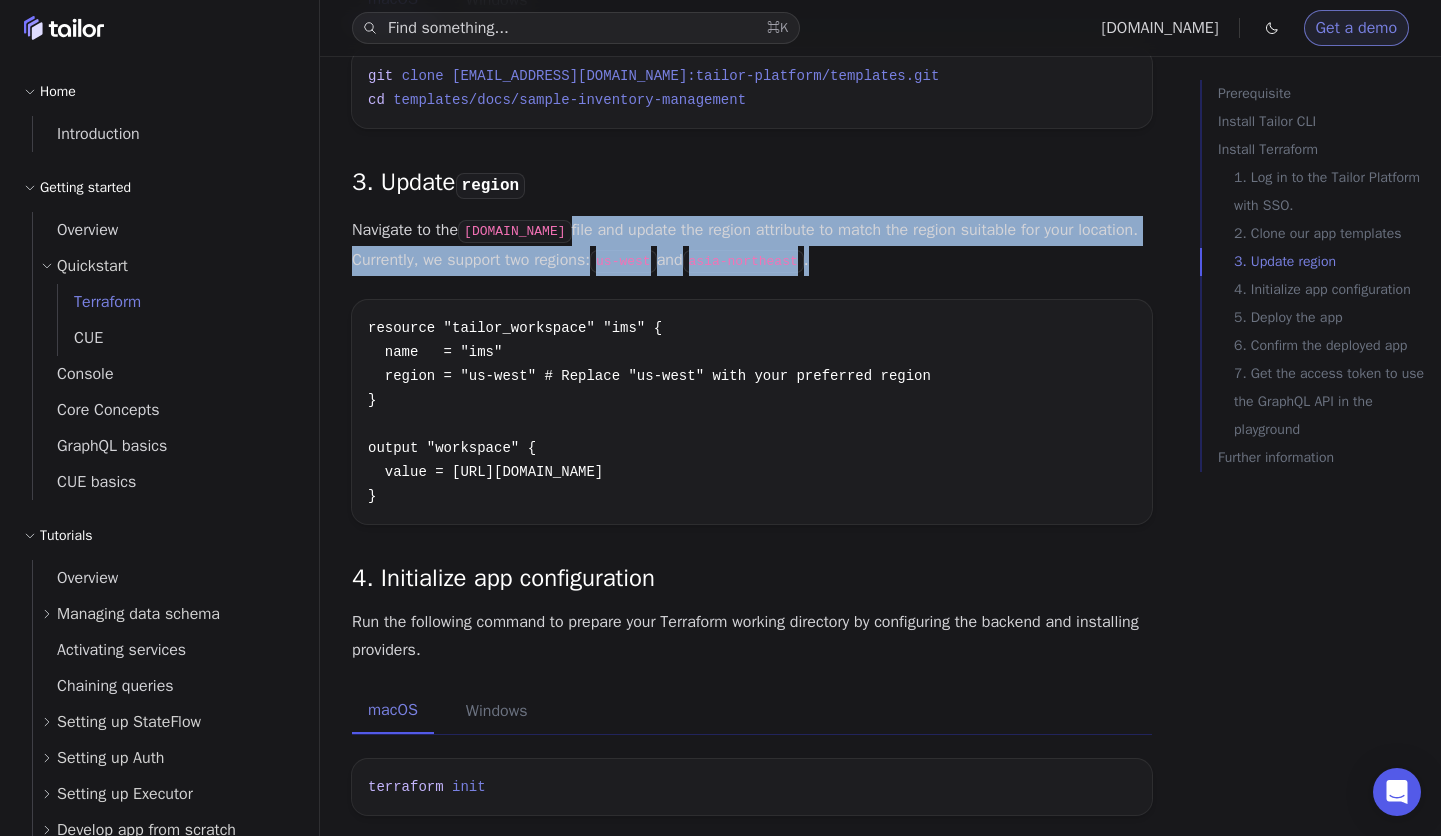 drag, startPoint x: 573, startPoint y: 260, endPoint x: 1072, endPoint y: 282, distance: 499.48474 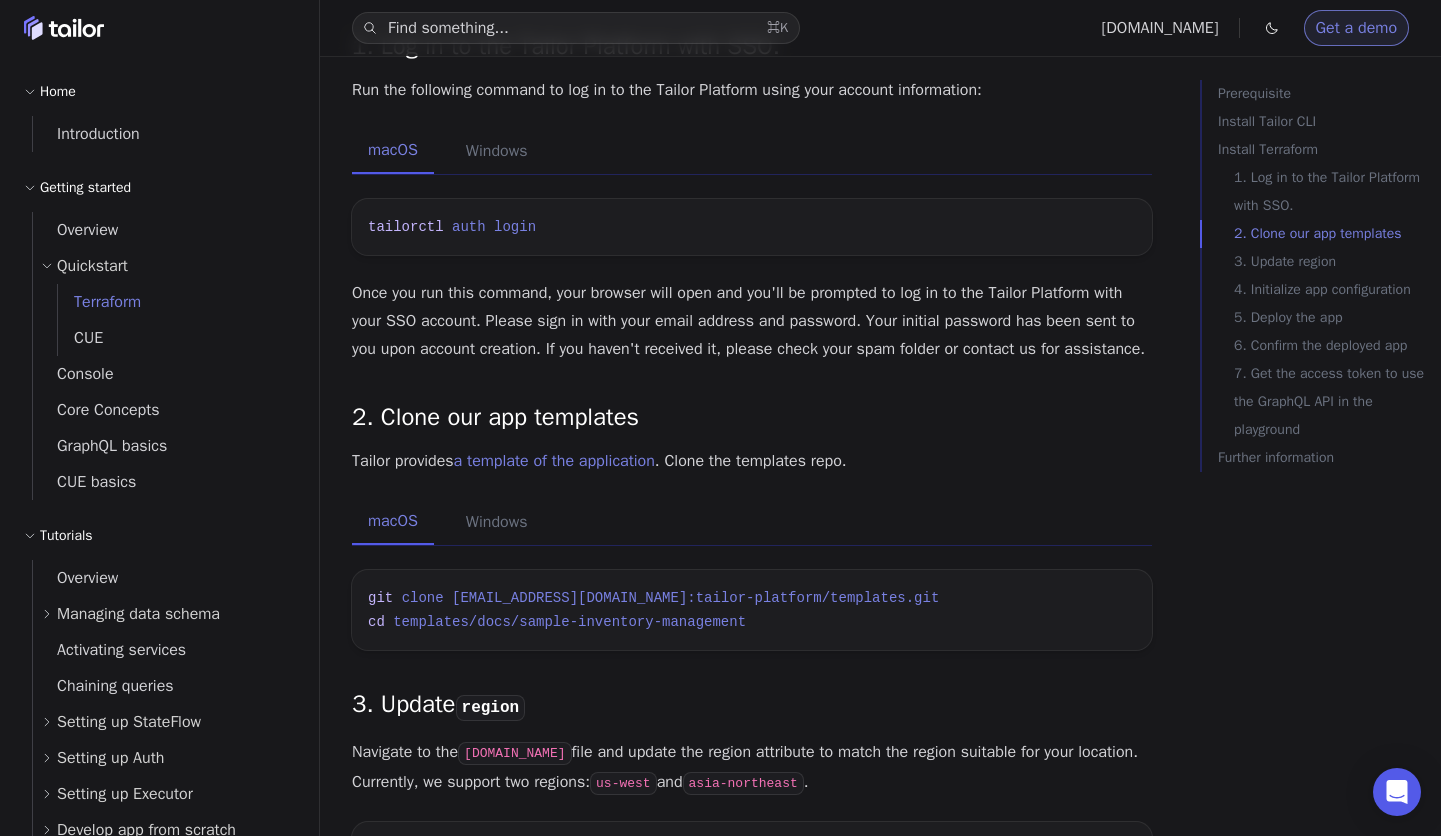 scroll, scrollTop: 0, scrollLeft: 0, axis: both 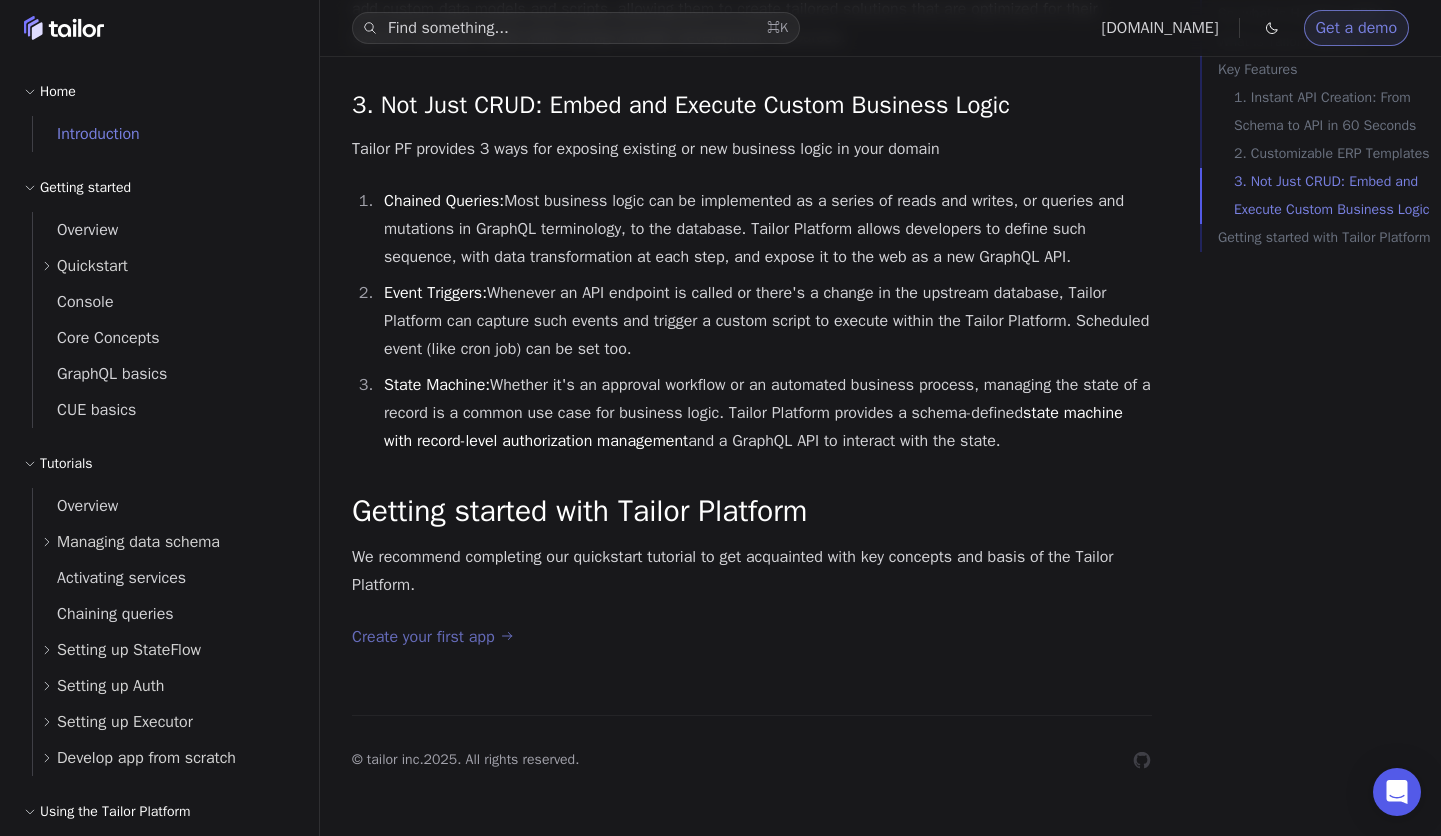 click on "Create your first app" at bounding box center [432, 637] 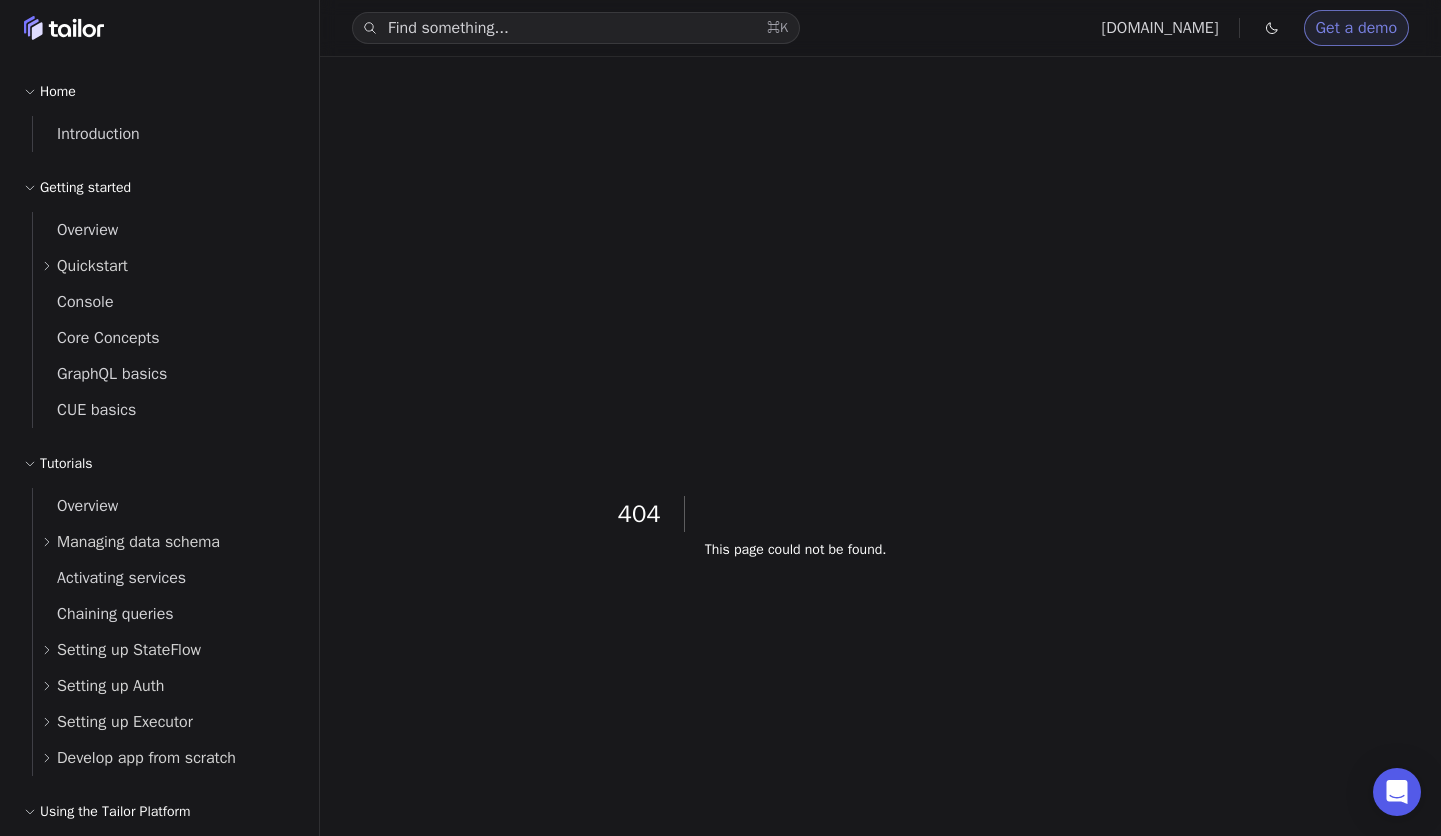 scroll, scrollTop: 0, scrollLeft: 0, axis: both 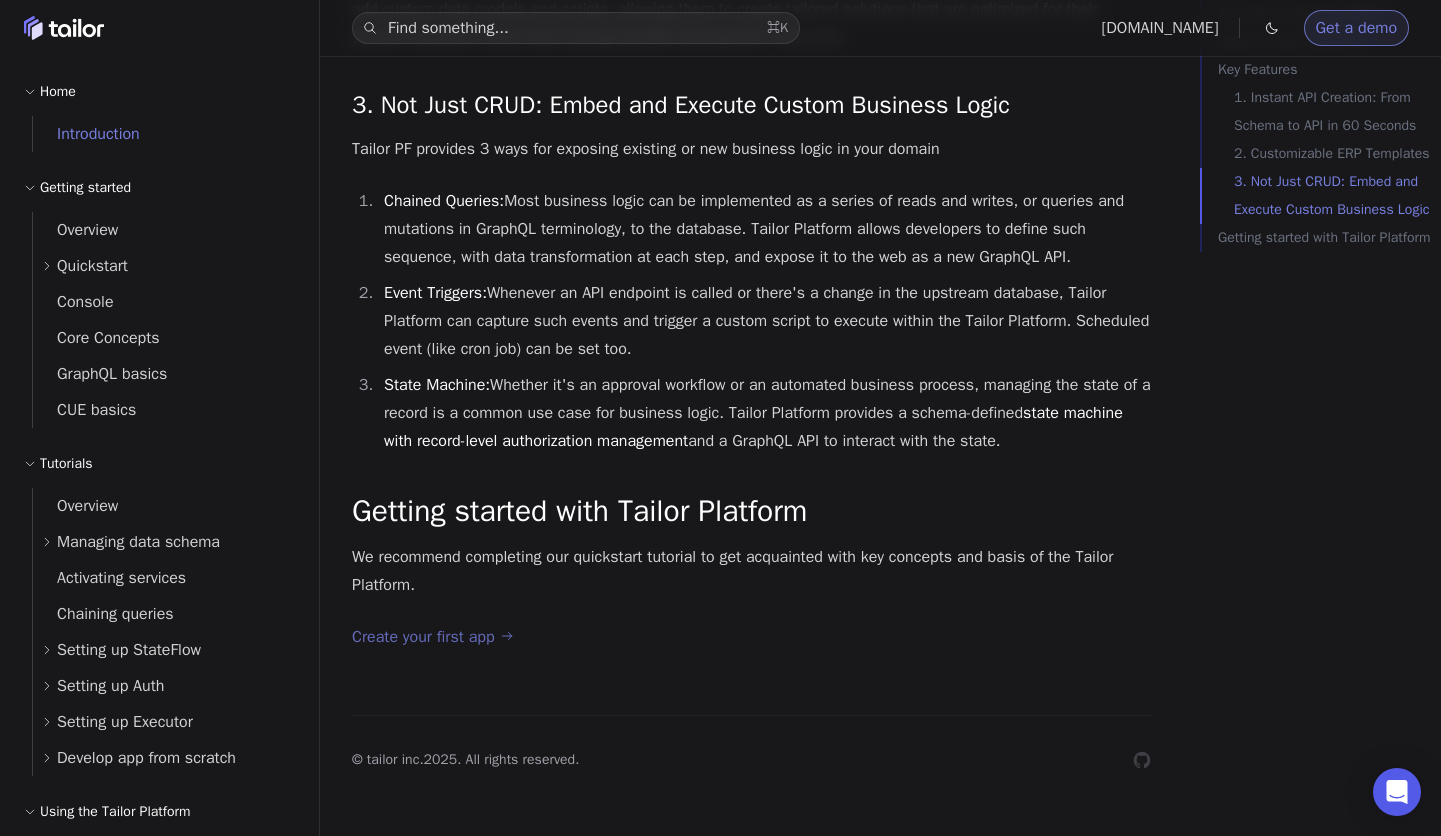 click on "Create your first app" at bounding box center (432, 637) 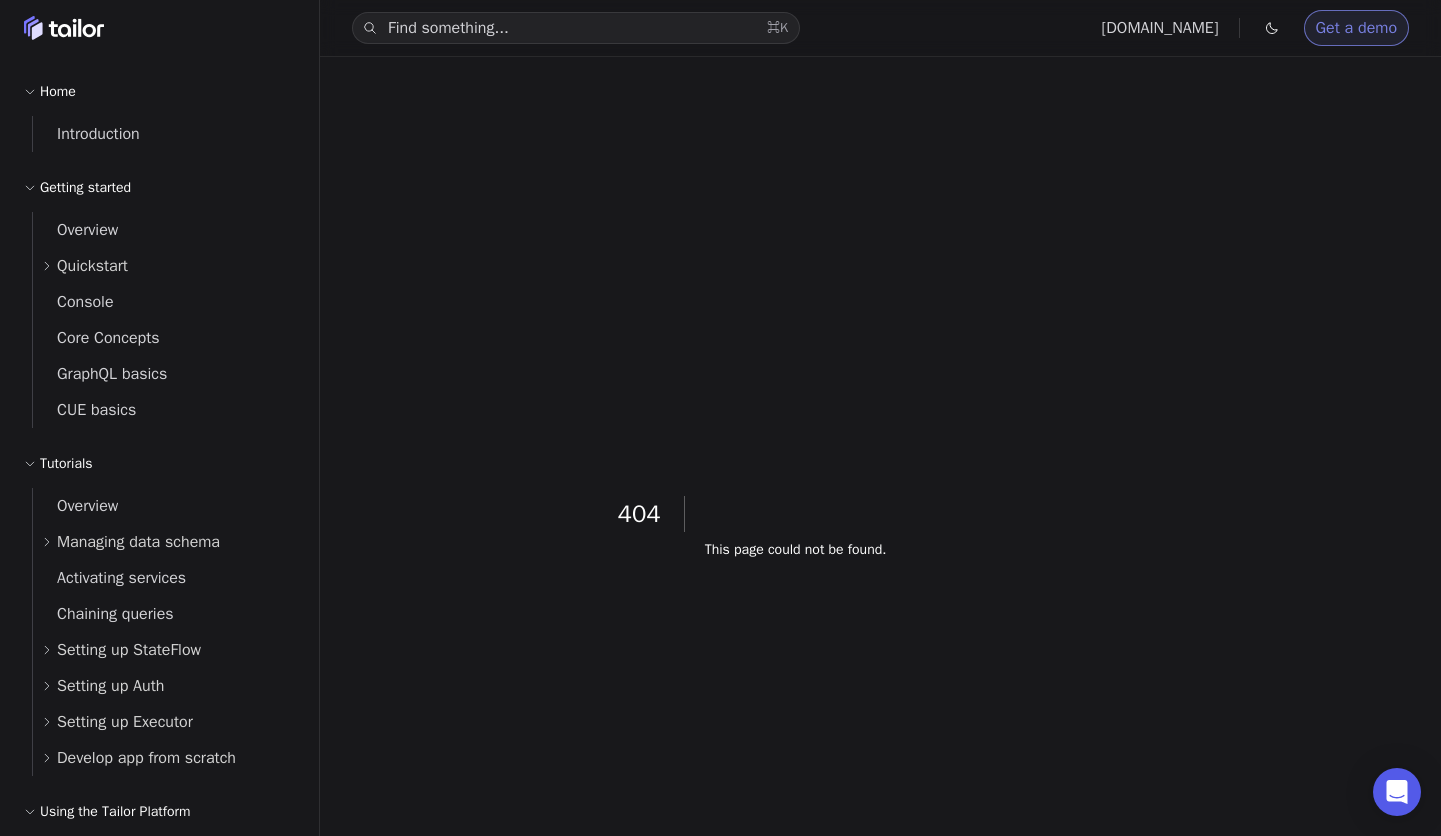 scroll, scrollTop: 0, scrollLeft: 0, axis: both 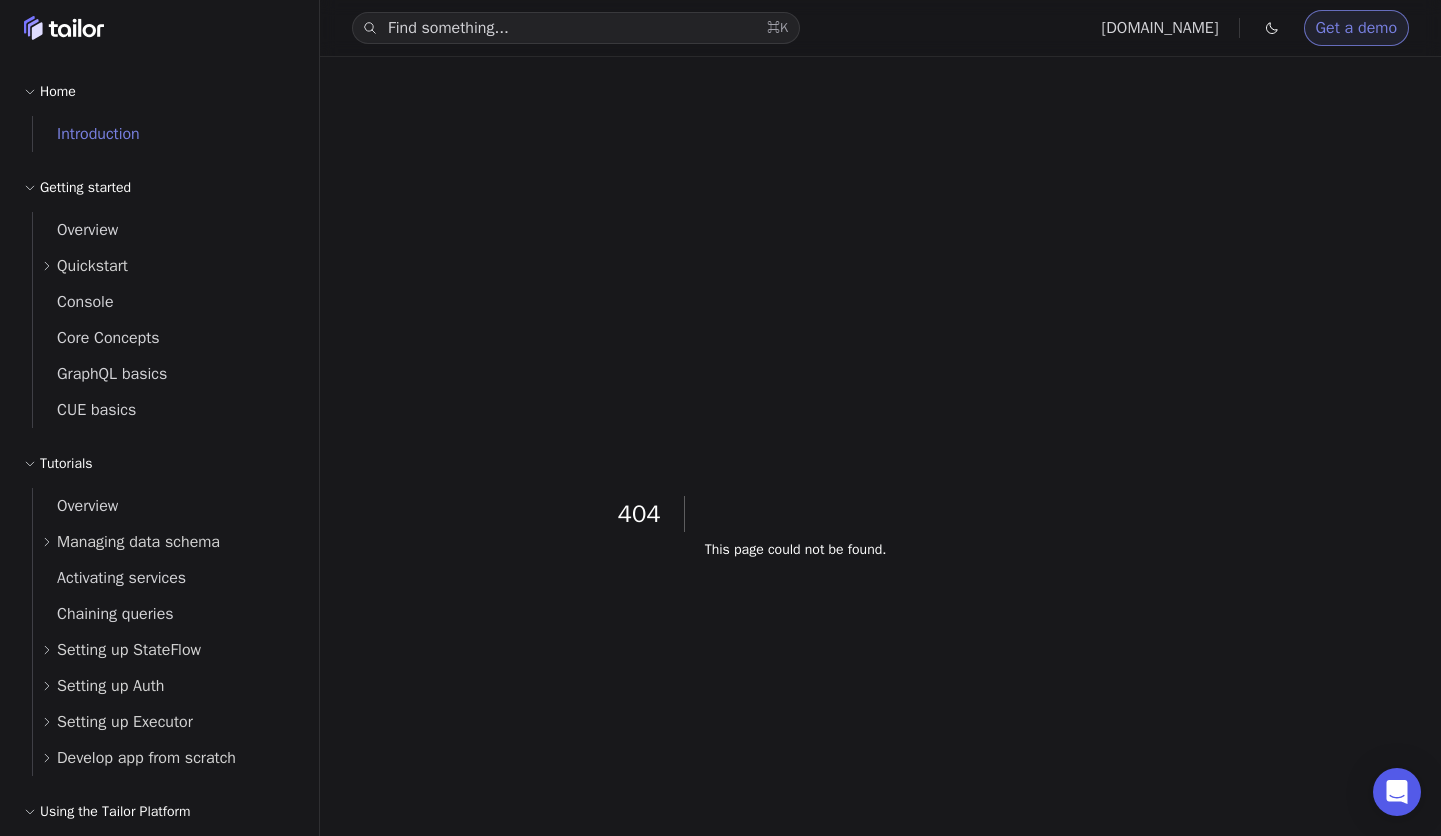 click on "Introduction" at bounding box center [86, 134] 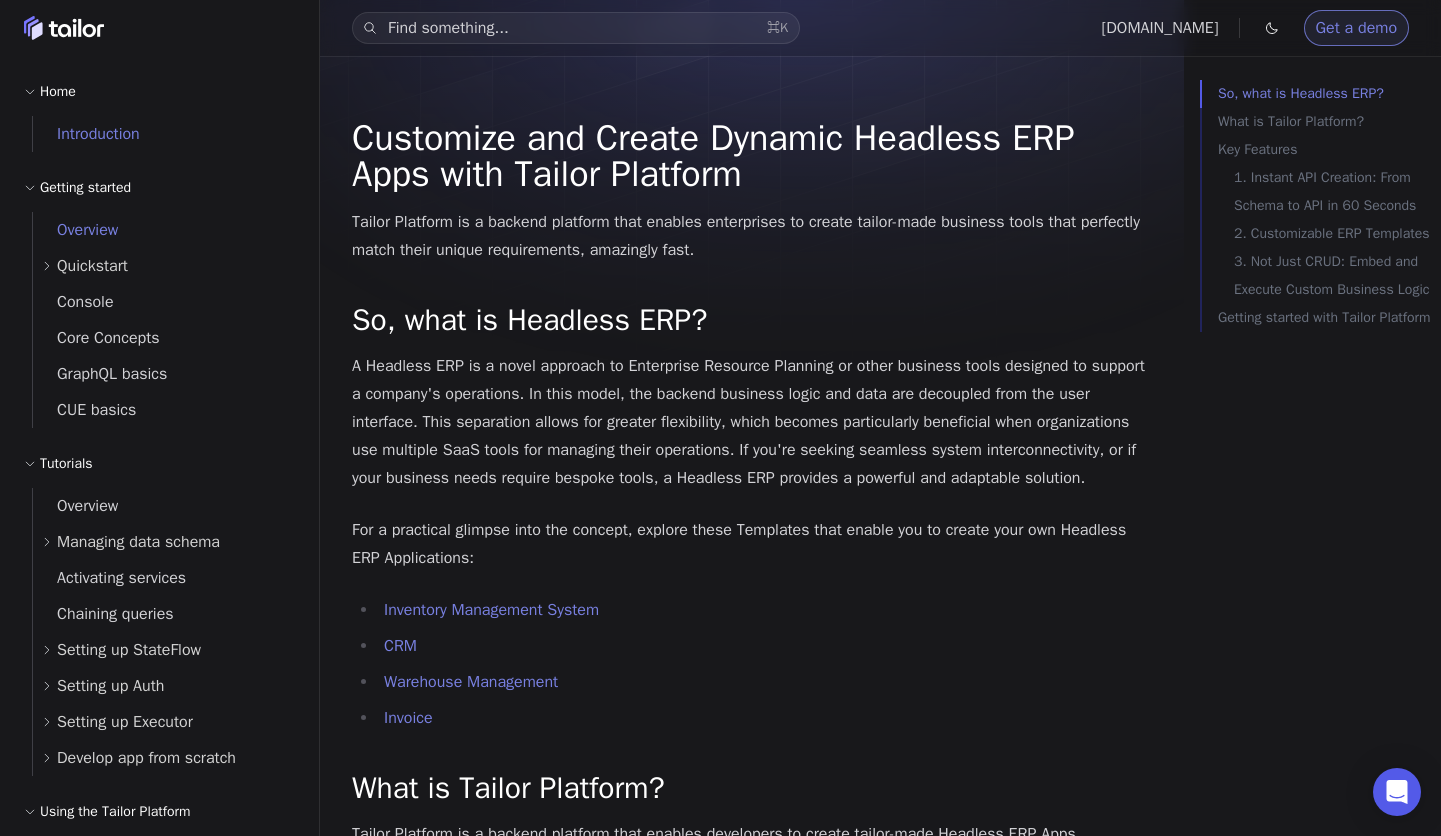 click on "Overview" at bounding box center [75, 230] 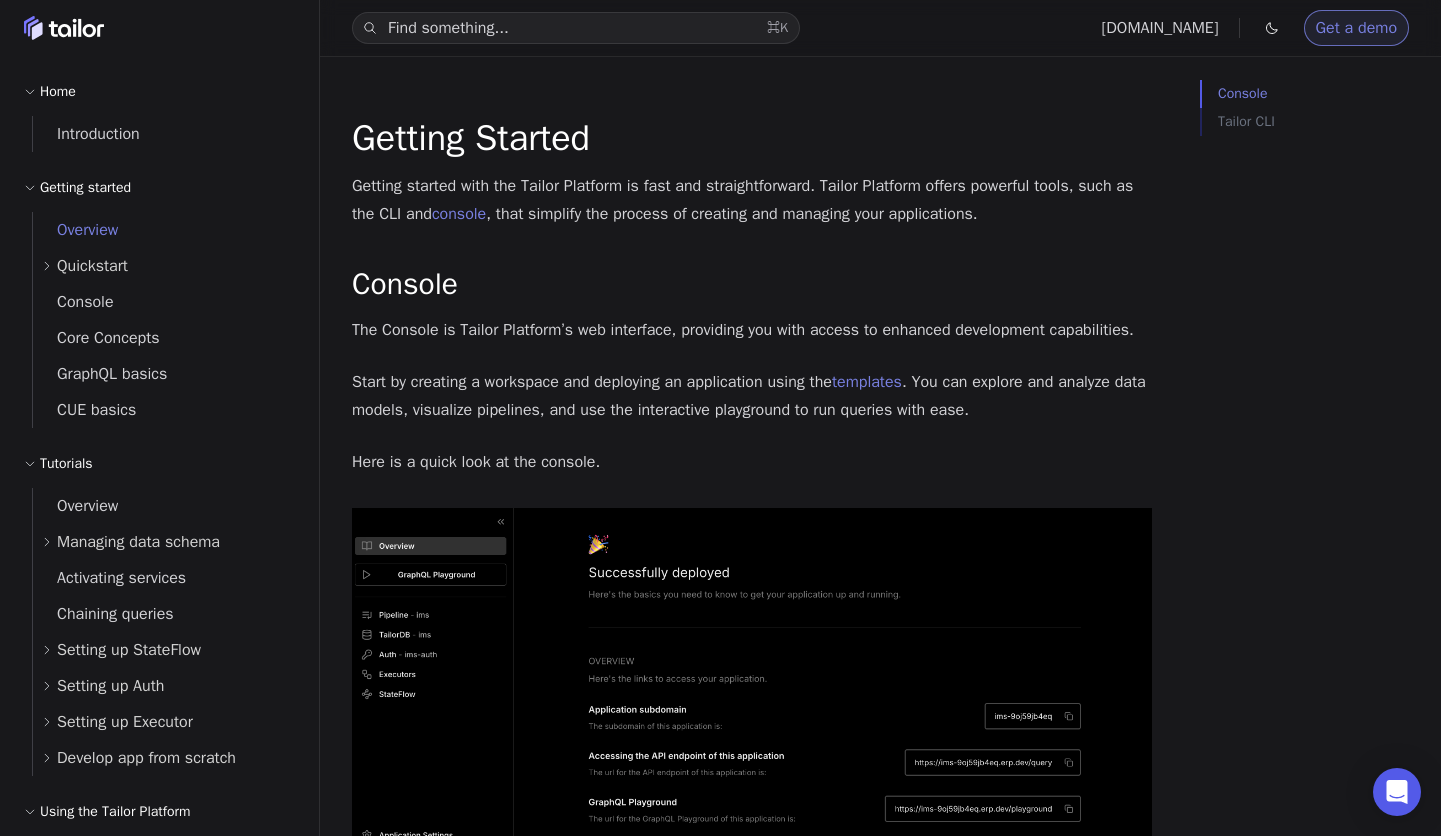 click on "Quickstart" at bounding box center (92, 266) 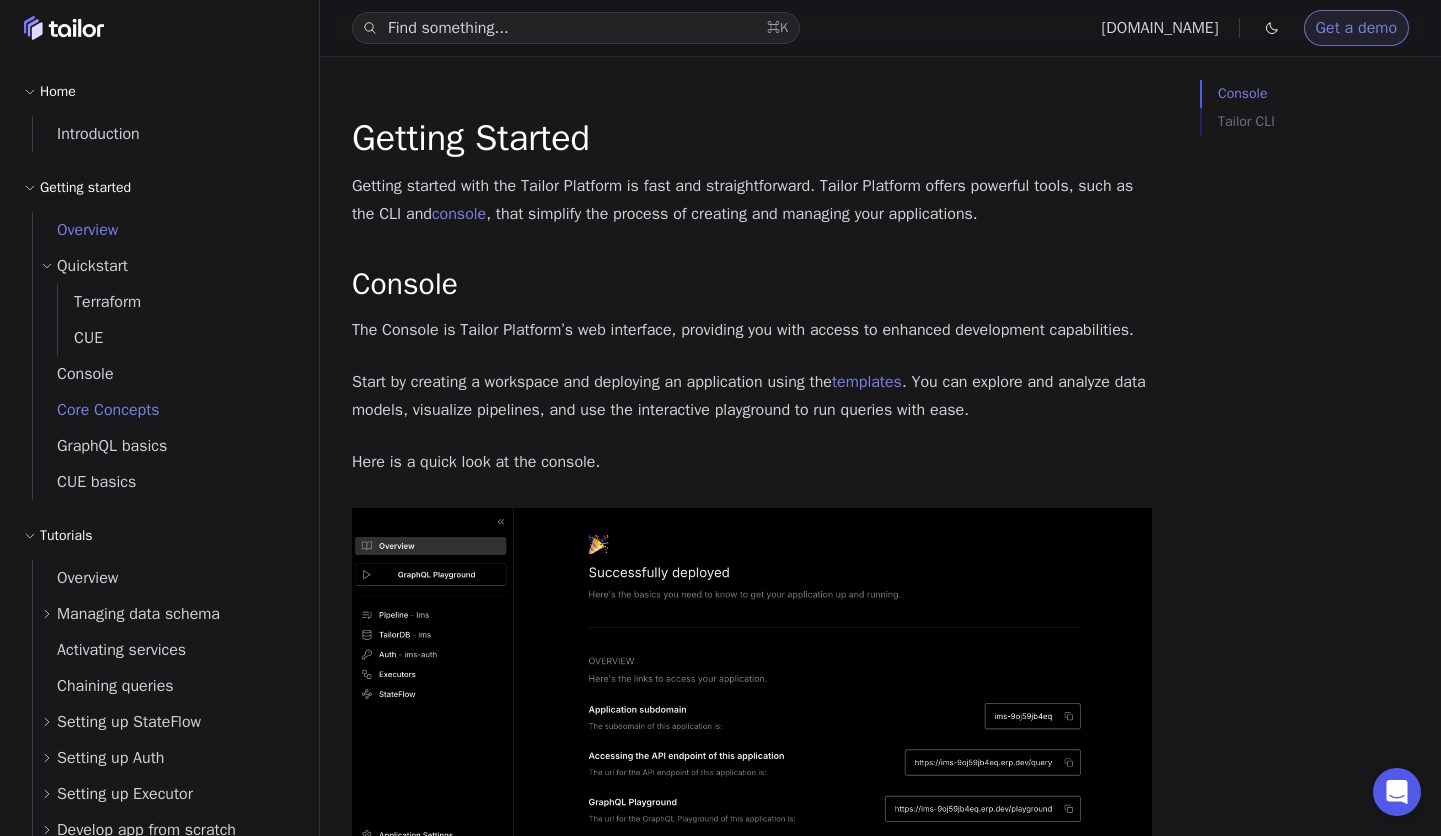 click on "Core Concepts" at bounding box center [96, 410] 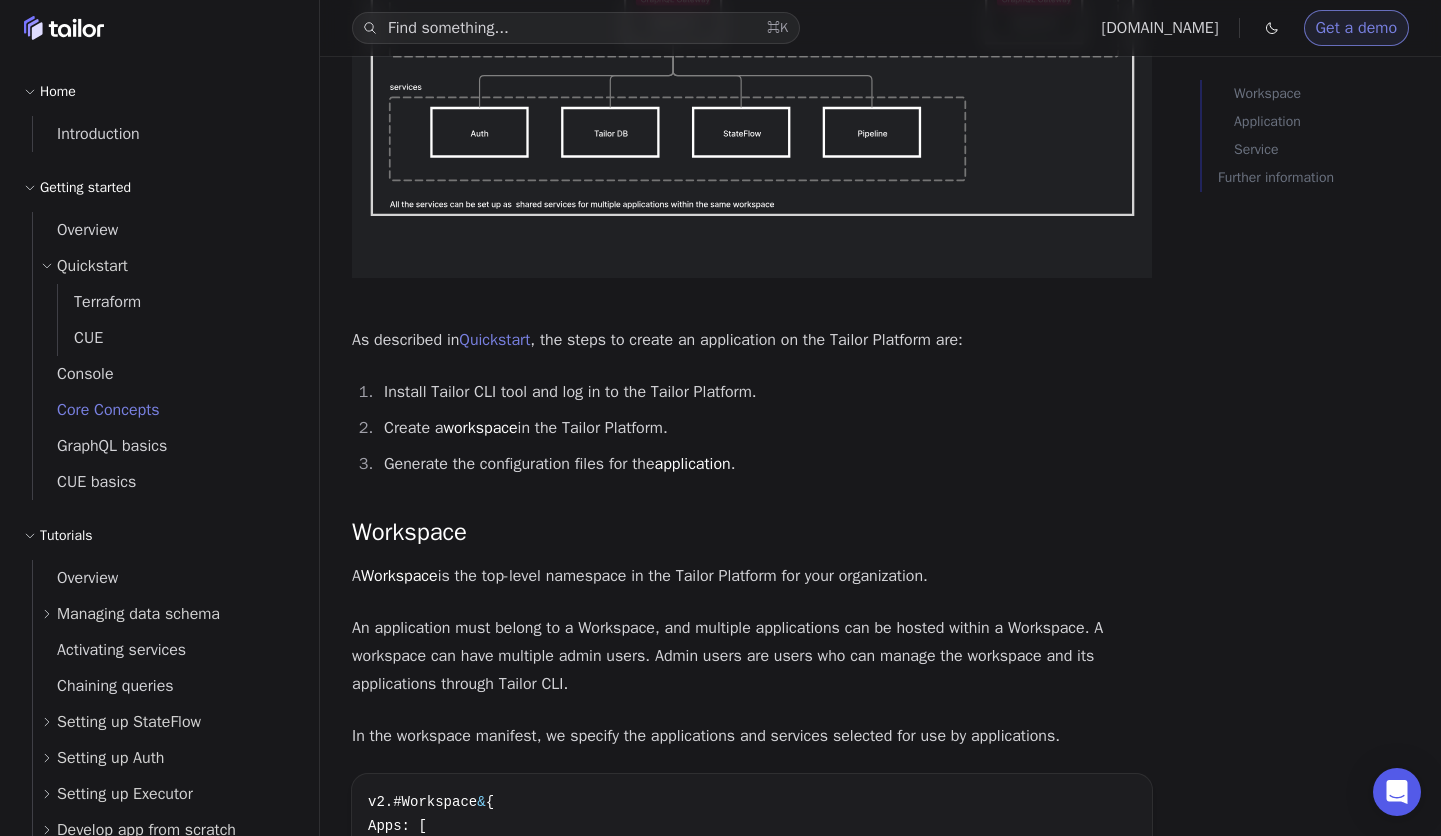 scroll, scrollTop: 561, scrollLeft: 0, axis: vertical 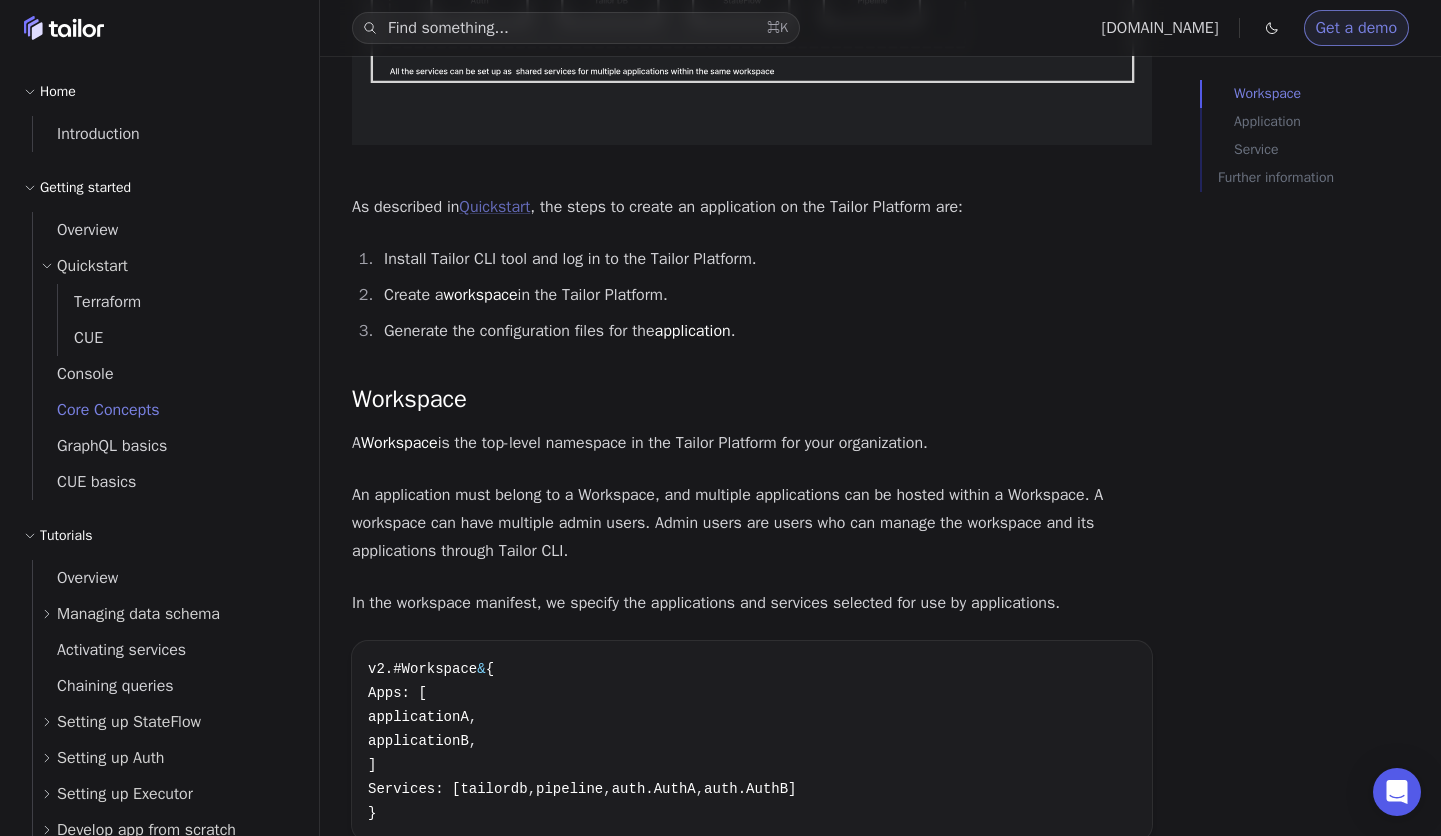 click on "Quickstart" at bounding box center (494, 207) 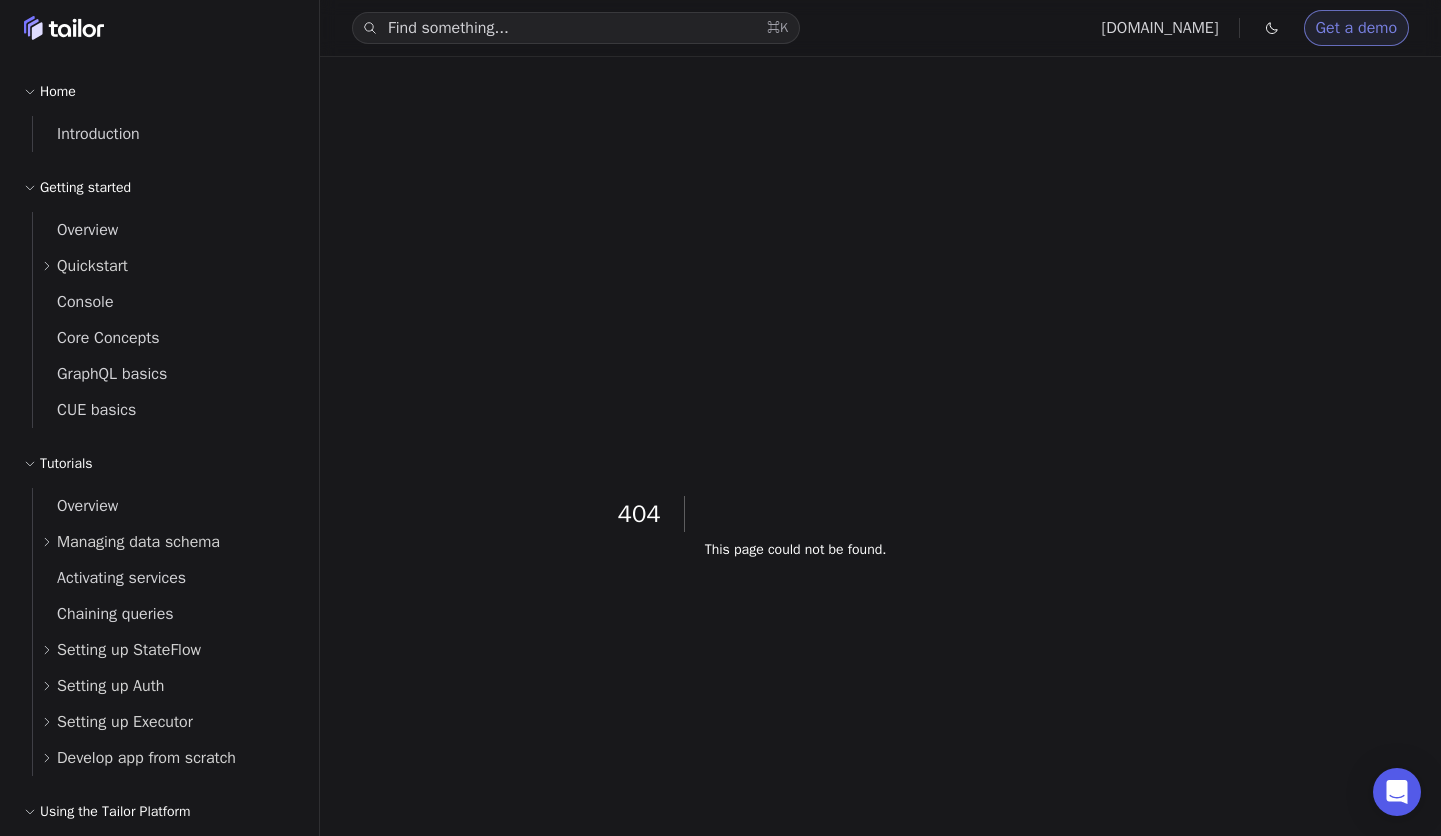 scroll, scrollTop: 0, scrollLeft: 0, axis: both 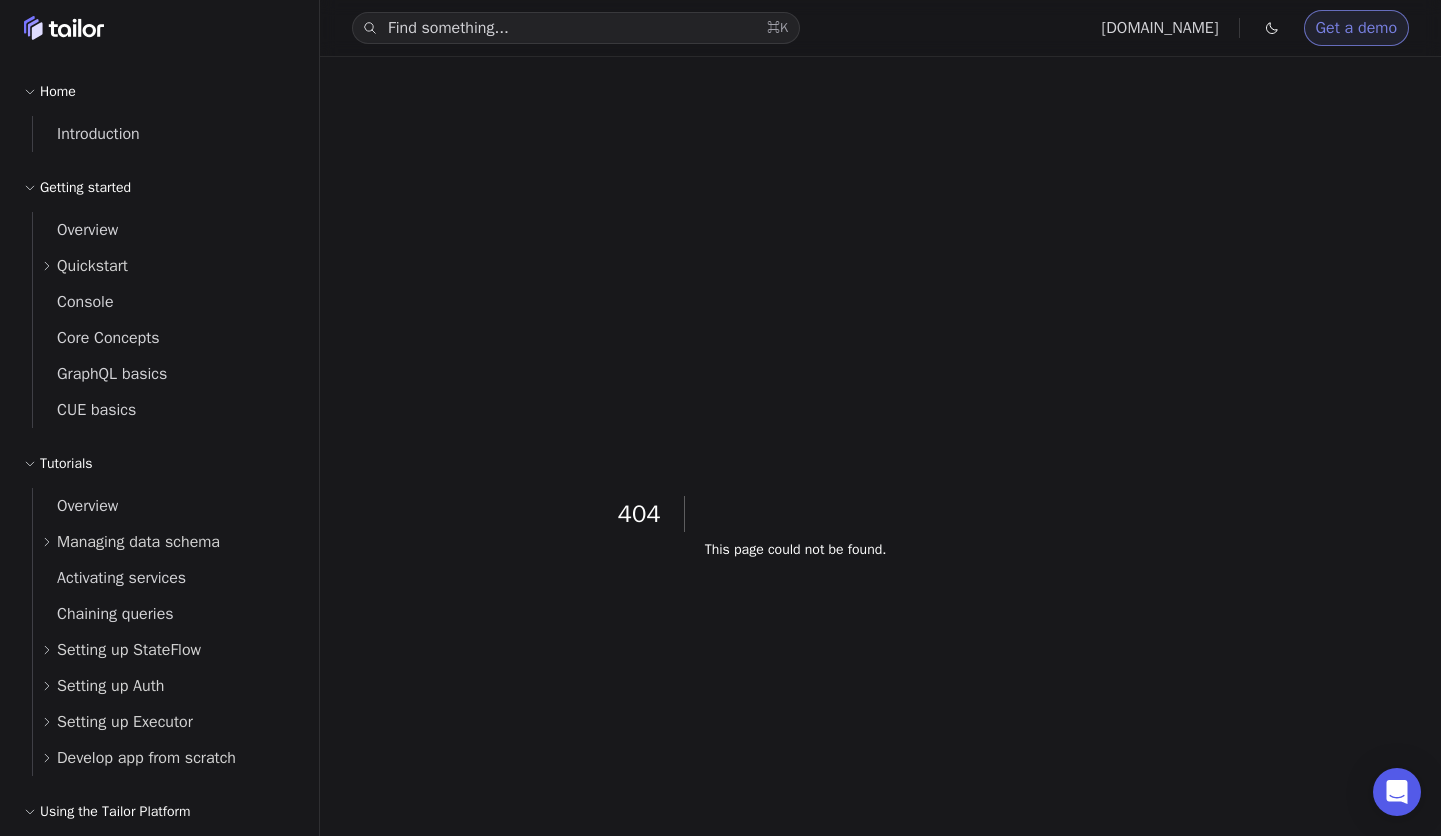 click on "Home" at bounding box center [58, 92] 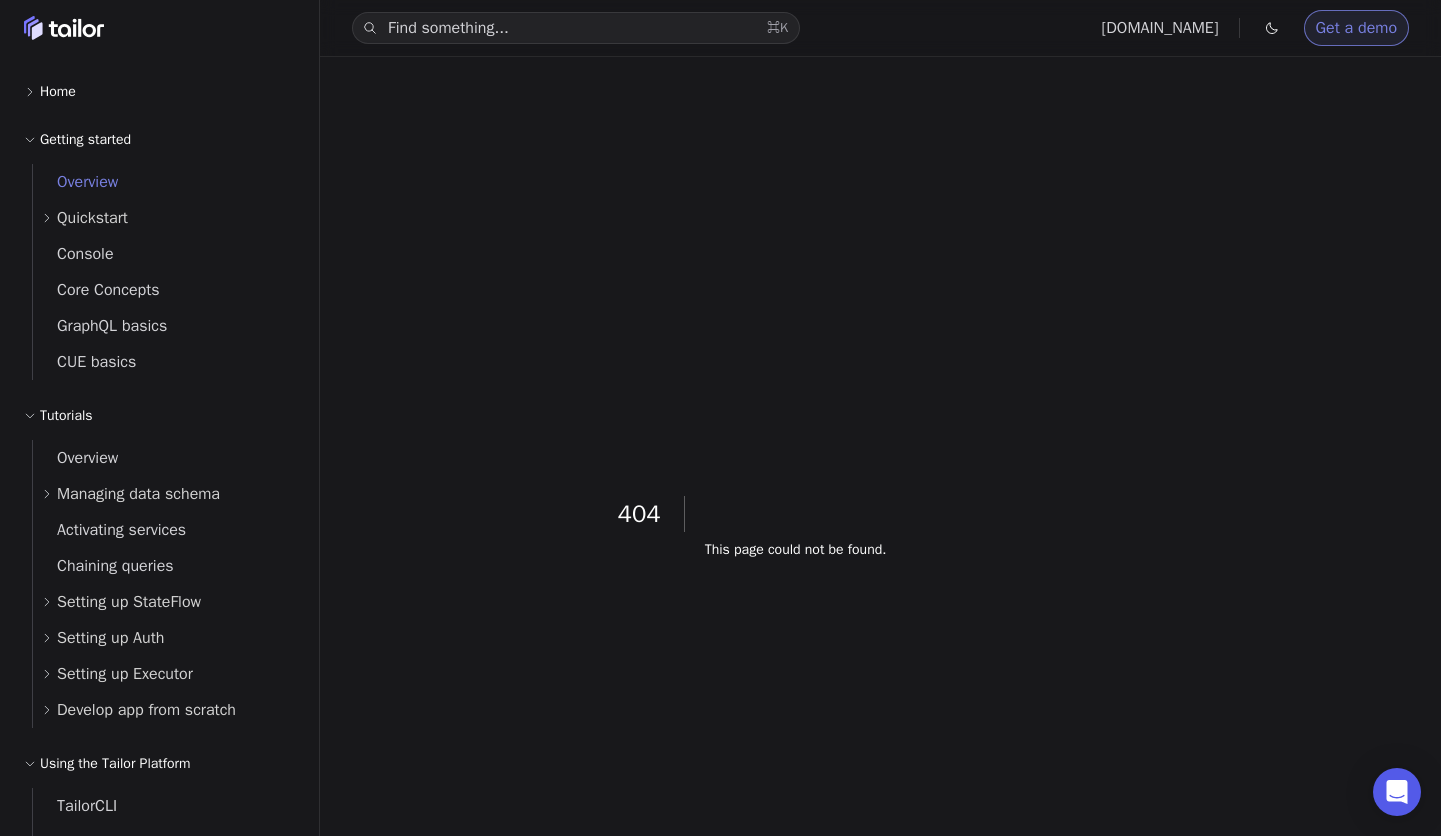 click on "Overview" at bounding box center (75, 182) 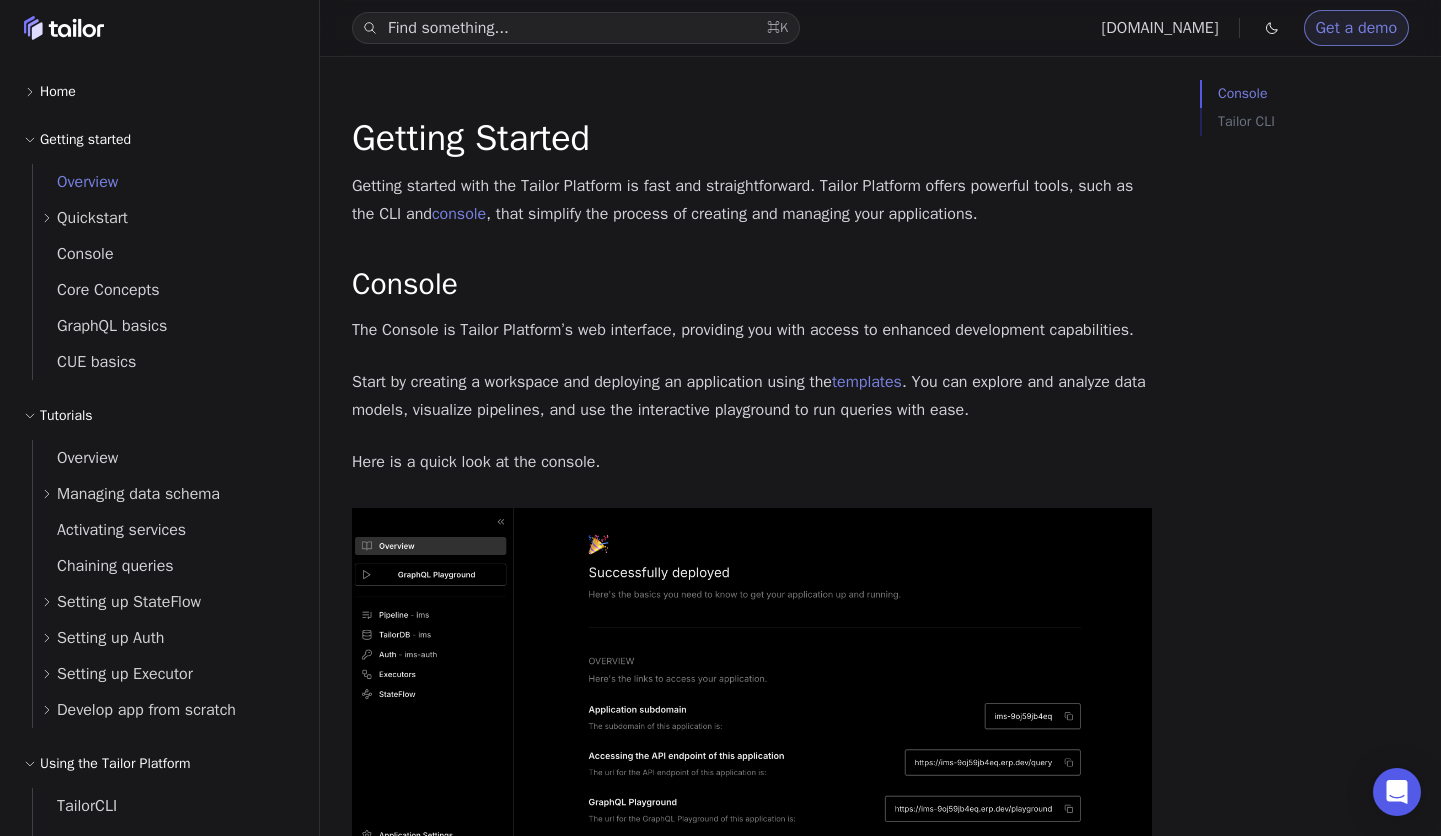 click on "Home" at bounding box center (58, 92) 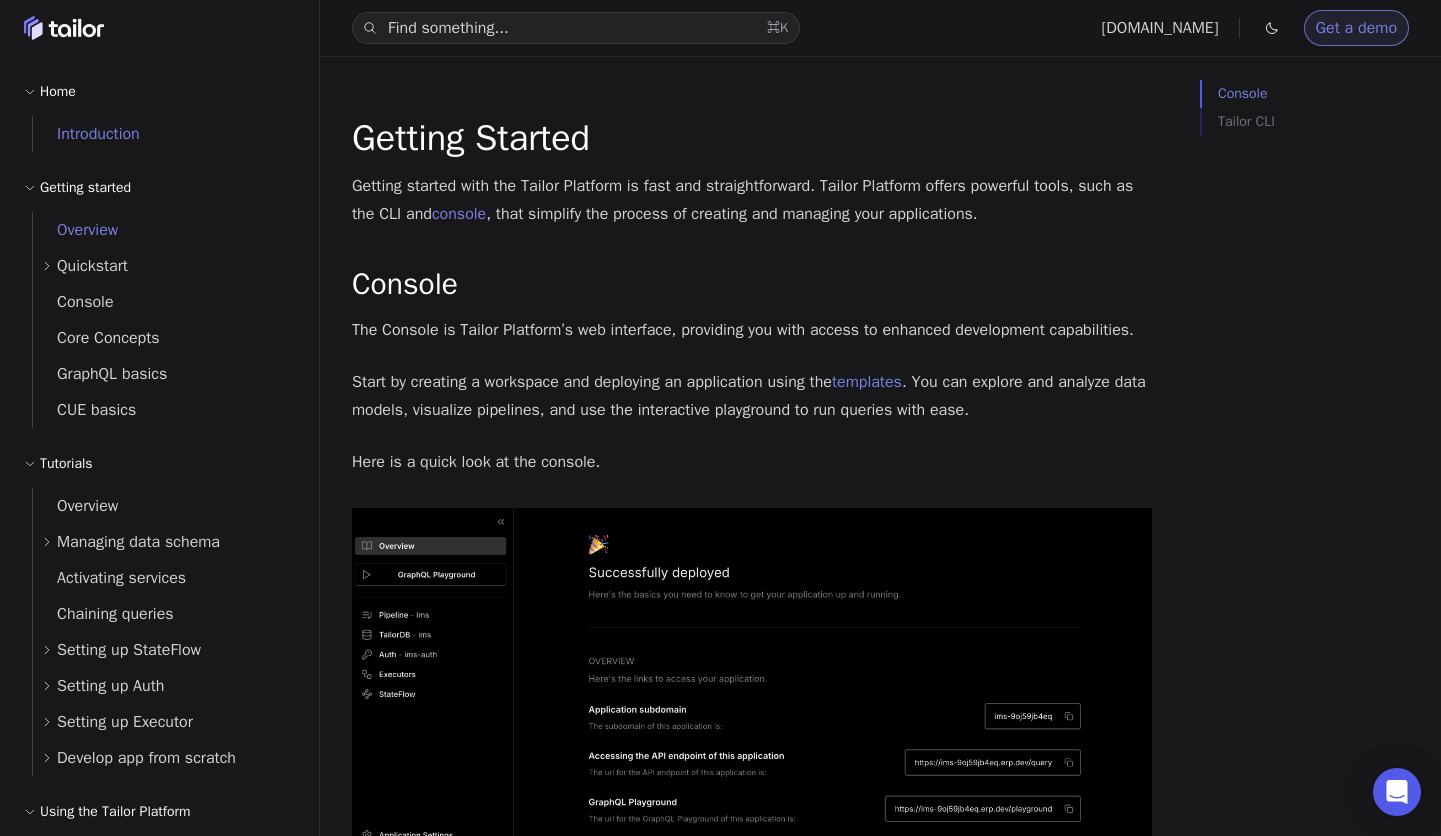 click on "Introduction" at bounding box center (86, 134) 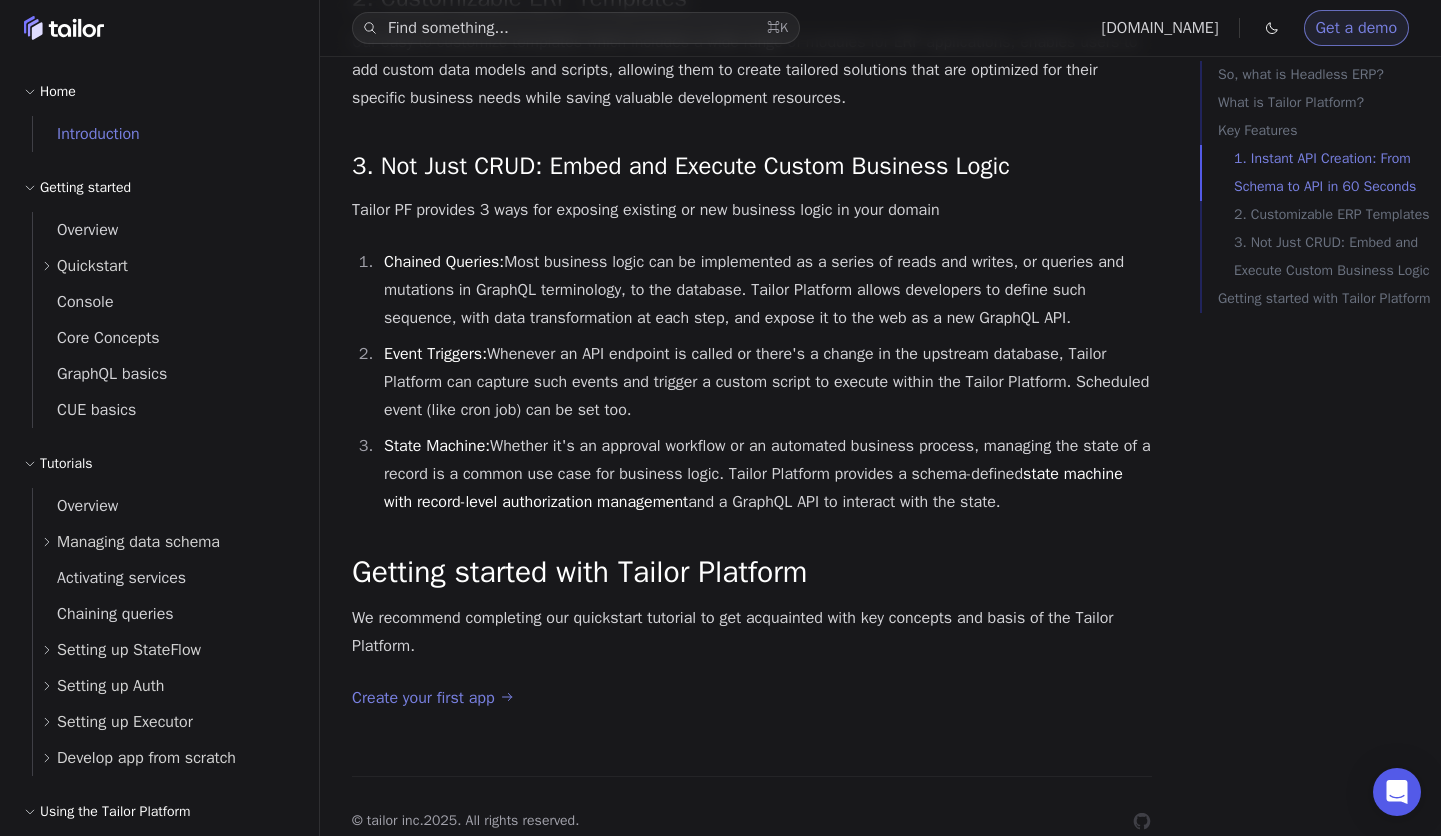 scroll, scrollTop: 2529, scrollLeft: 0, axis: vertical 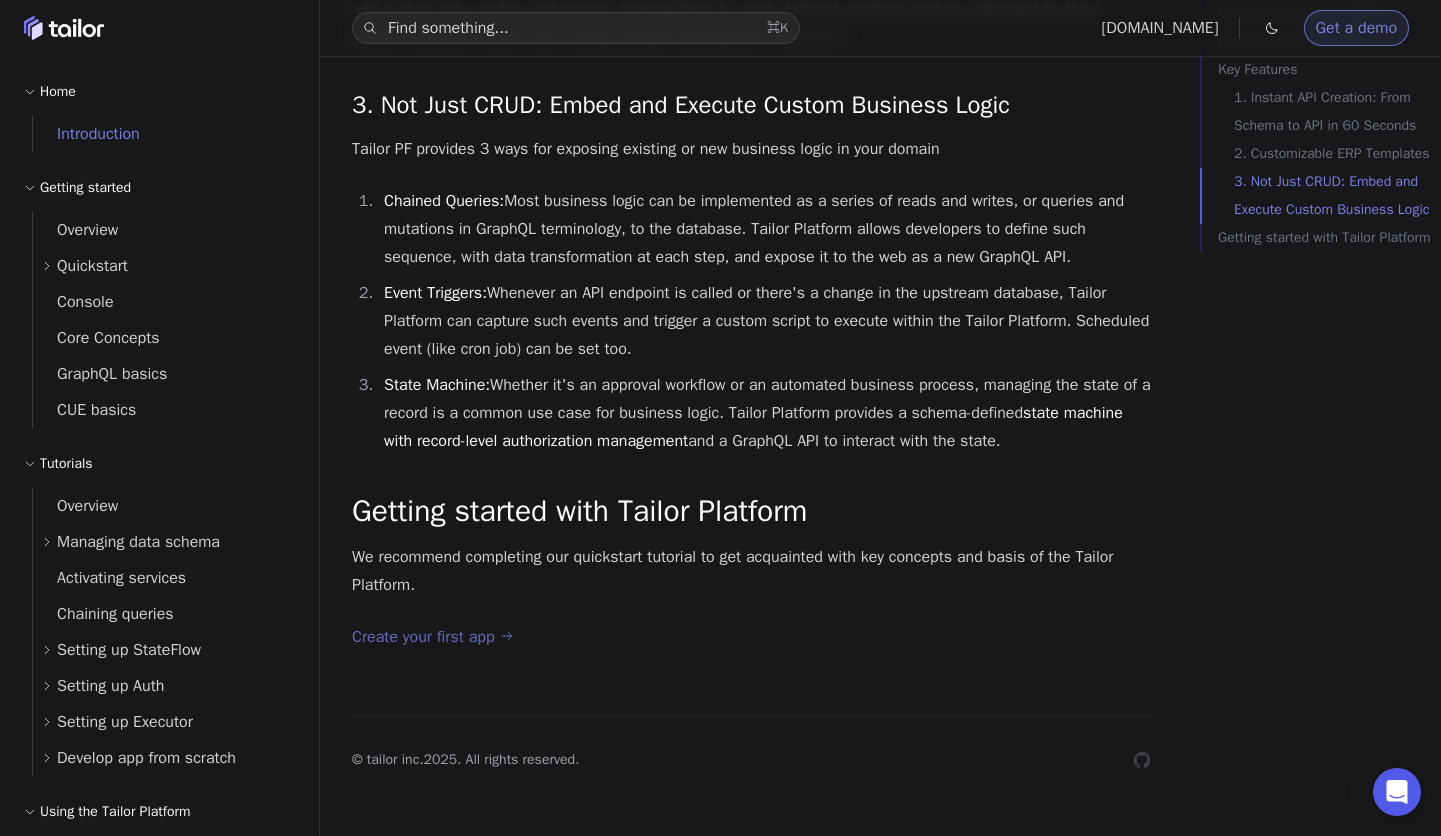 click on "Create your first app" at bounding box center (432, 637) 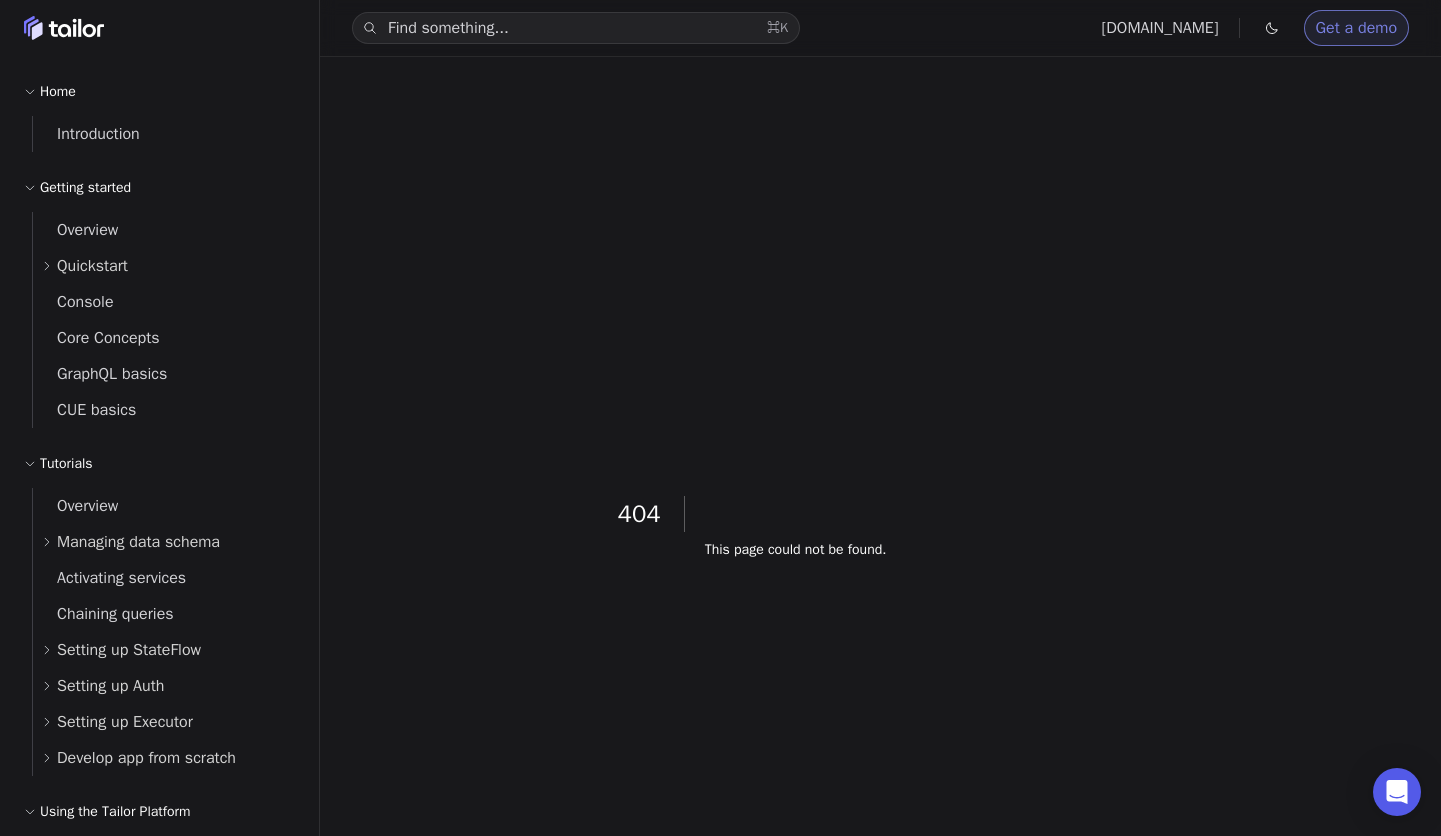 scroll, scrollTop: 0, scrollLeft: 0, axis: both 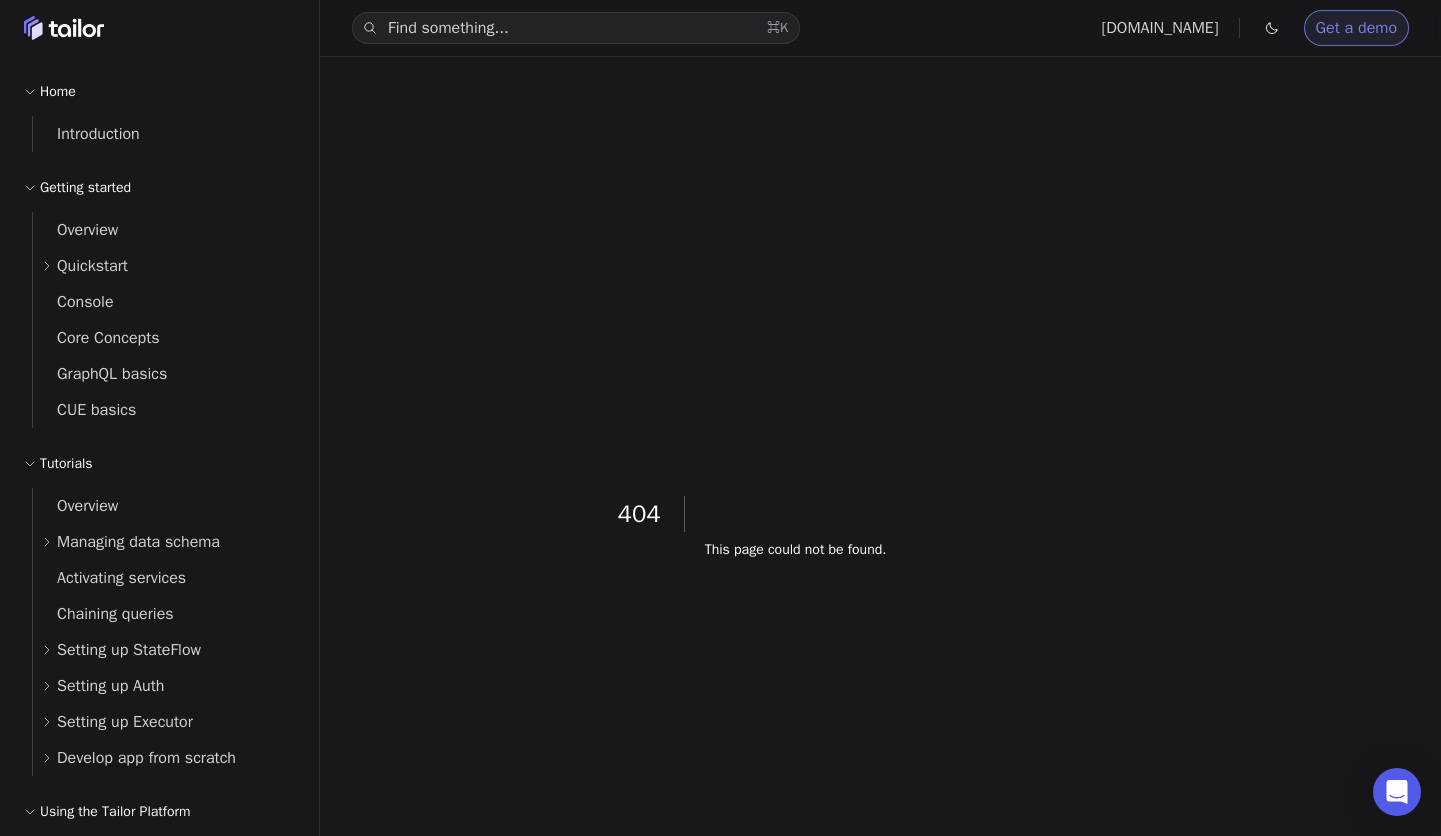 click 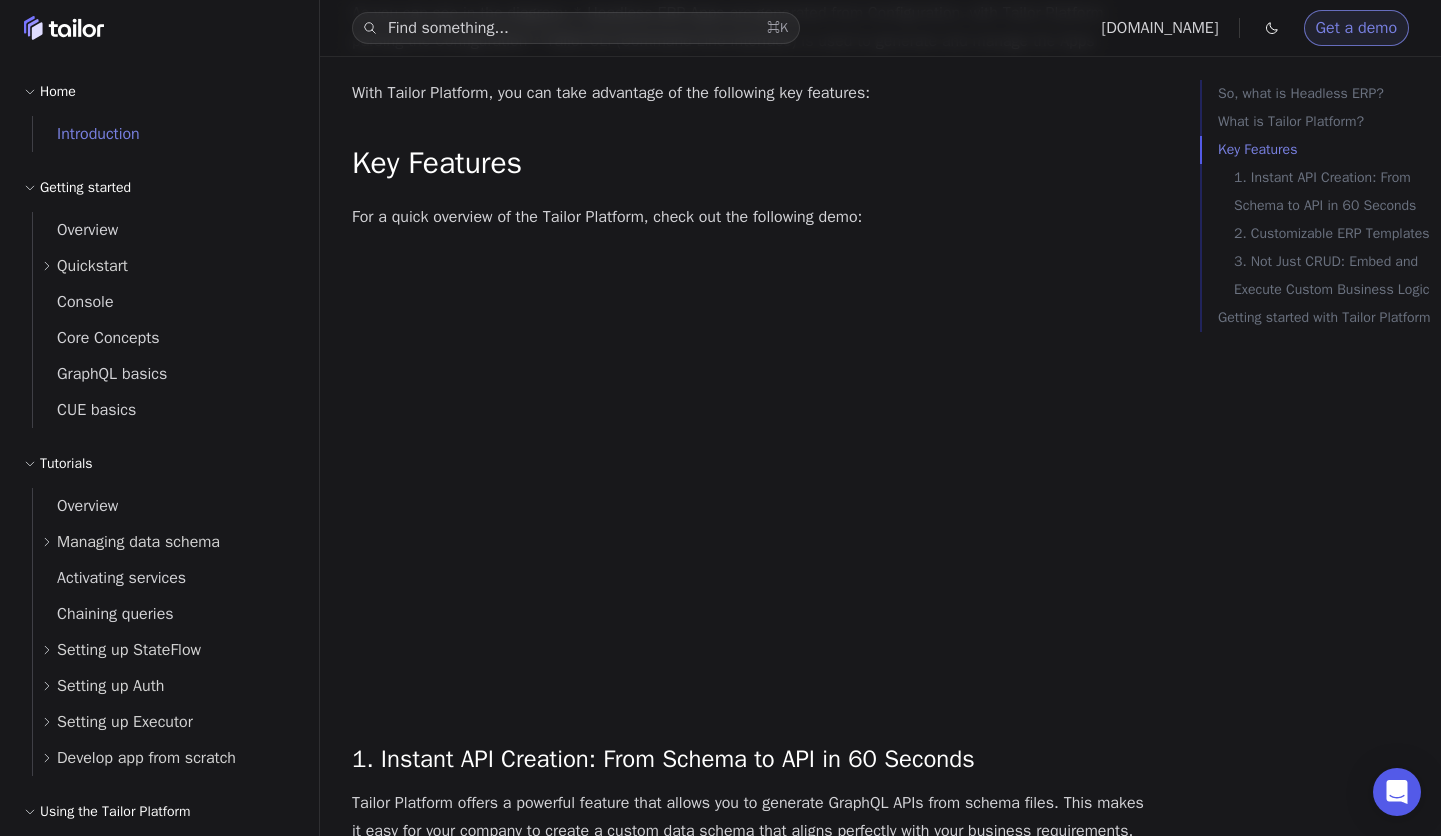 scroll, scrollTop: 2529, scrollLeft: 0, axis: vertical 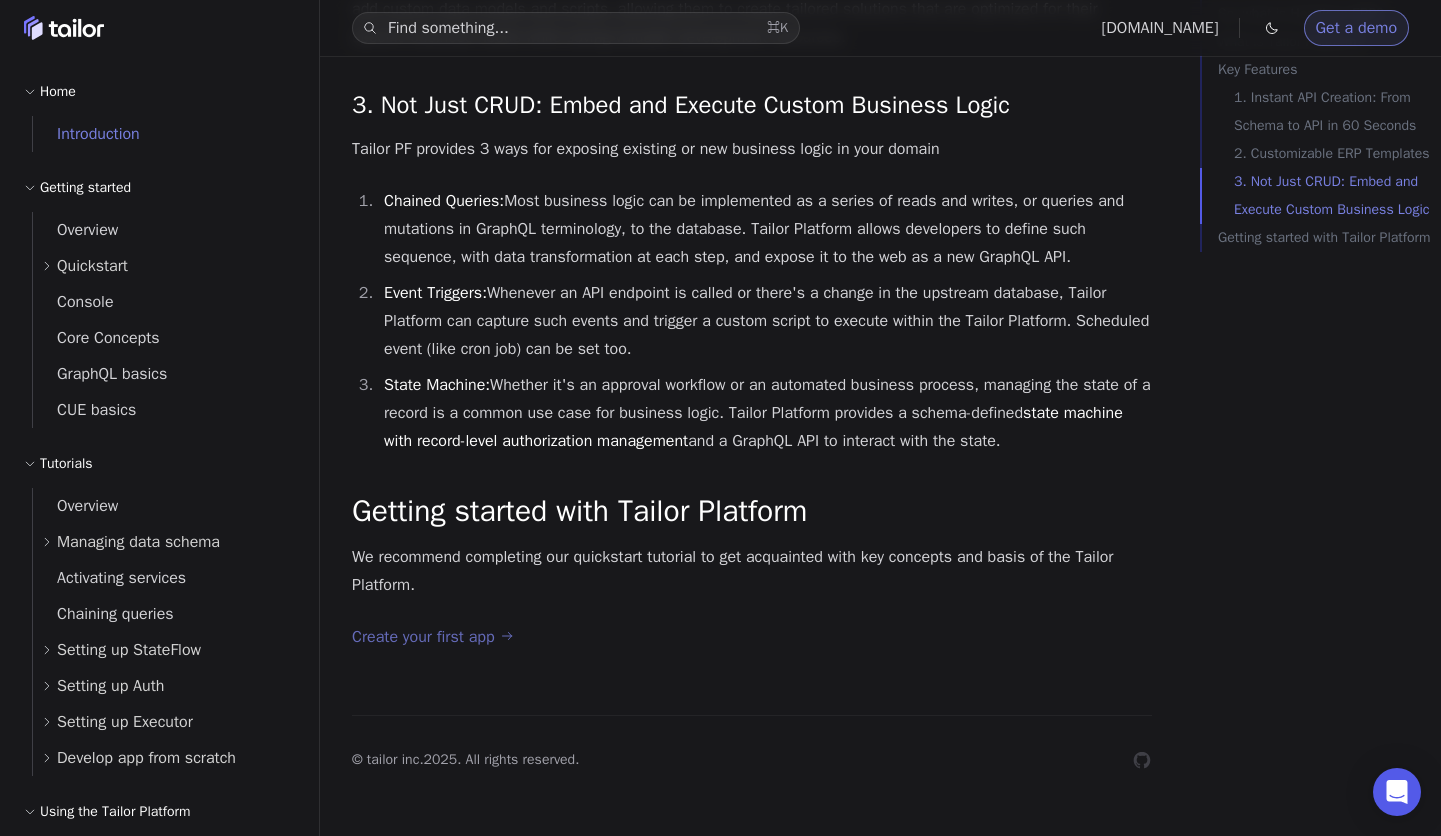 click on "Create your first app" at bounding box center (432, 637) 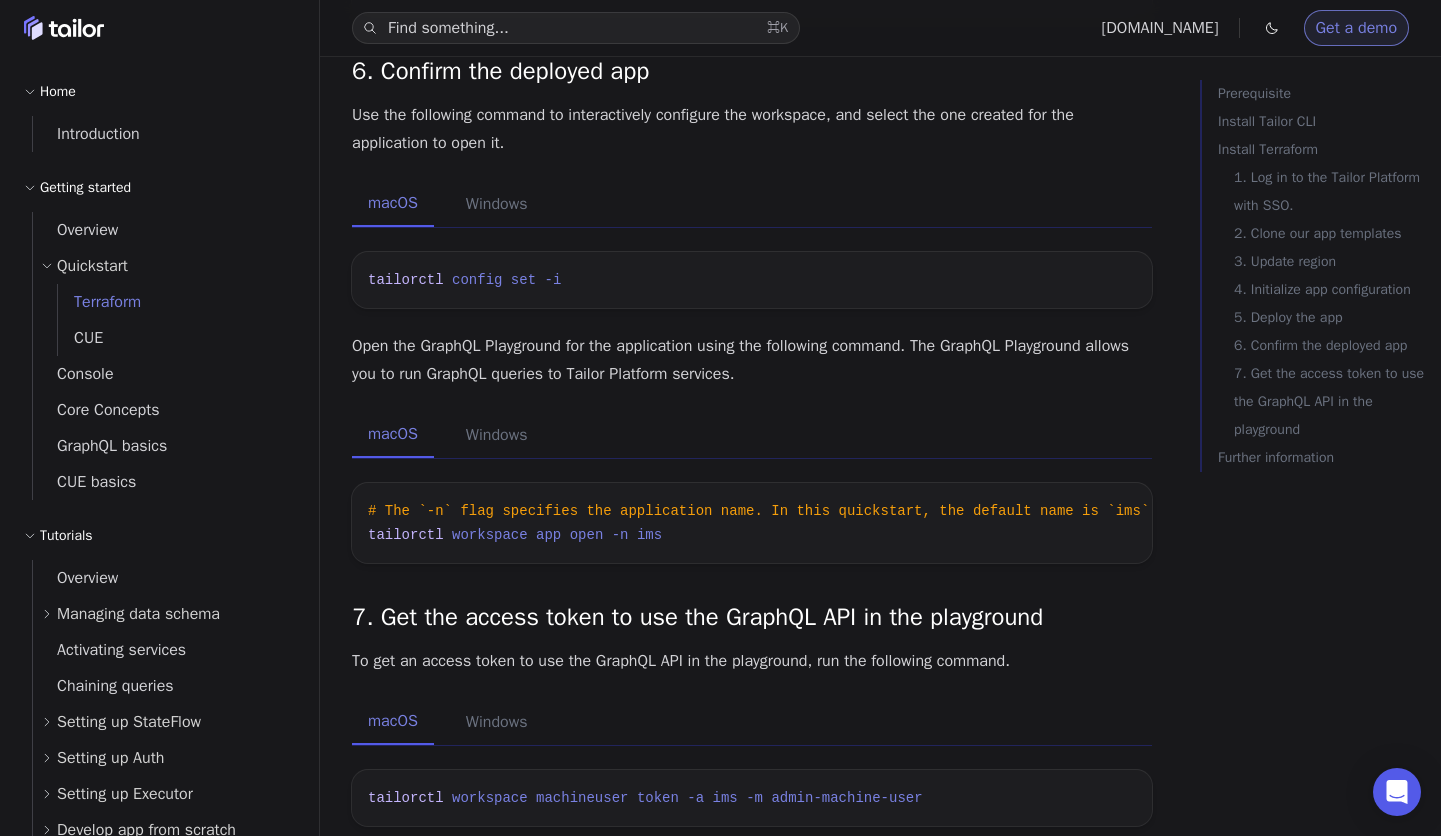 scroll, scrollTop: 0, scrollLeft: 0, axis: both 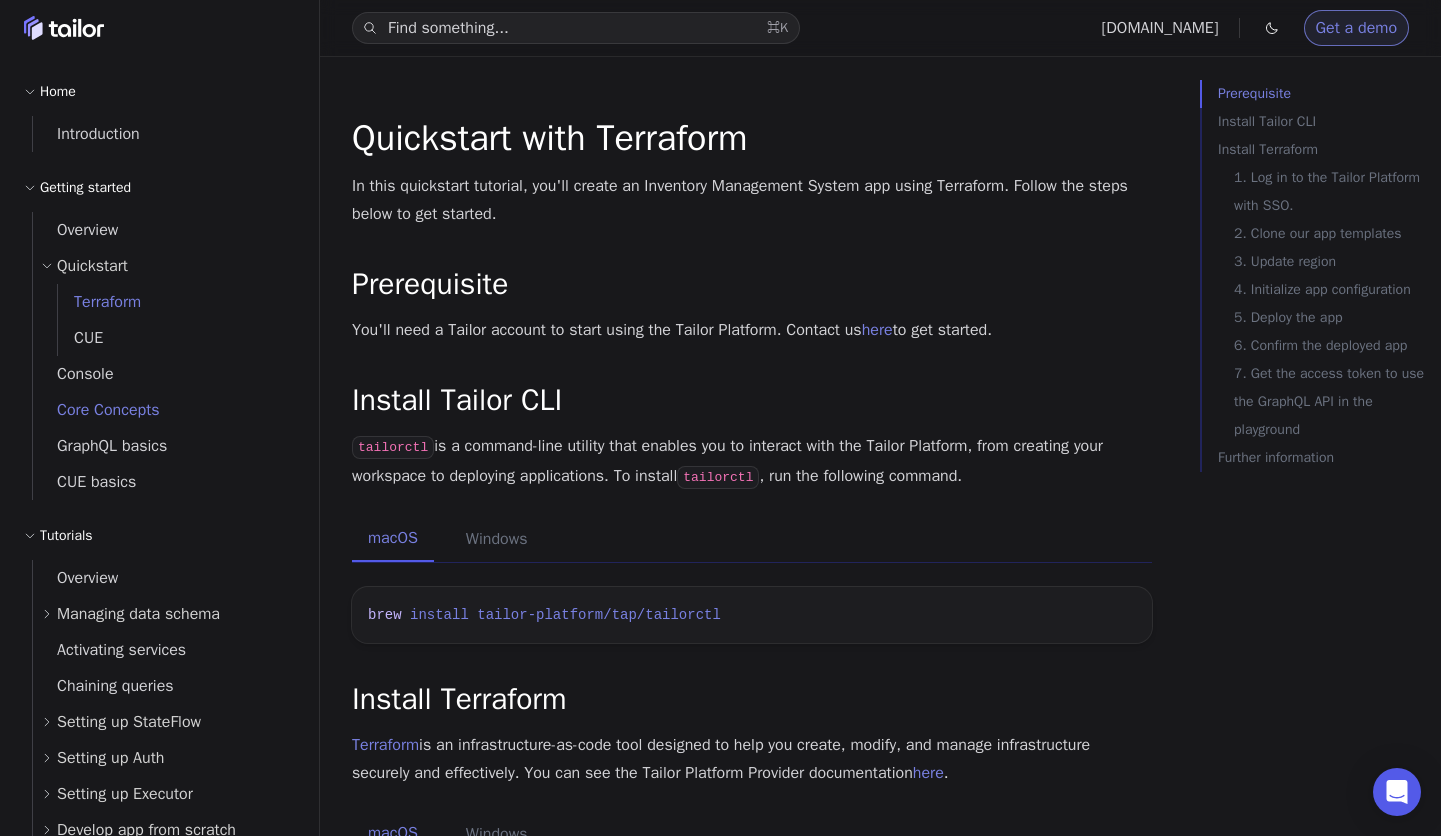 click on "Core Concepts" at bounding box center [96, 410] 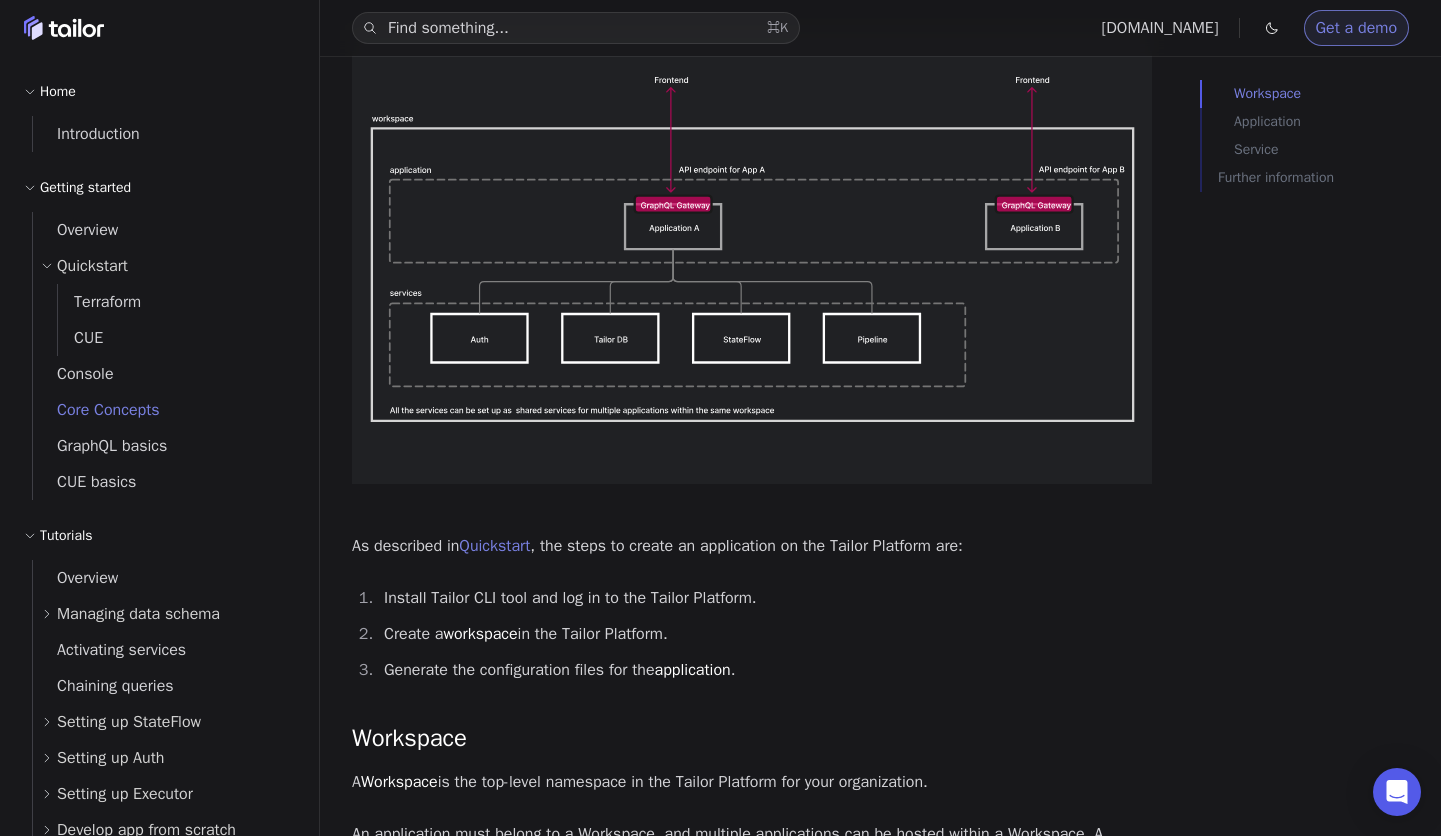 scroll, scrollTop: 280, scrollLeft: 0, axis: vertical 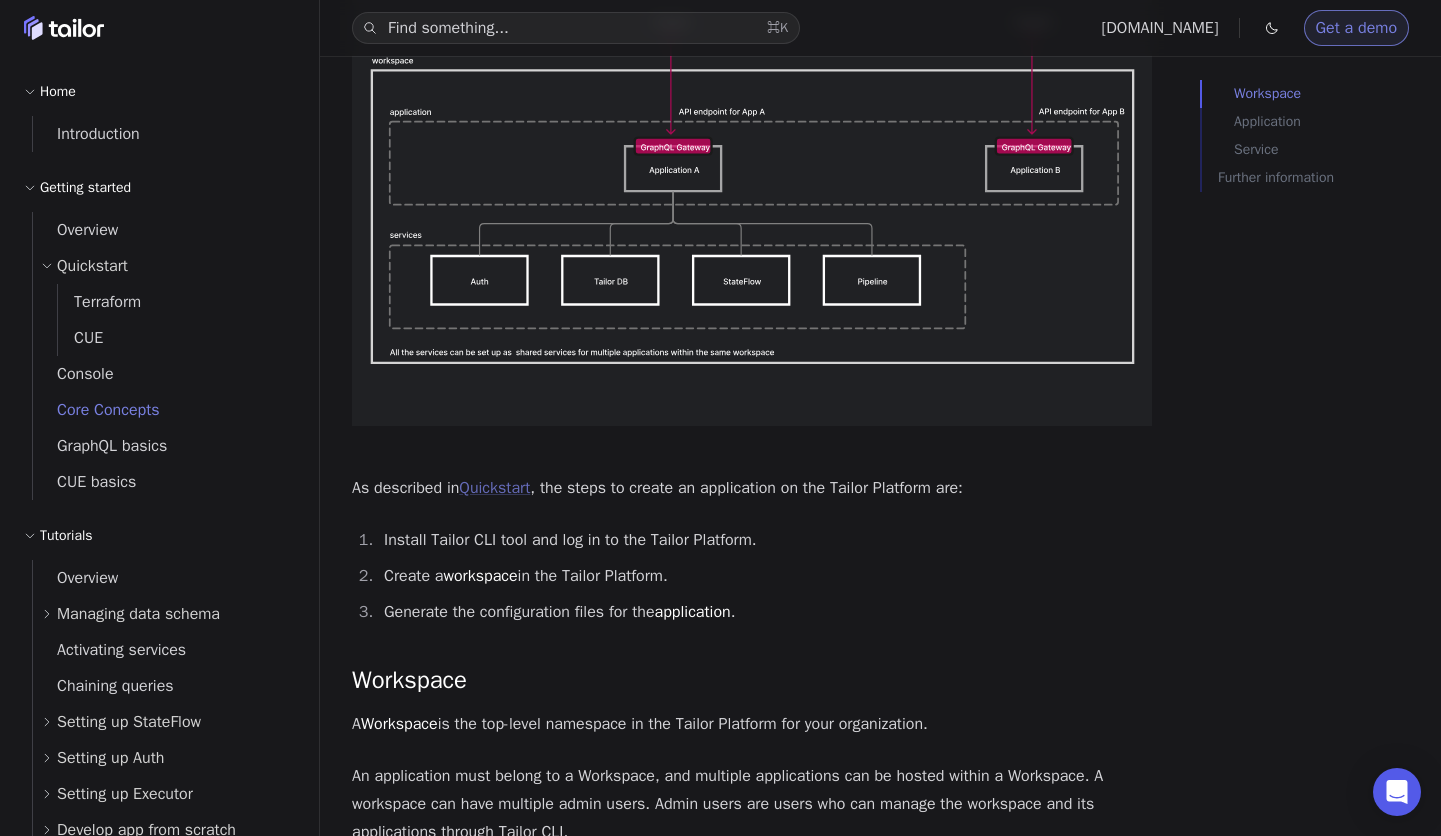 click on "Quickstart" at bounding box center (494, 488) 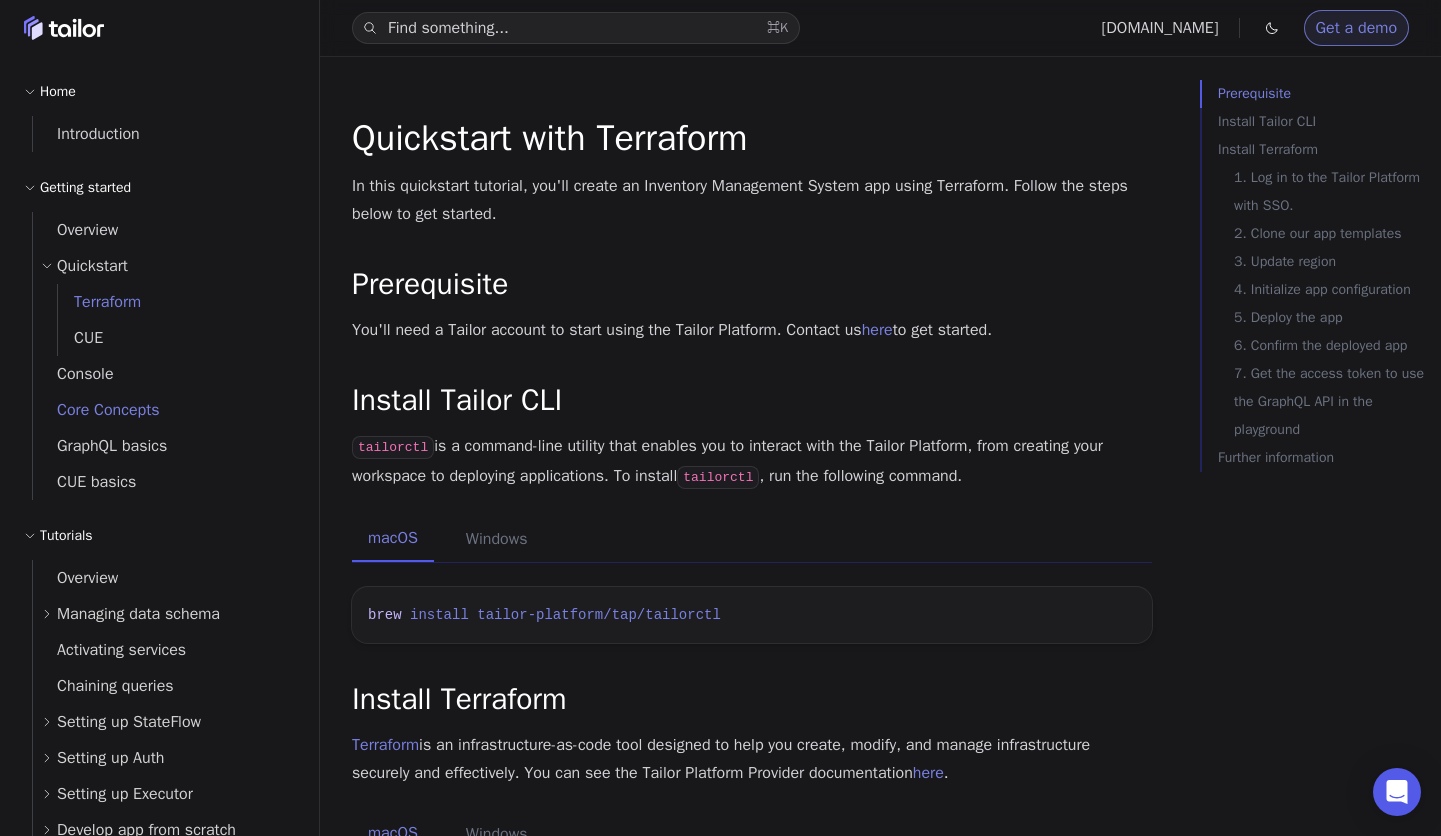 click on "Core Concepts" at bounding box center (96, 410) 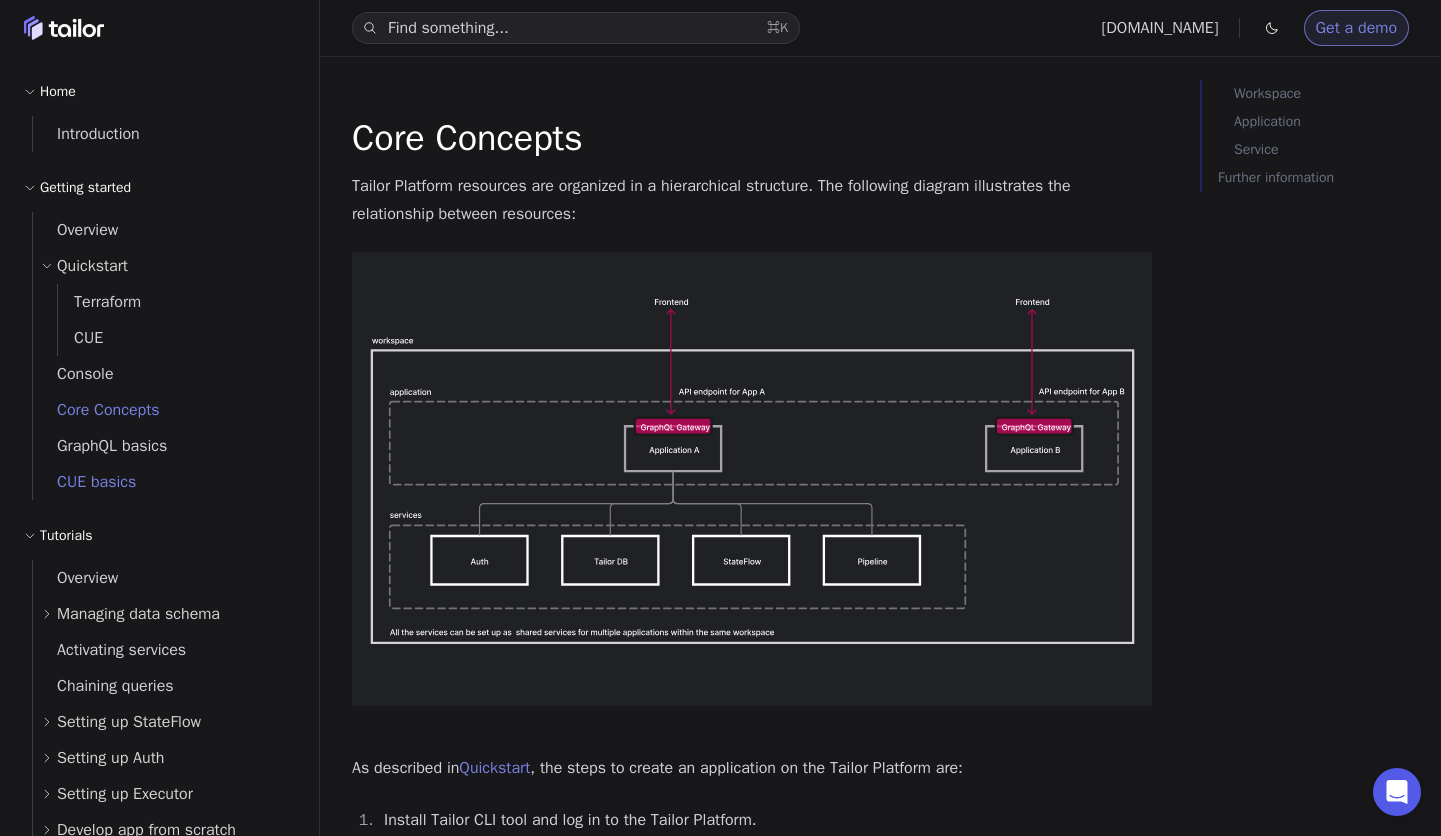click on "CUE basics" at bounding box center [84, 482] 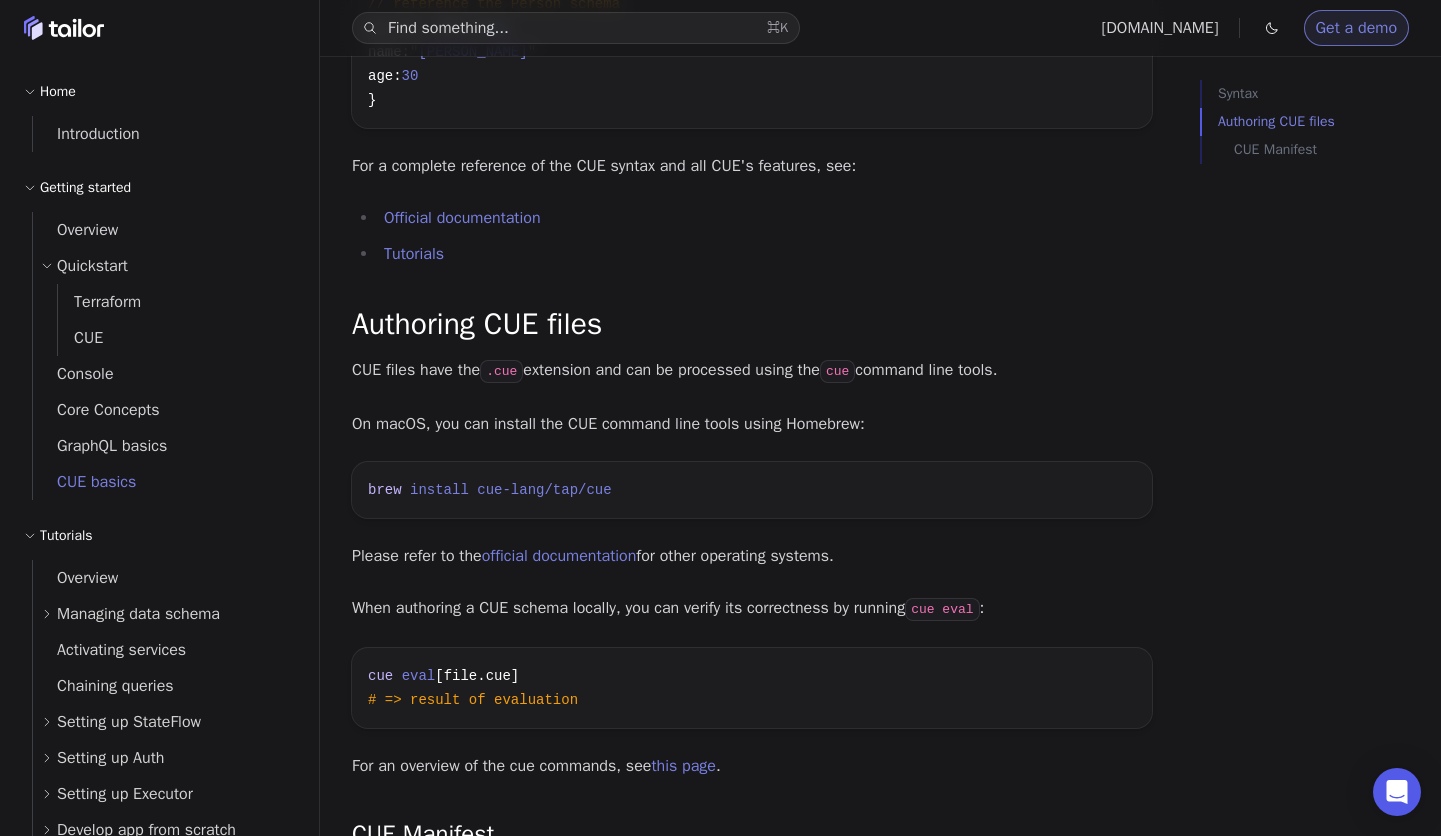 scroll, scrollTop: 1427, scrollLeft: 0, axis: vertical 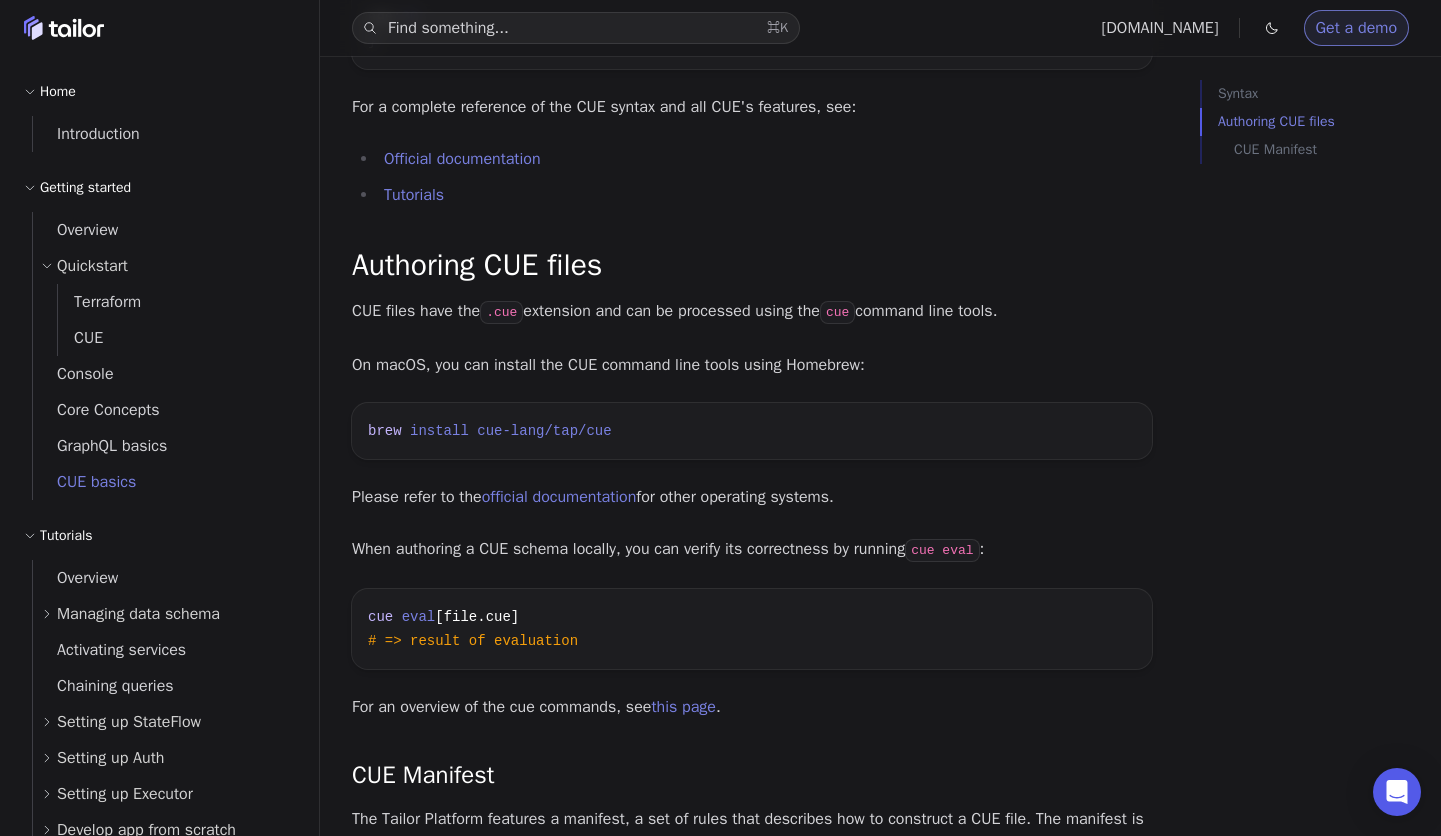 click on "Managing data schema" at bounding box center (138, 614) 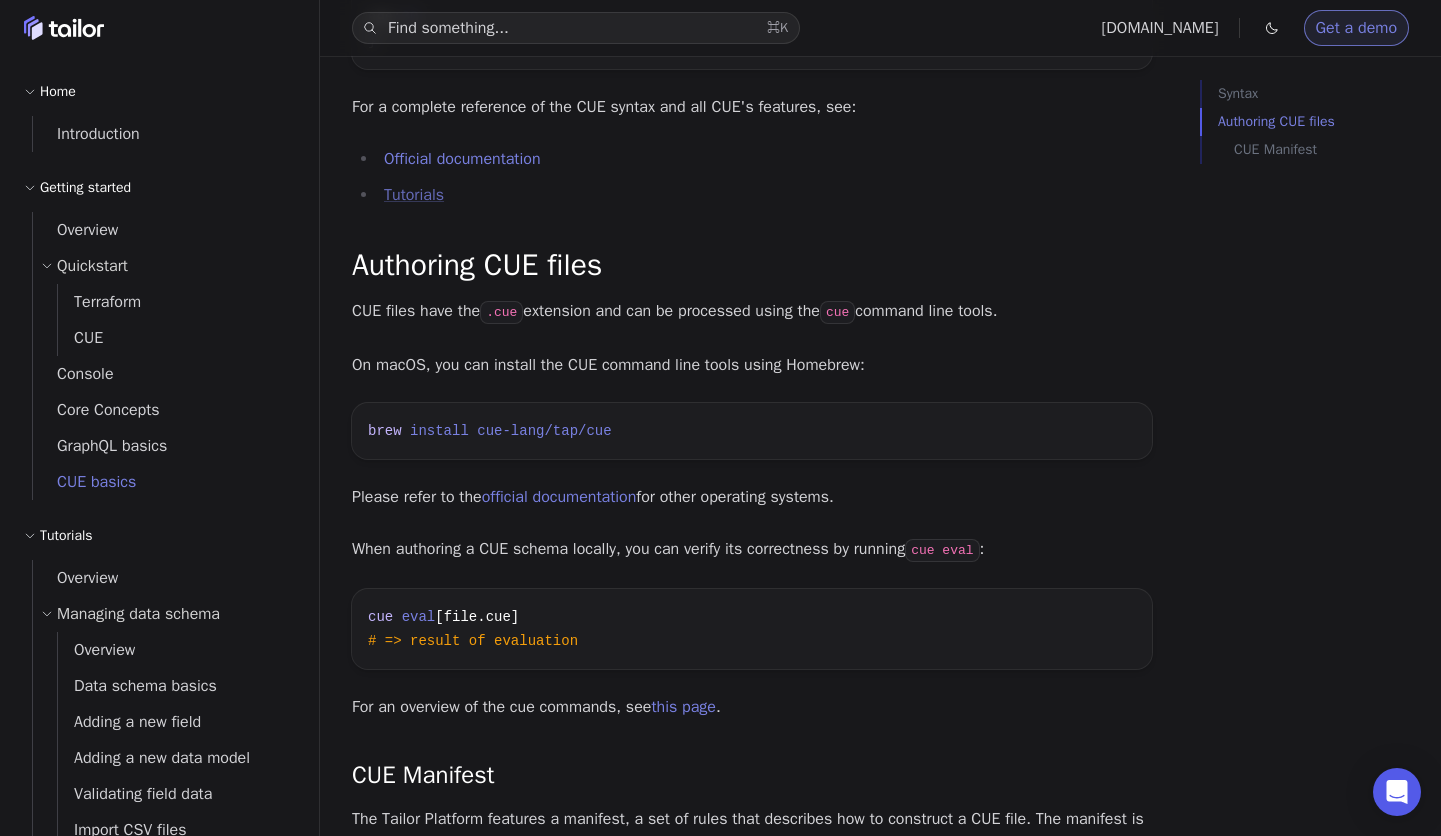 click on "Tutorials" at bounding box center (414, 195) 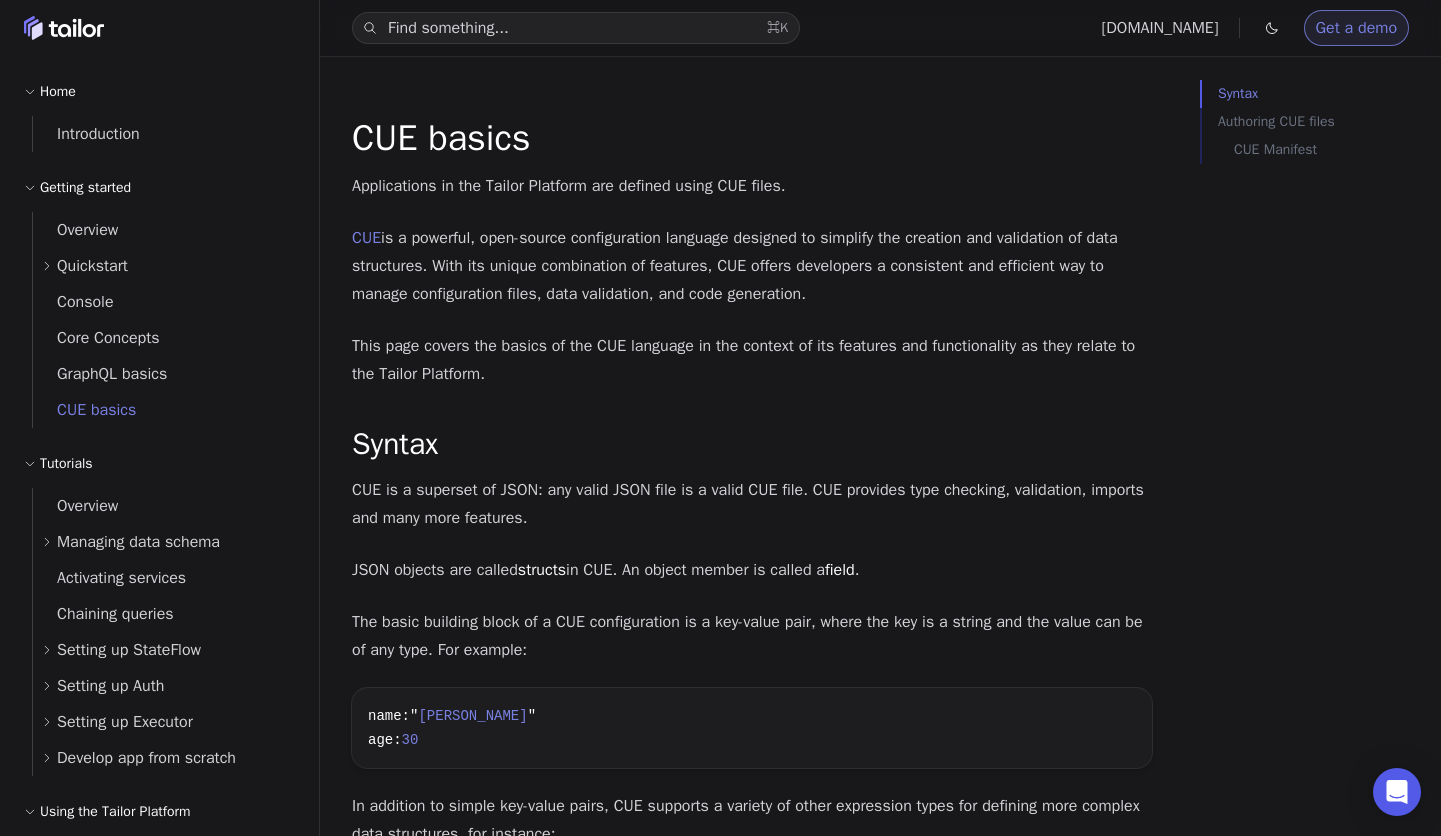 scroll, scrollTop: 0, scrollLeft: 0, axis: both 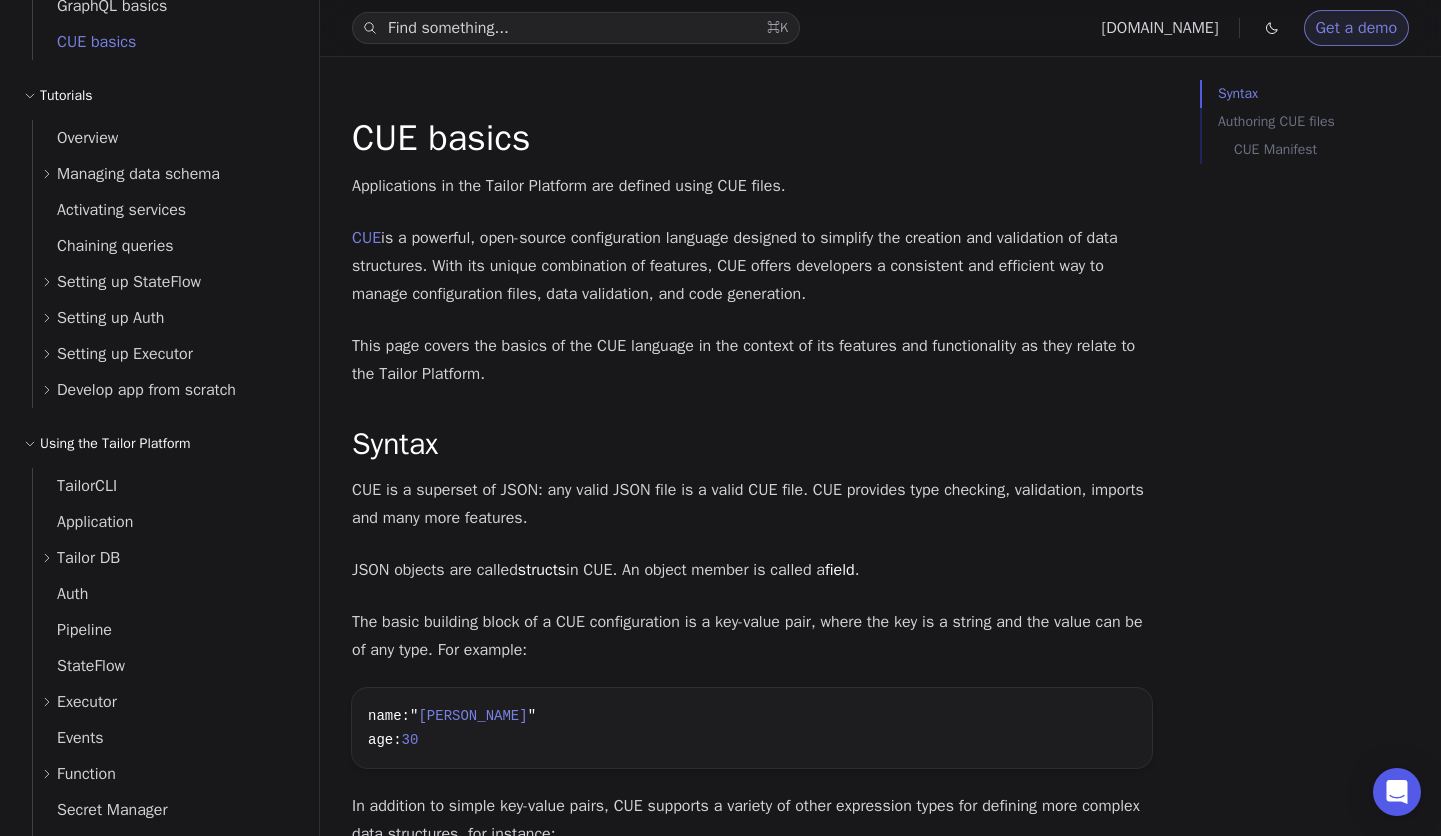 click on "Develop app from scratch" at bounding box center (146, 390) 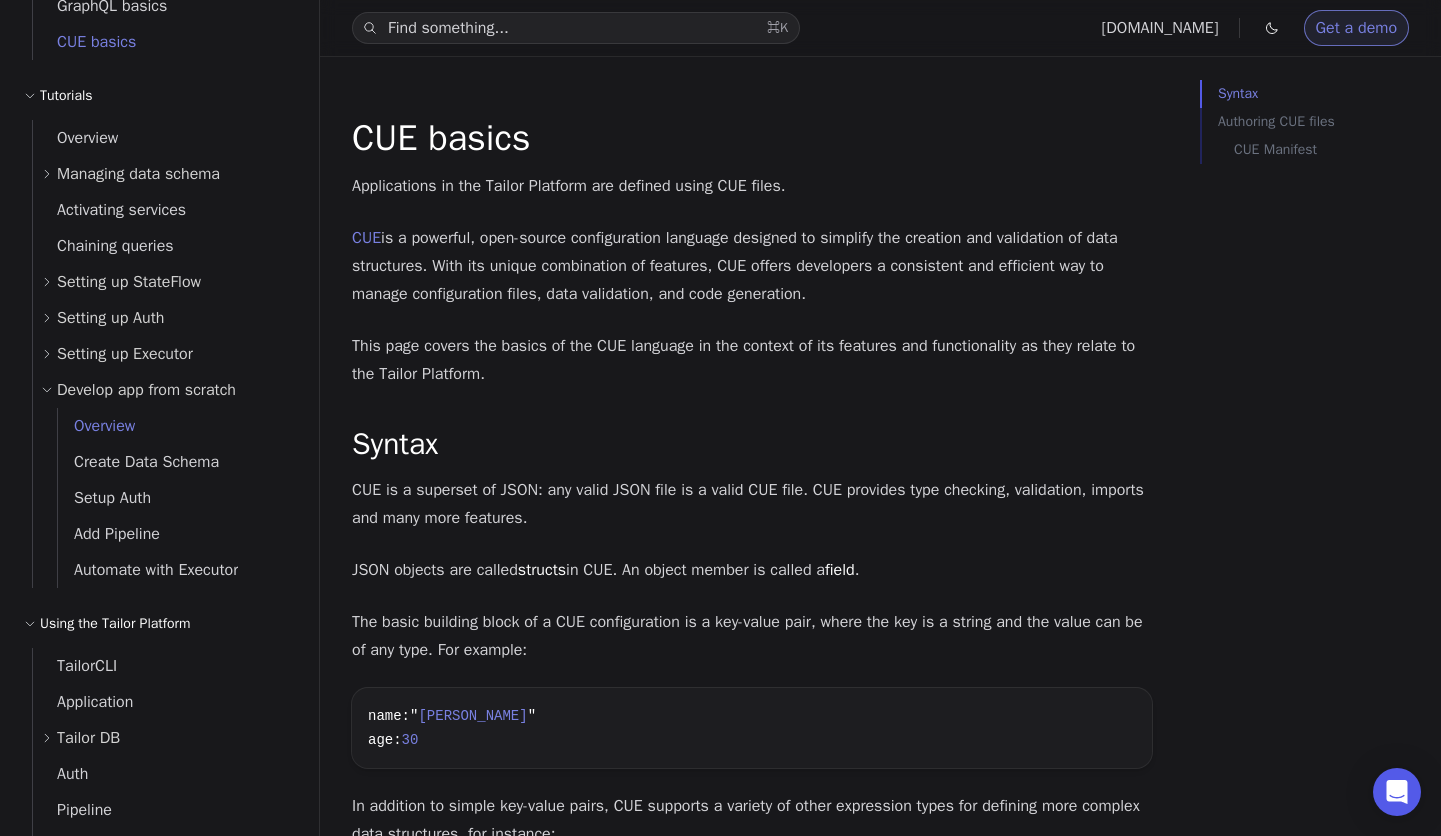 click on "Overview" at bounding box center (96, 426) 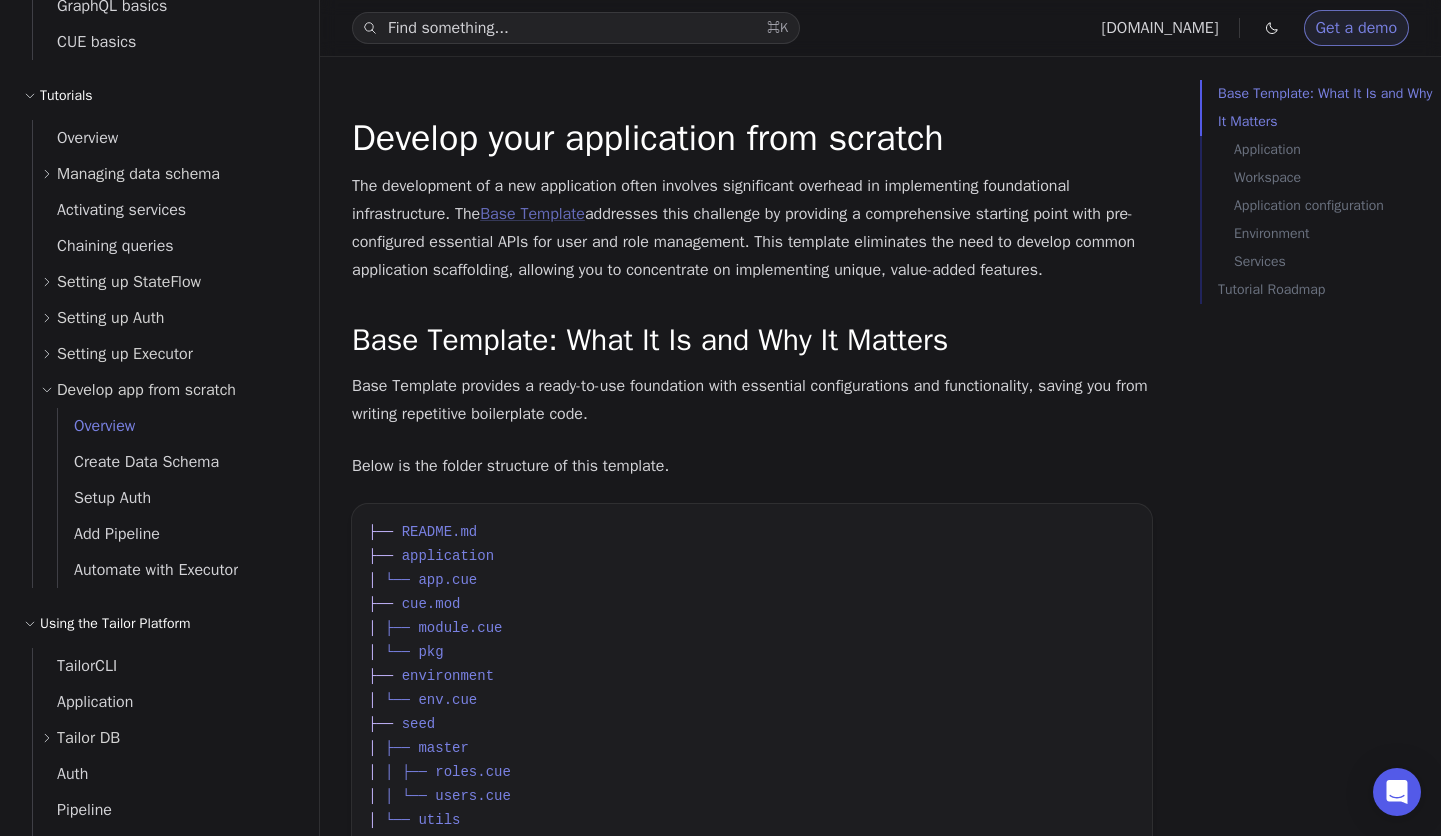click on "Base Template" at bounding box center [532, 214] 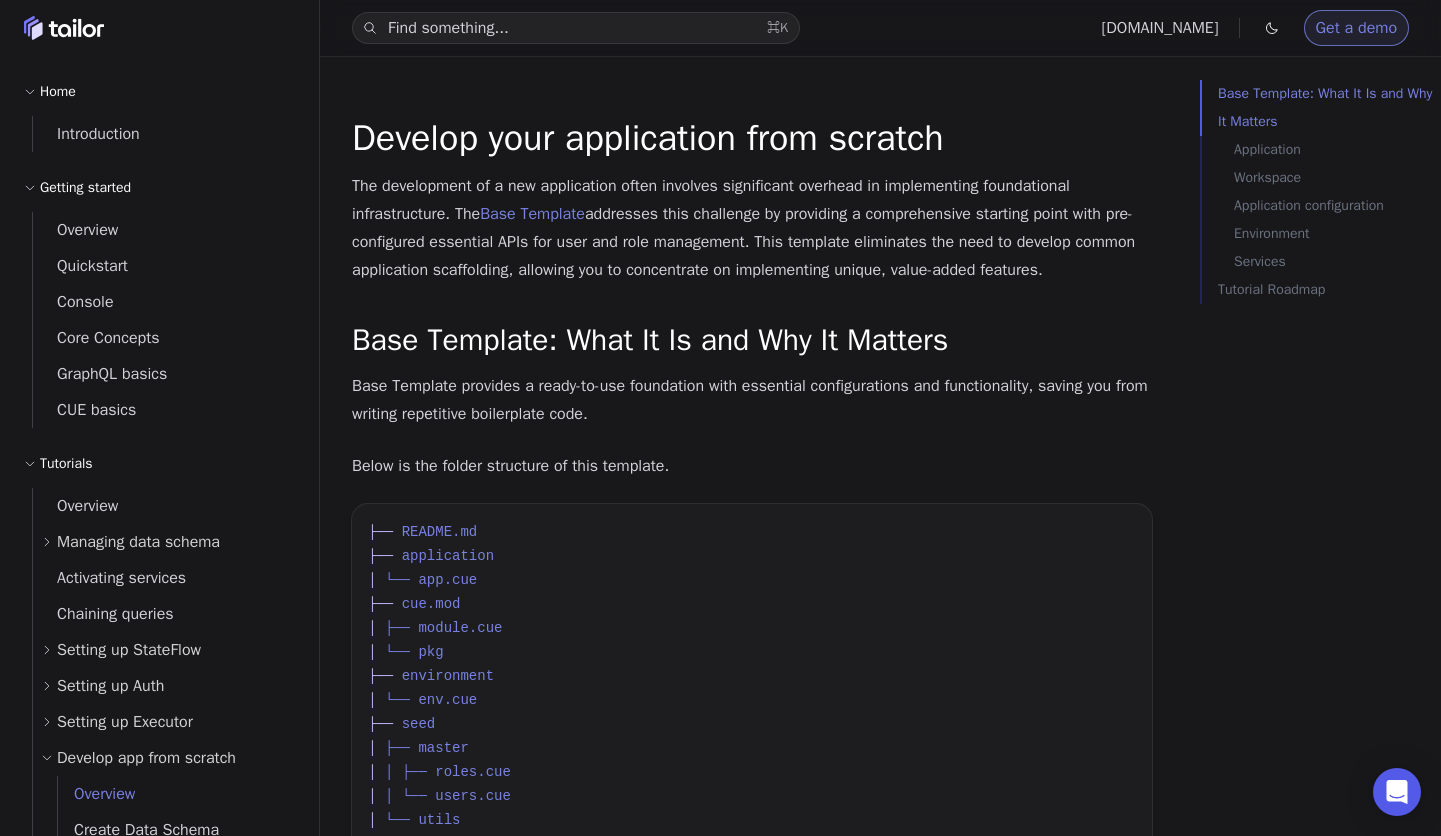 scroll, scrollTop: 0, scrollLeft: 0, axis: both 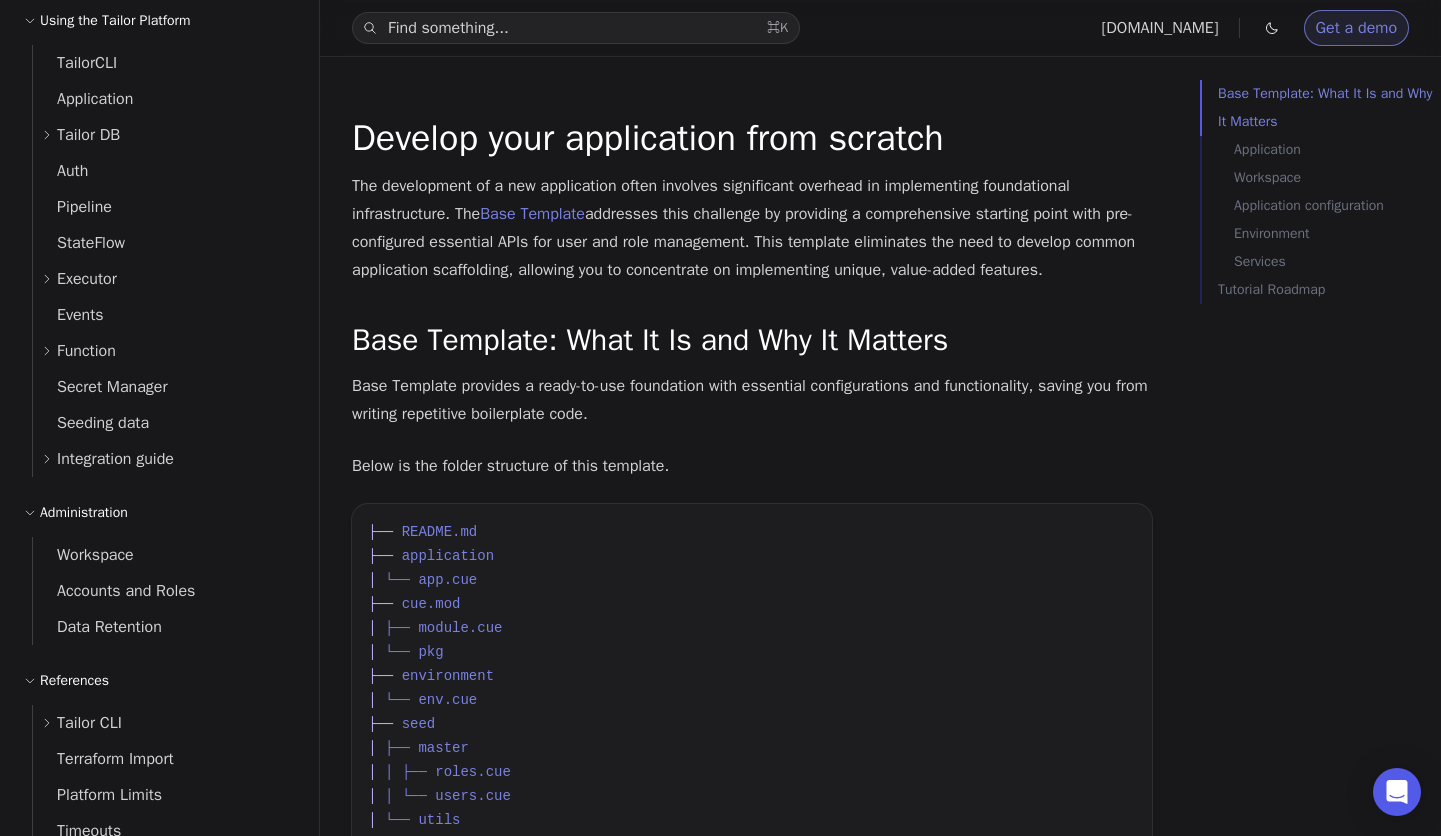 click on "Integration guide" at bounding box center (115, 459) 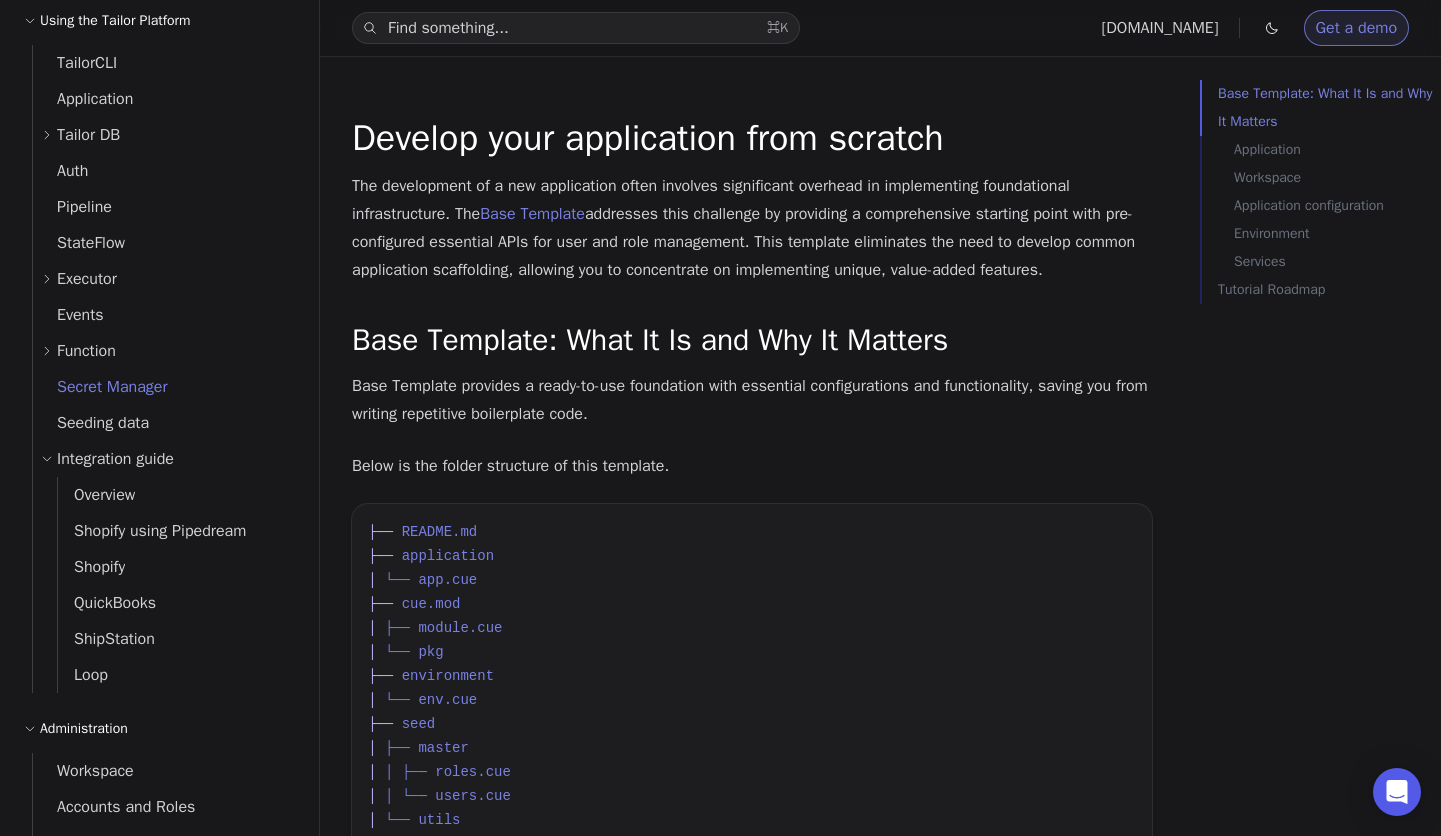 click on "Secret Manager" at bounding box center (100, 387) 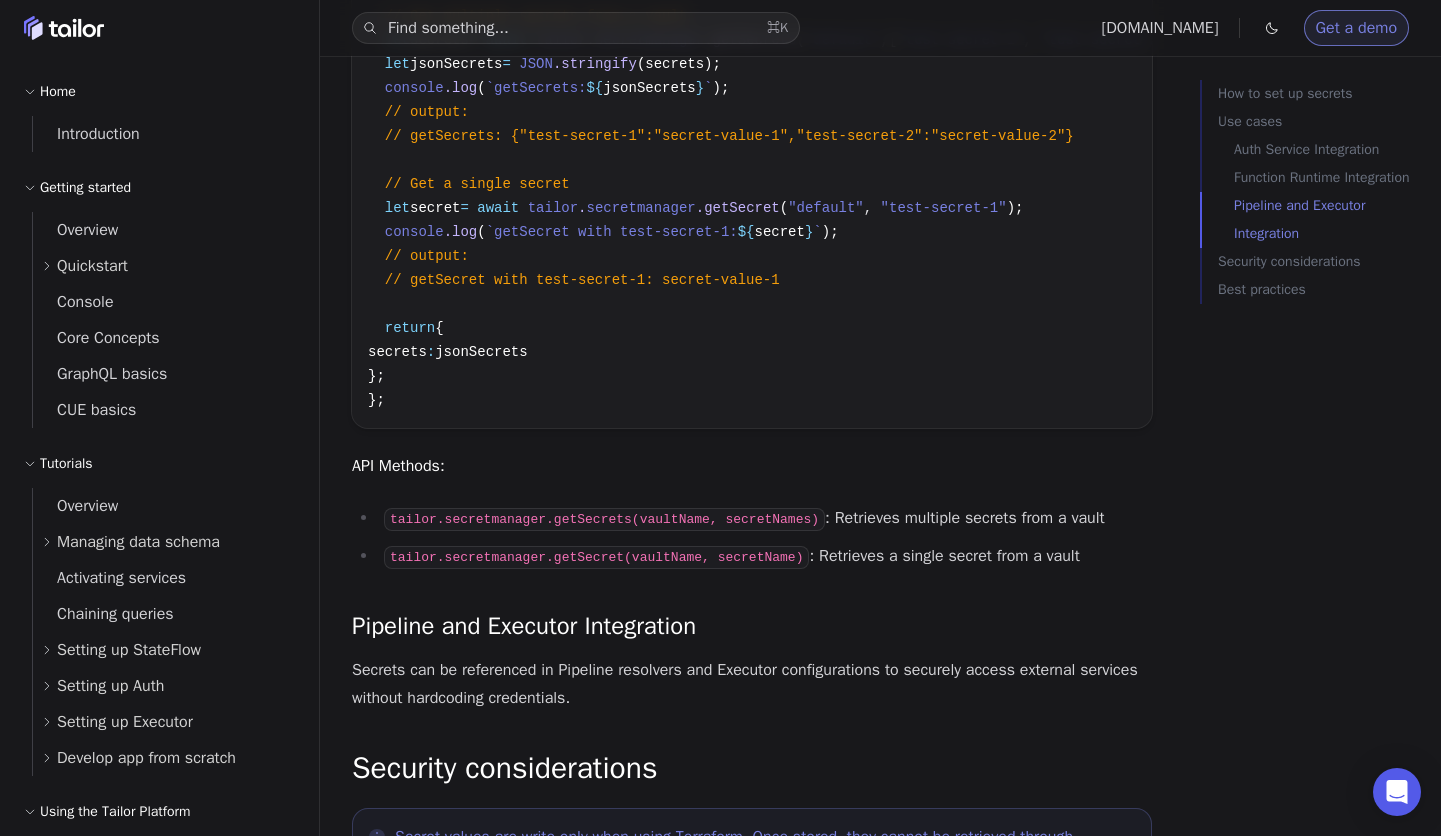 scroll, scrollTop: 2985, scrollLeft: 0, axis: vertical 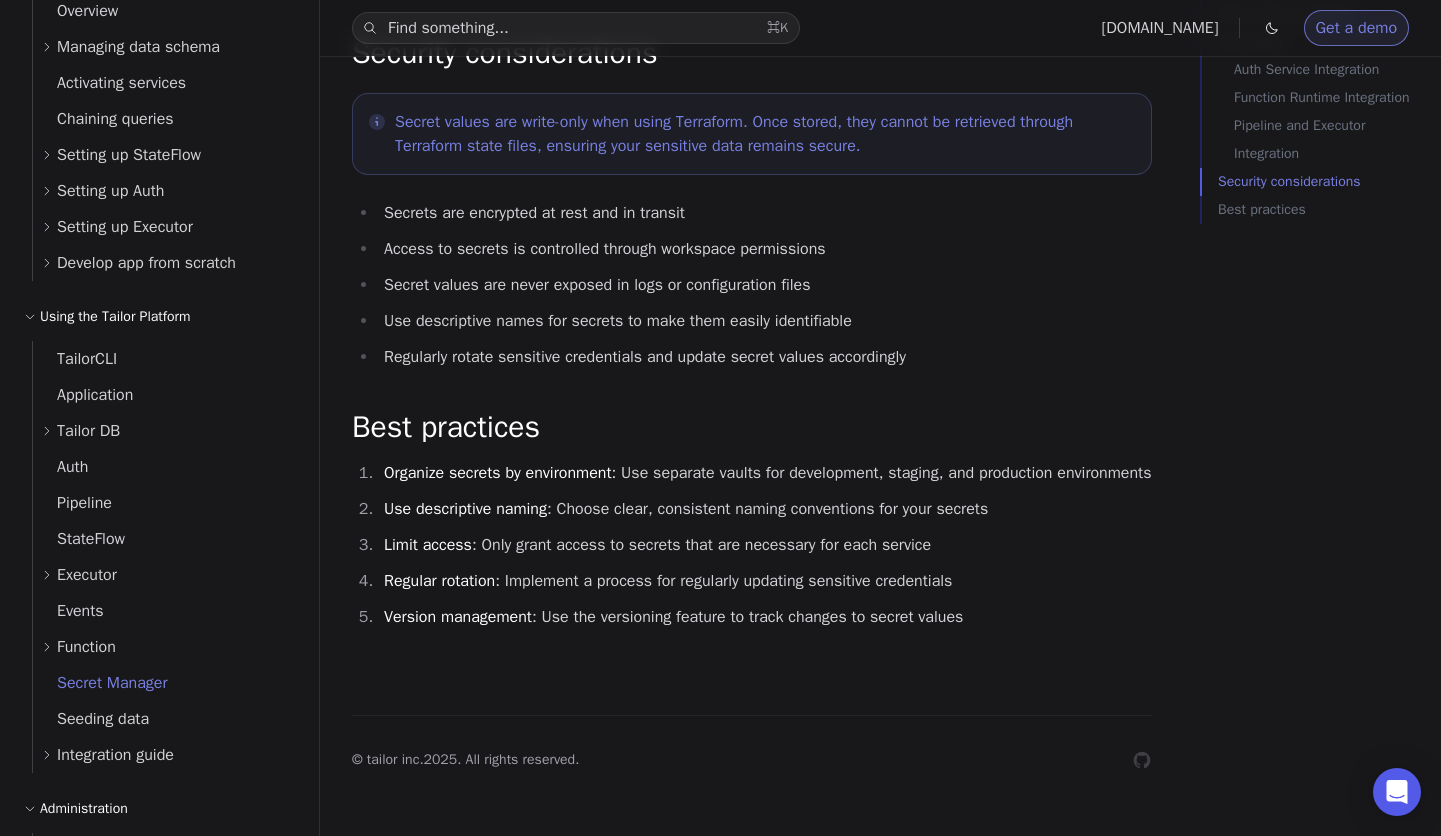 click on "Setting up Executor" at bounding box center (125, 227) 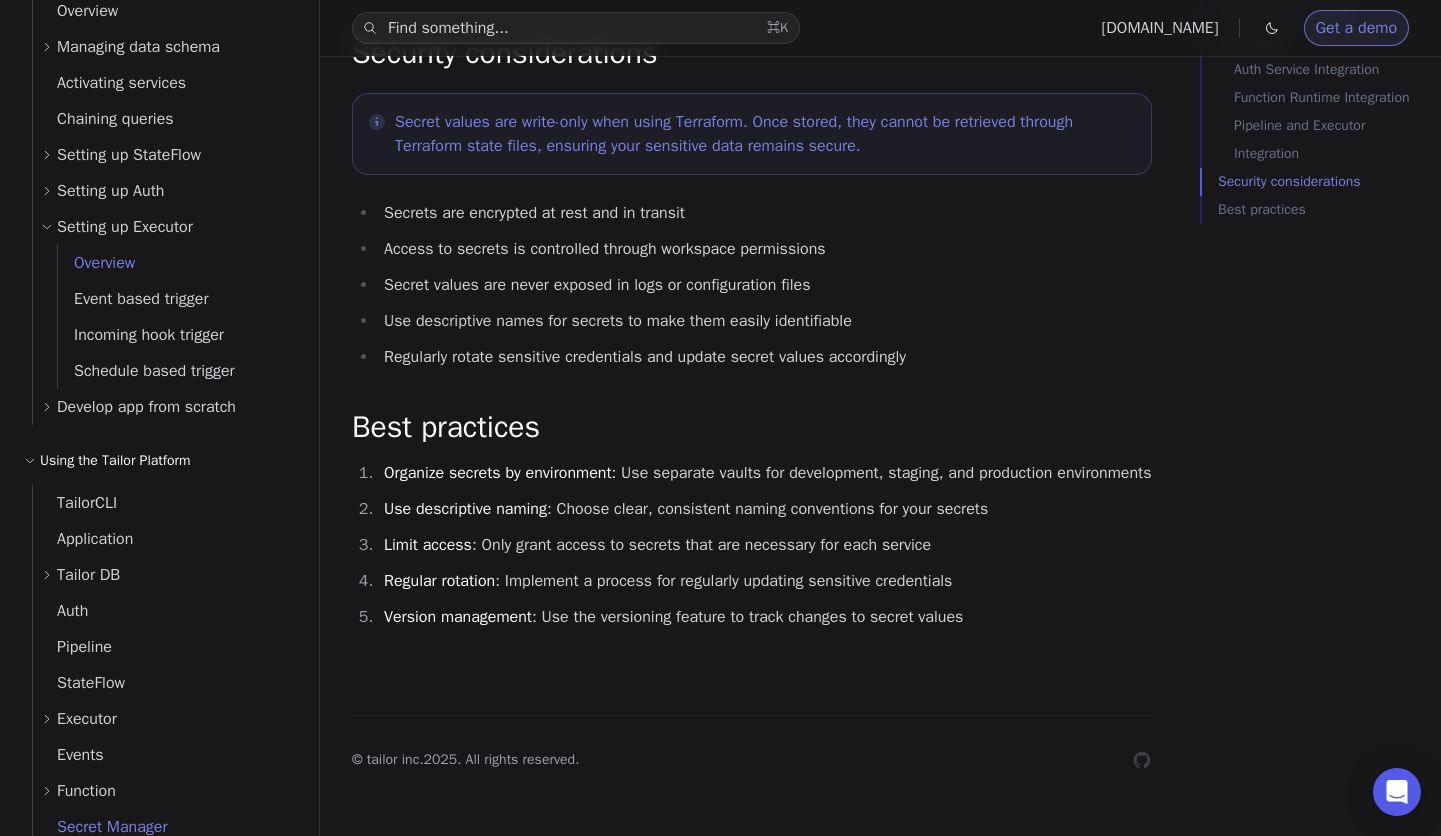 click on "Overview" at bounding box center (176, 263) 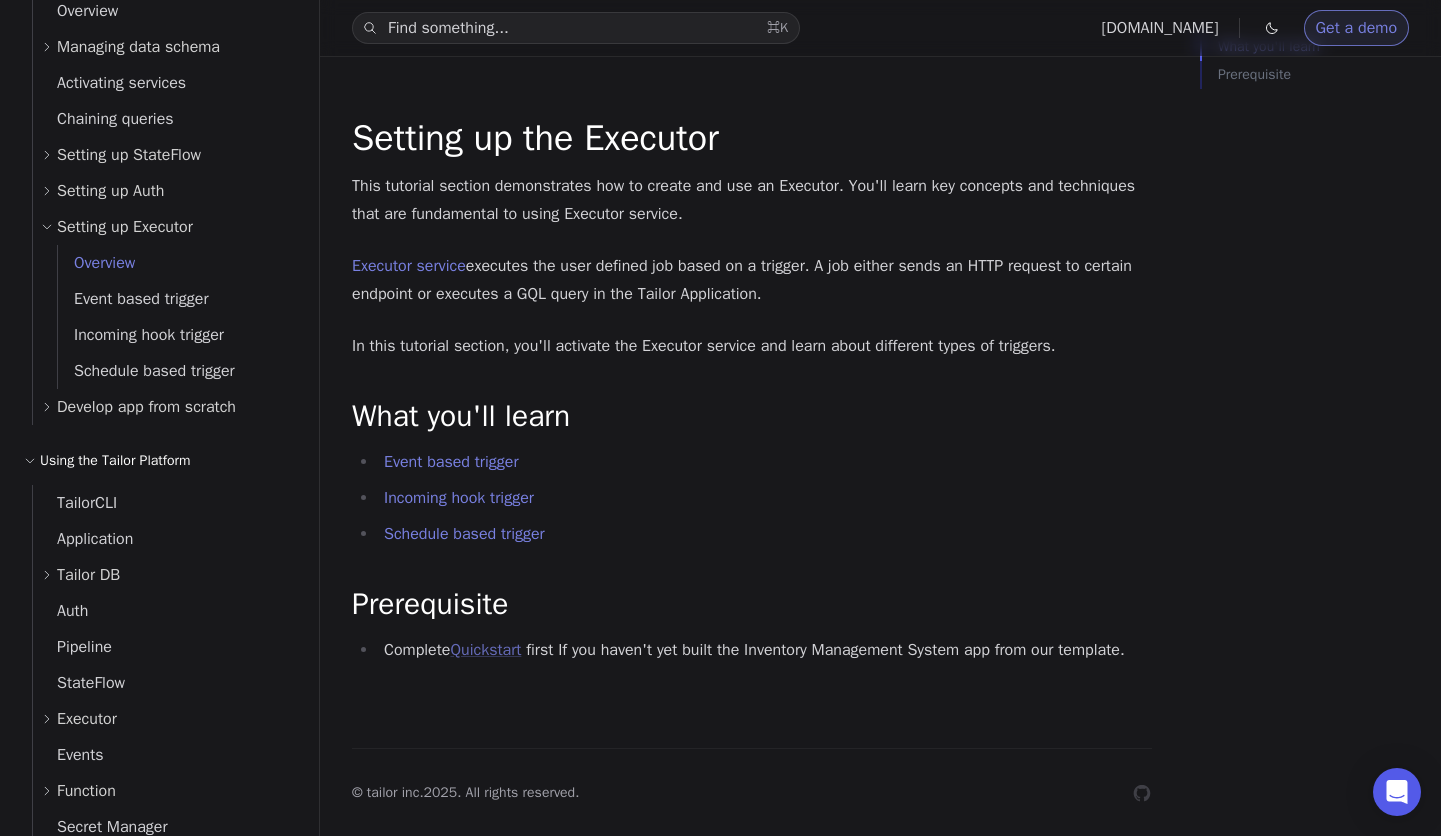 click on "Quickstart" at bounding box center [485, 650] 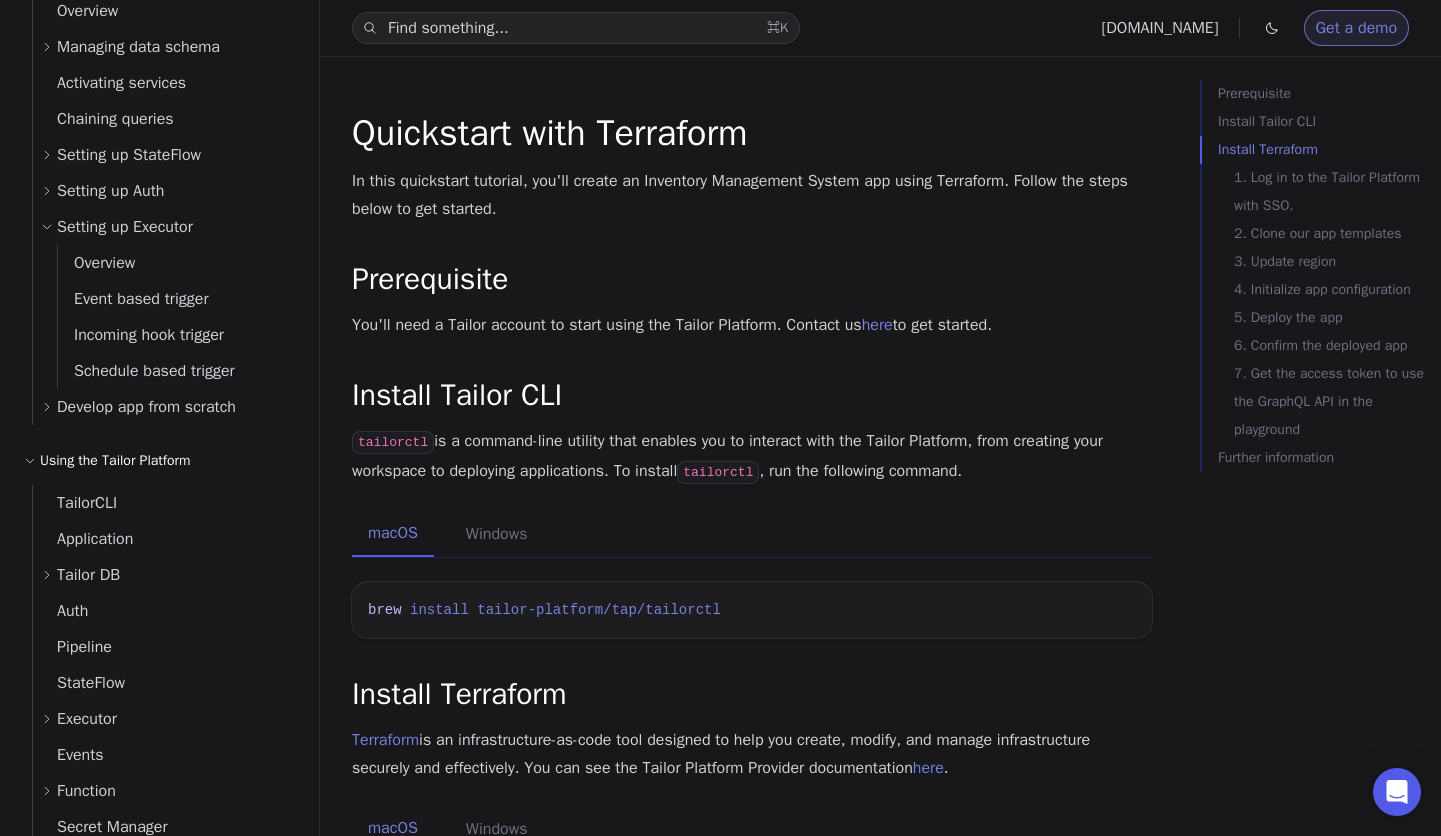 scroll, scrollTop: 0, scrollLeft: 0, axis: both 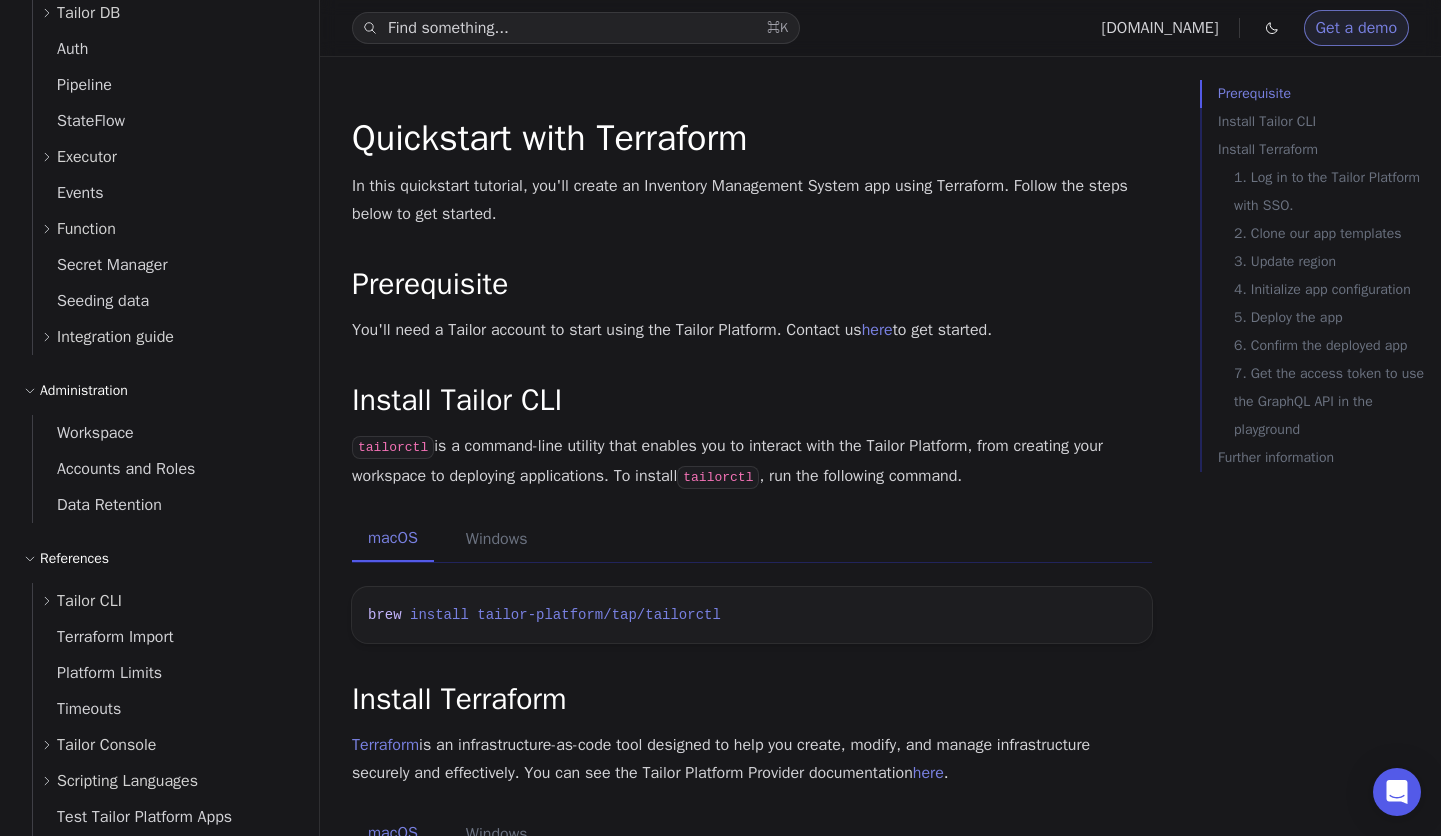 click on "Function" at bounding box center [86, 229] 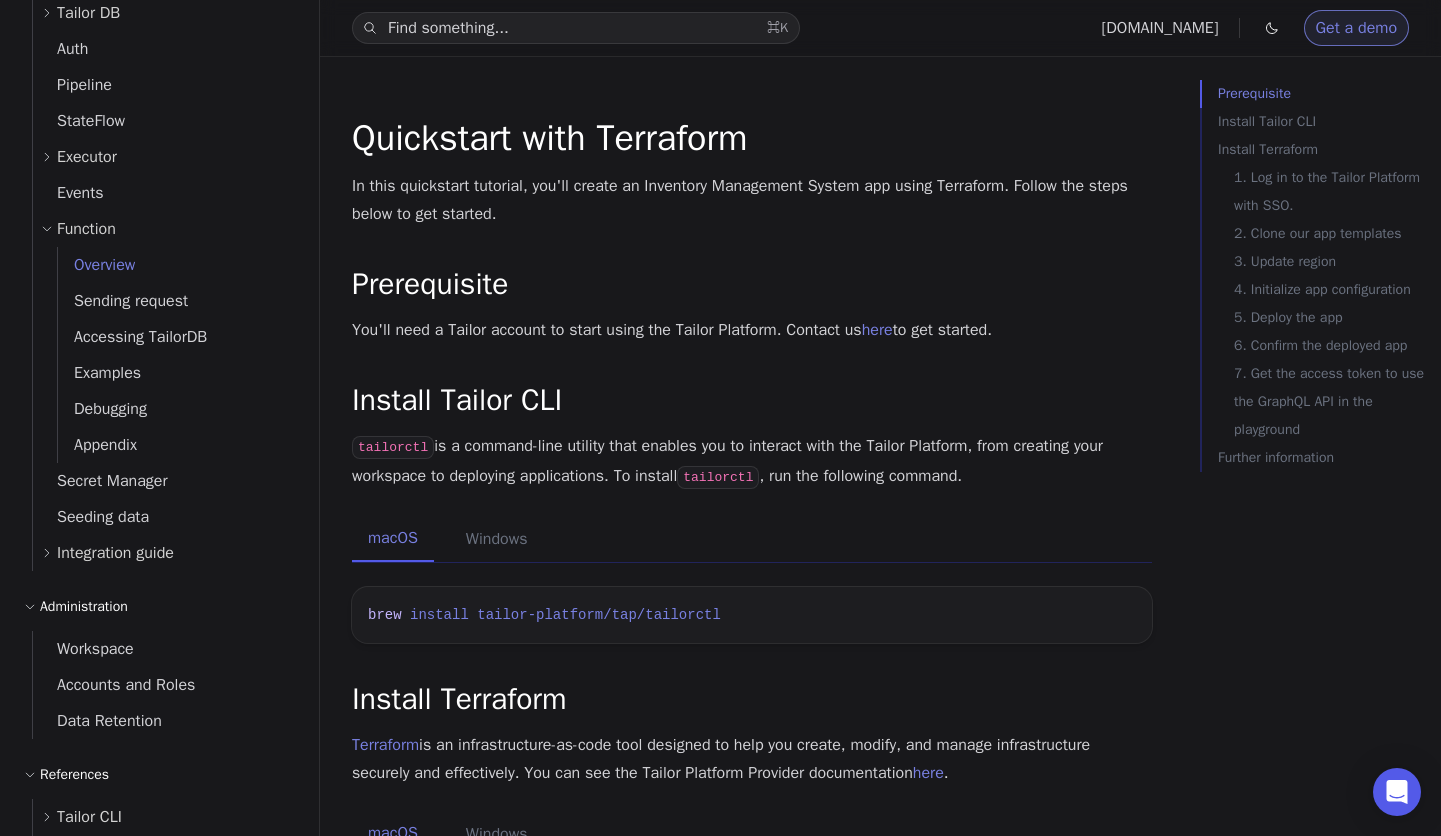 click on "Overview" at bounding box center [96, 265] 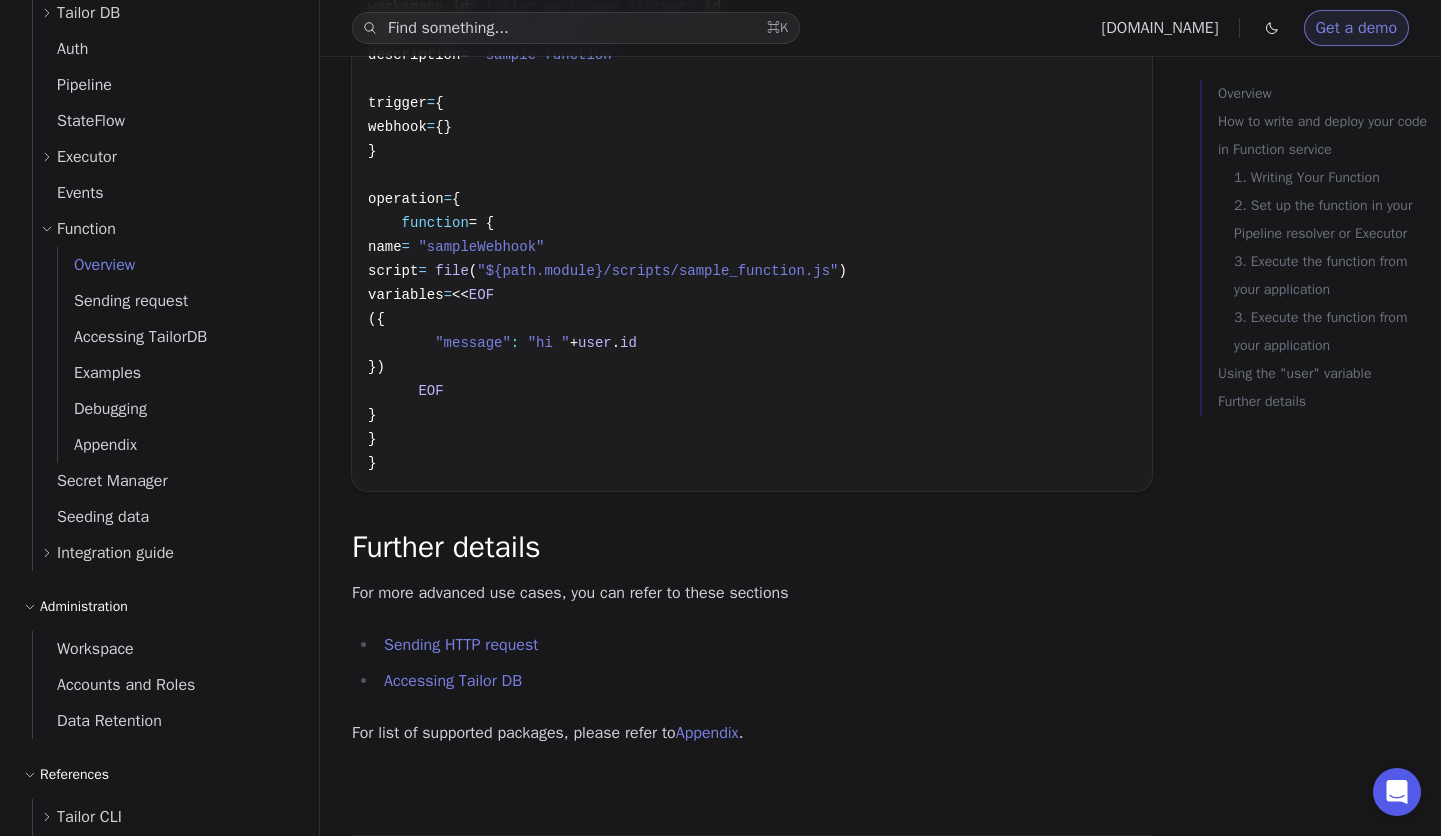 scroll, scrollTop: 6657, scrollLeft: 0, axis: vertical 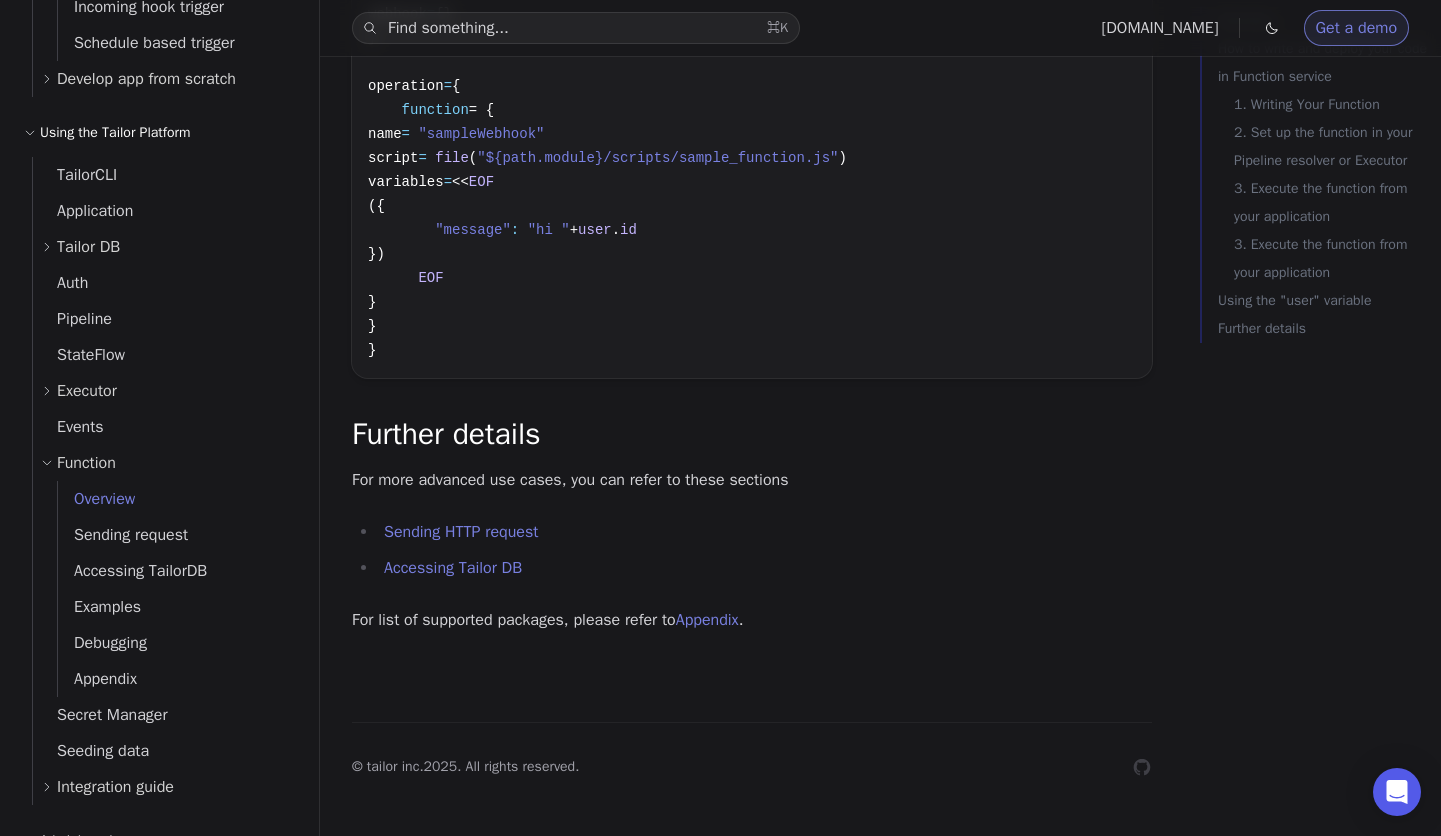 click on "Tailor DB" at bounding box center (88, 247) 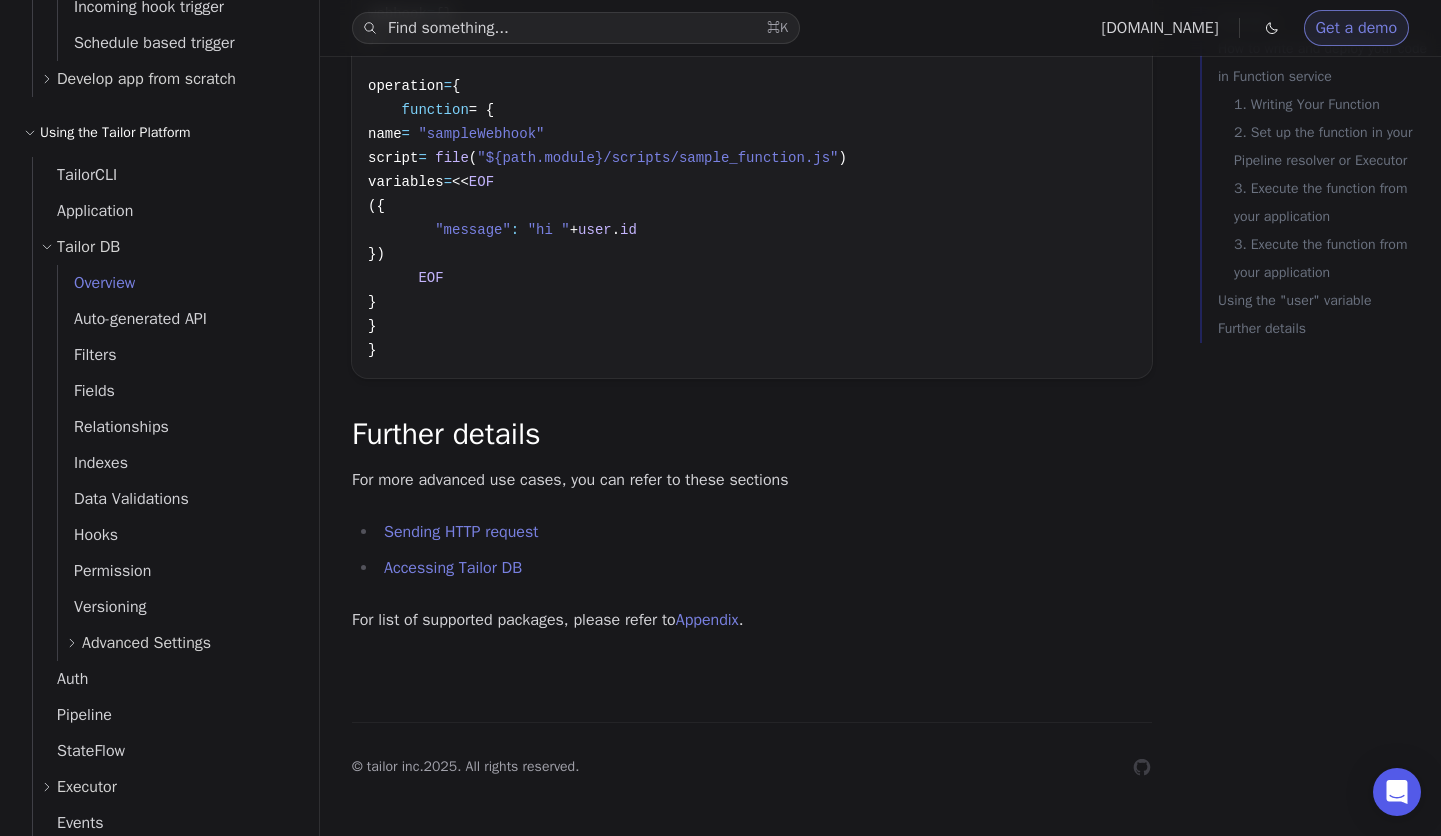 click on "Overview" at bounding box center (176, 283) 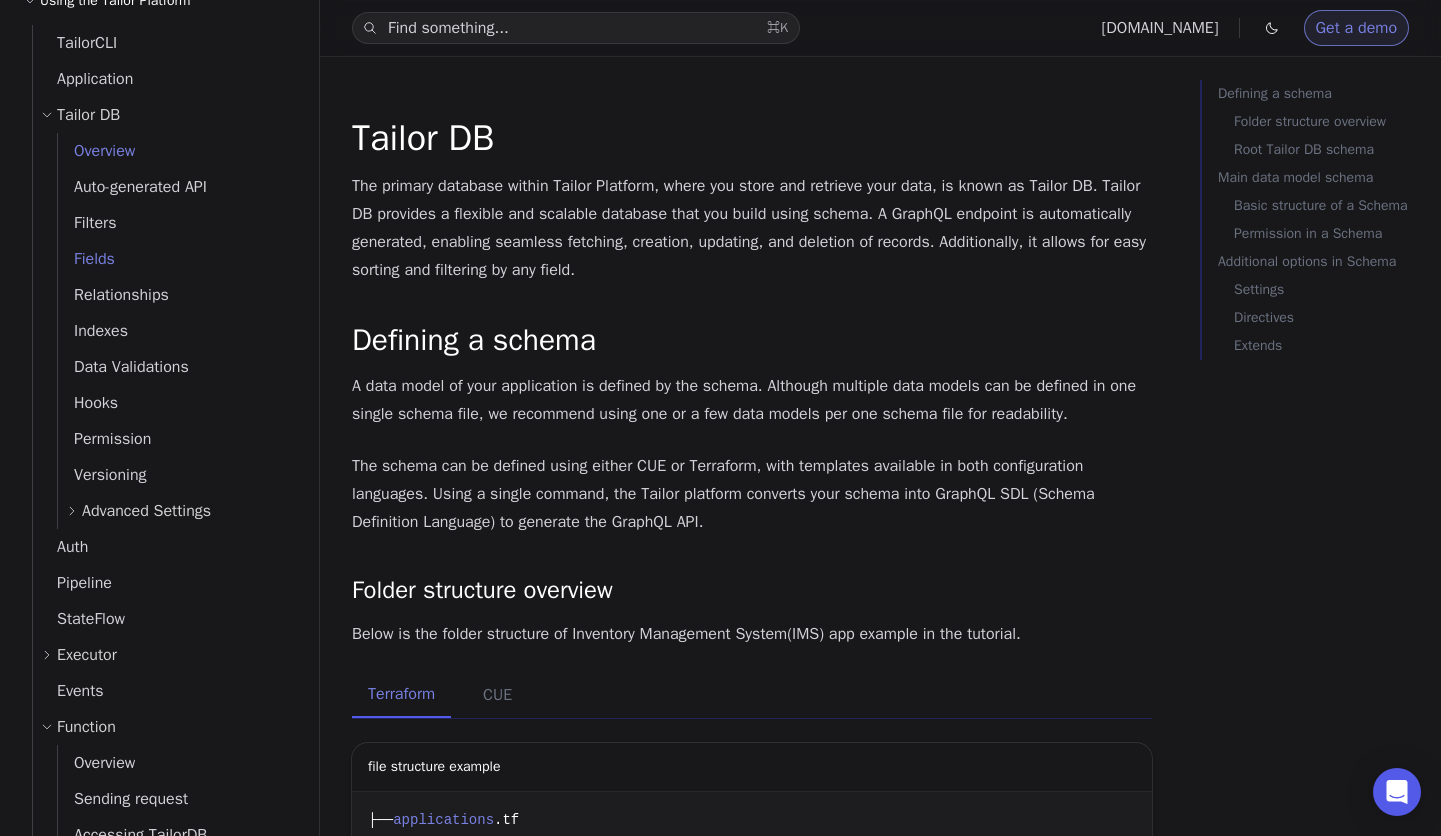 scroll, scrollTop: 1158, scrollLeft: 0, axis: vertical 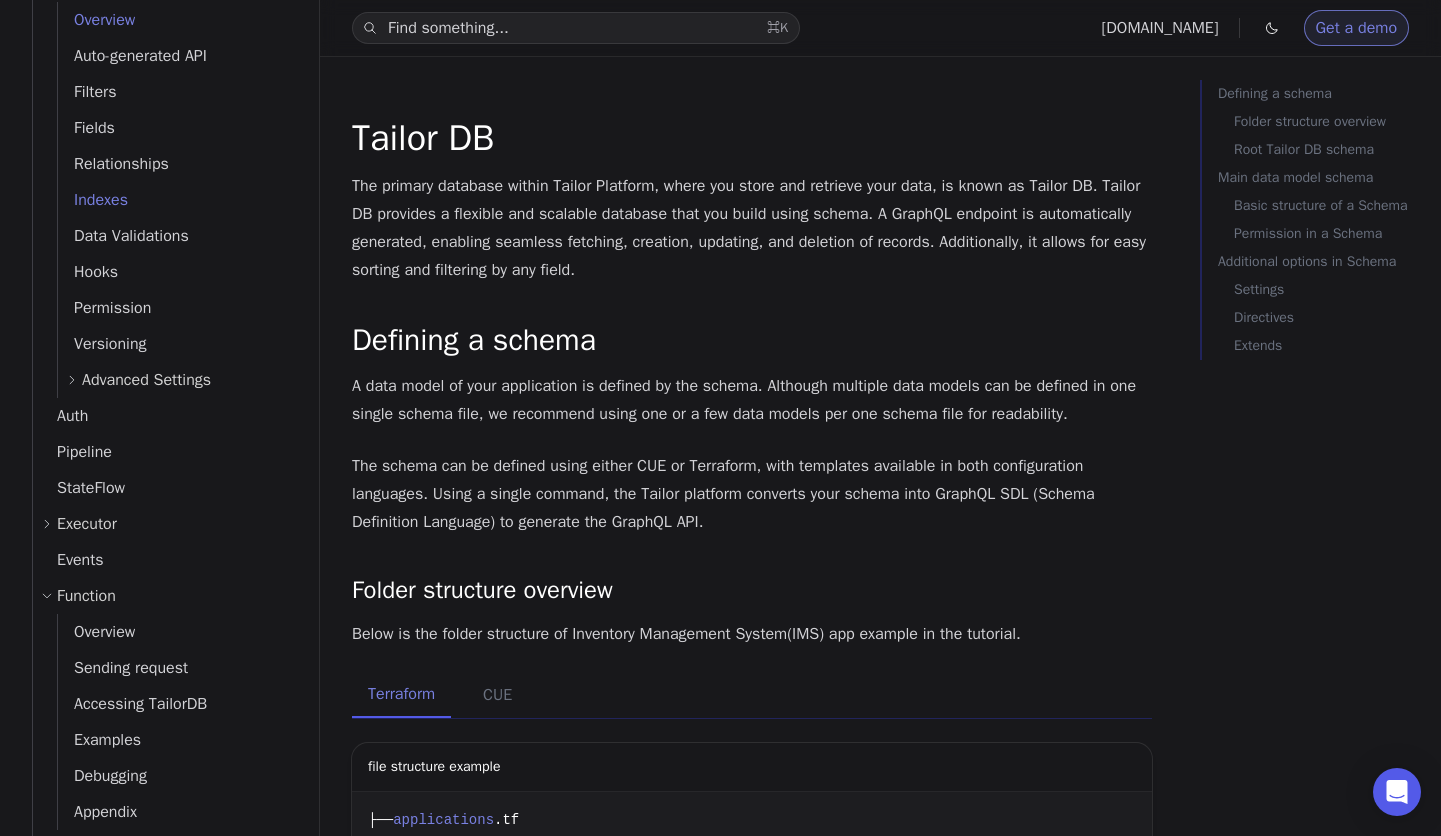 click on "Indexes" at bounding box center (93, 200) 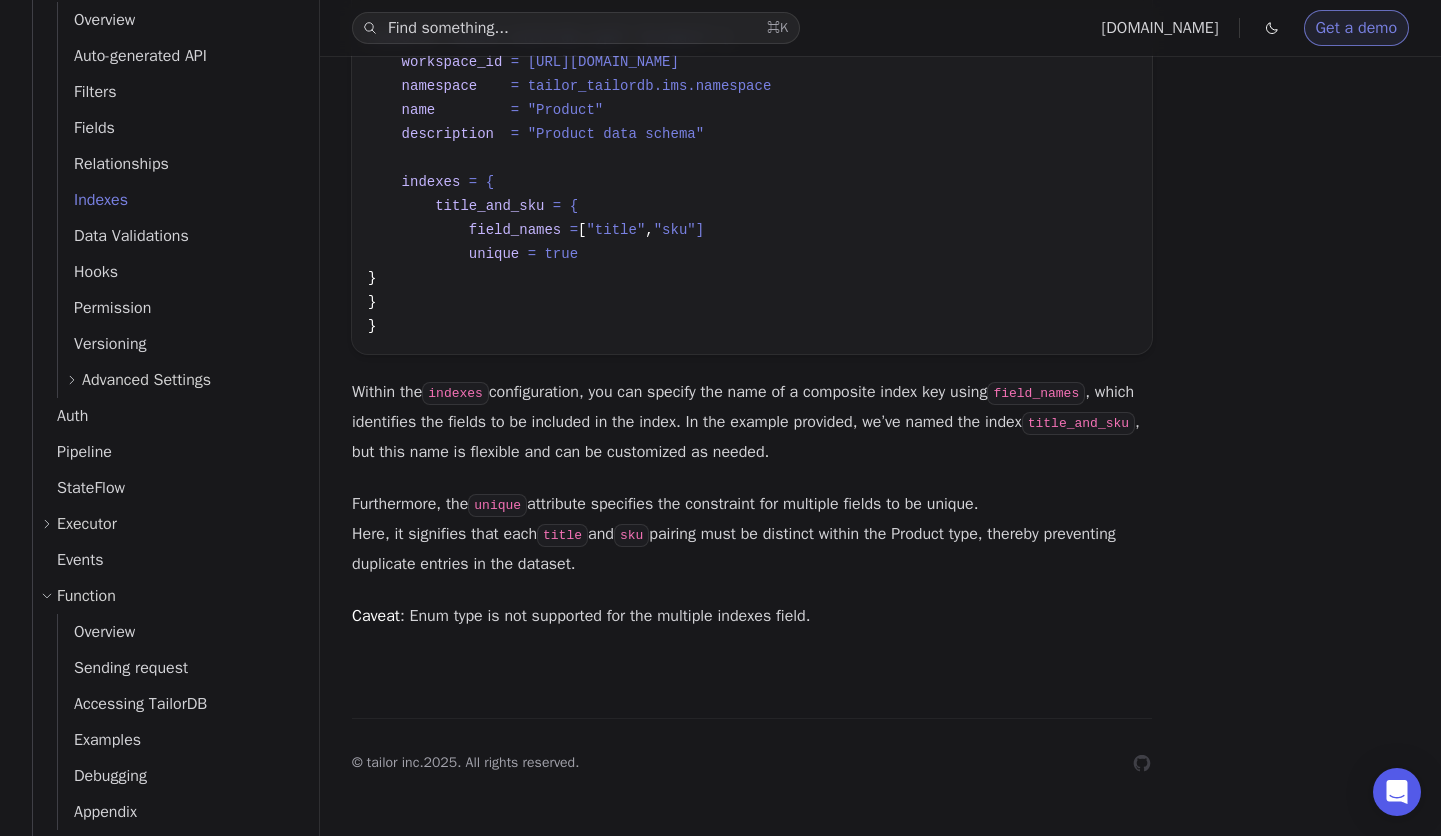 scroll, scrollTop: 0, scrollLeft: 0, axis: both 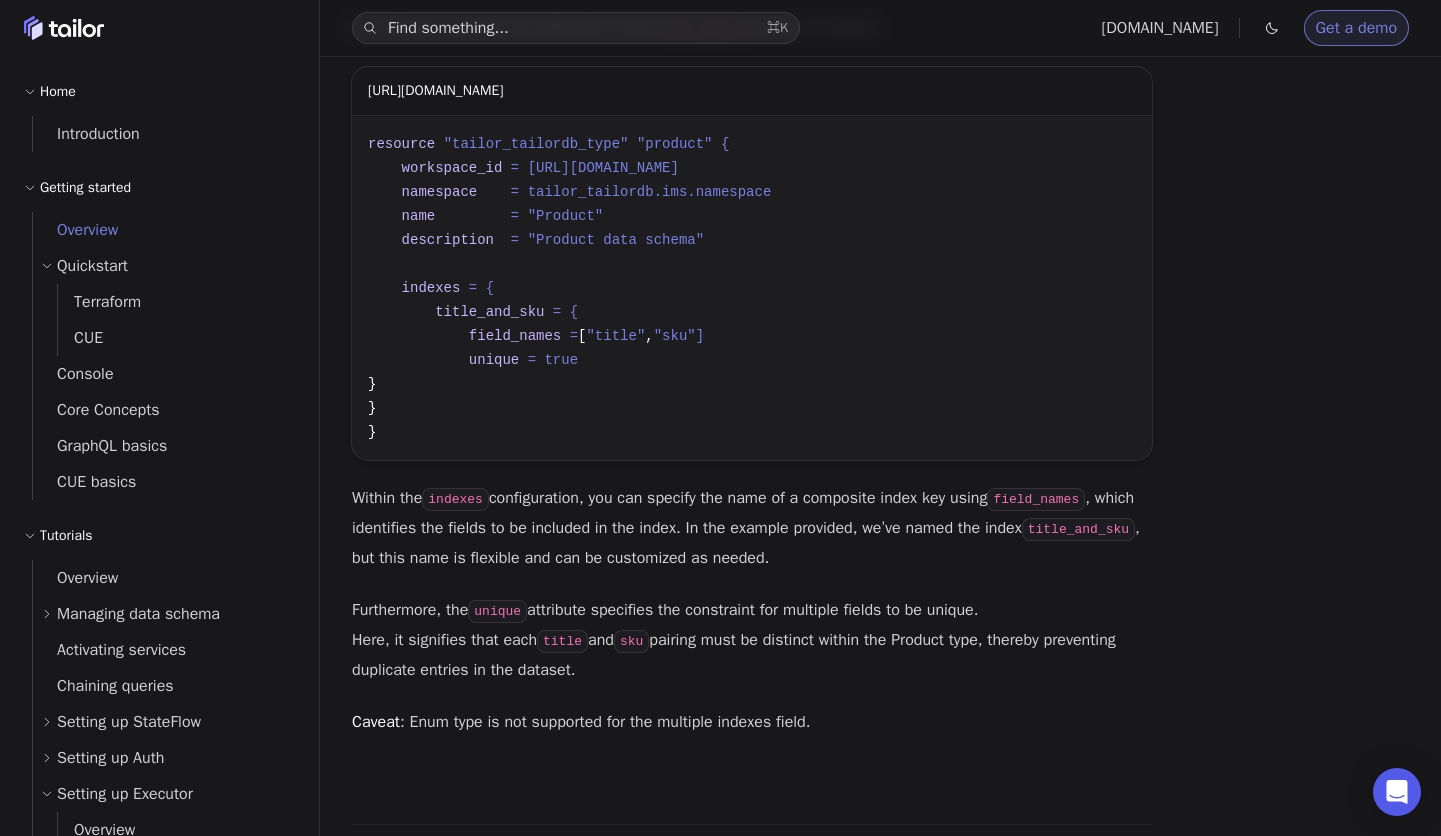 click on "Overview" at bounding box center [75, 230] 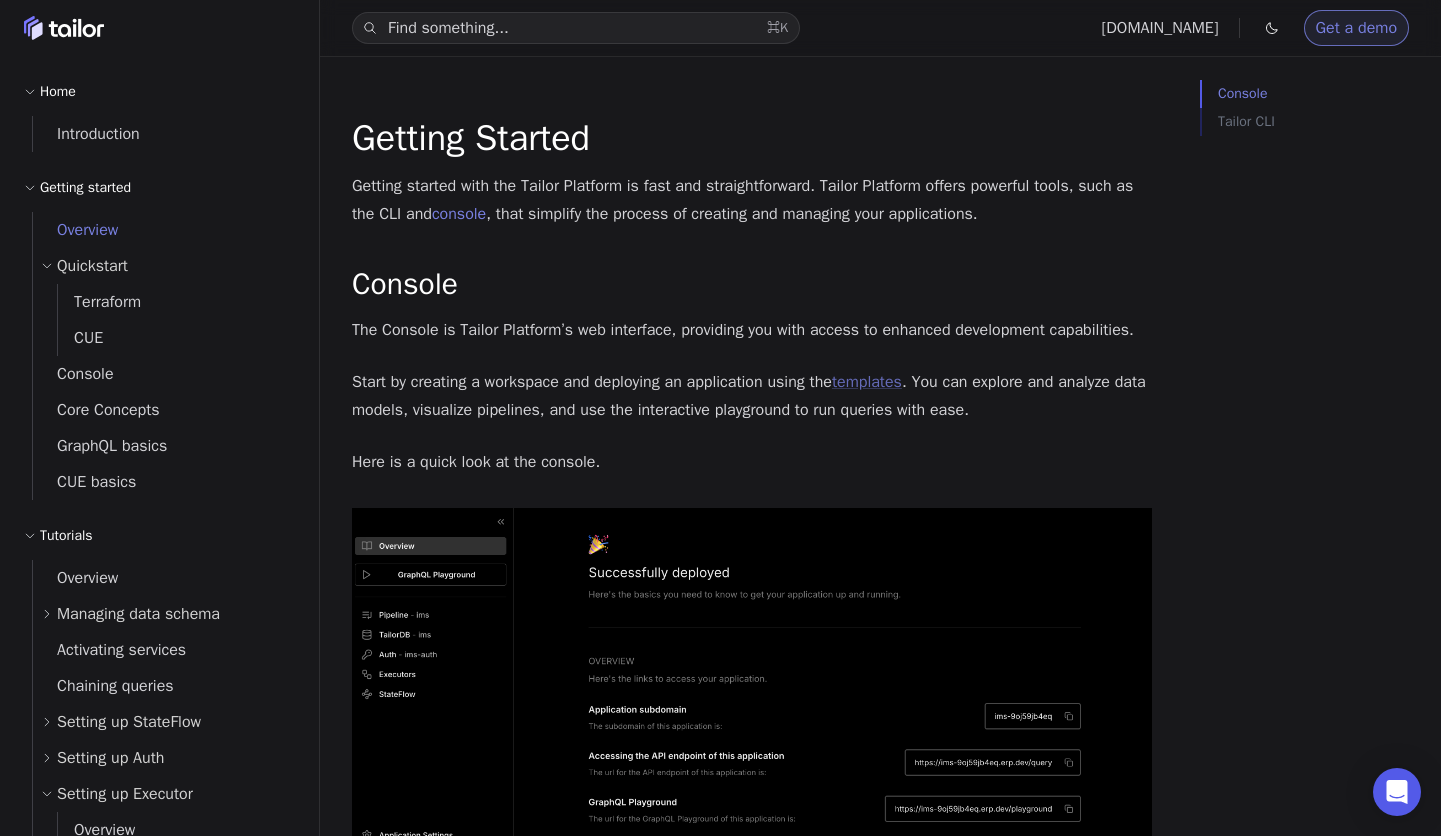 click on "templates" at bounding box center [867, 382] 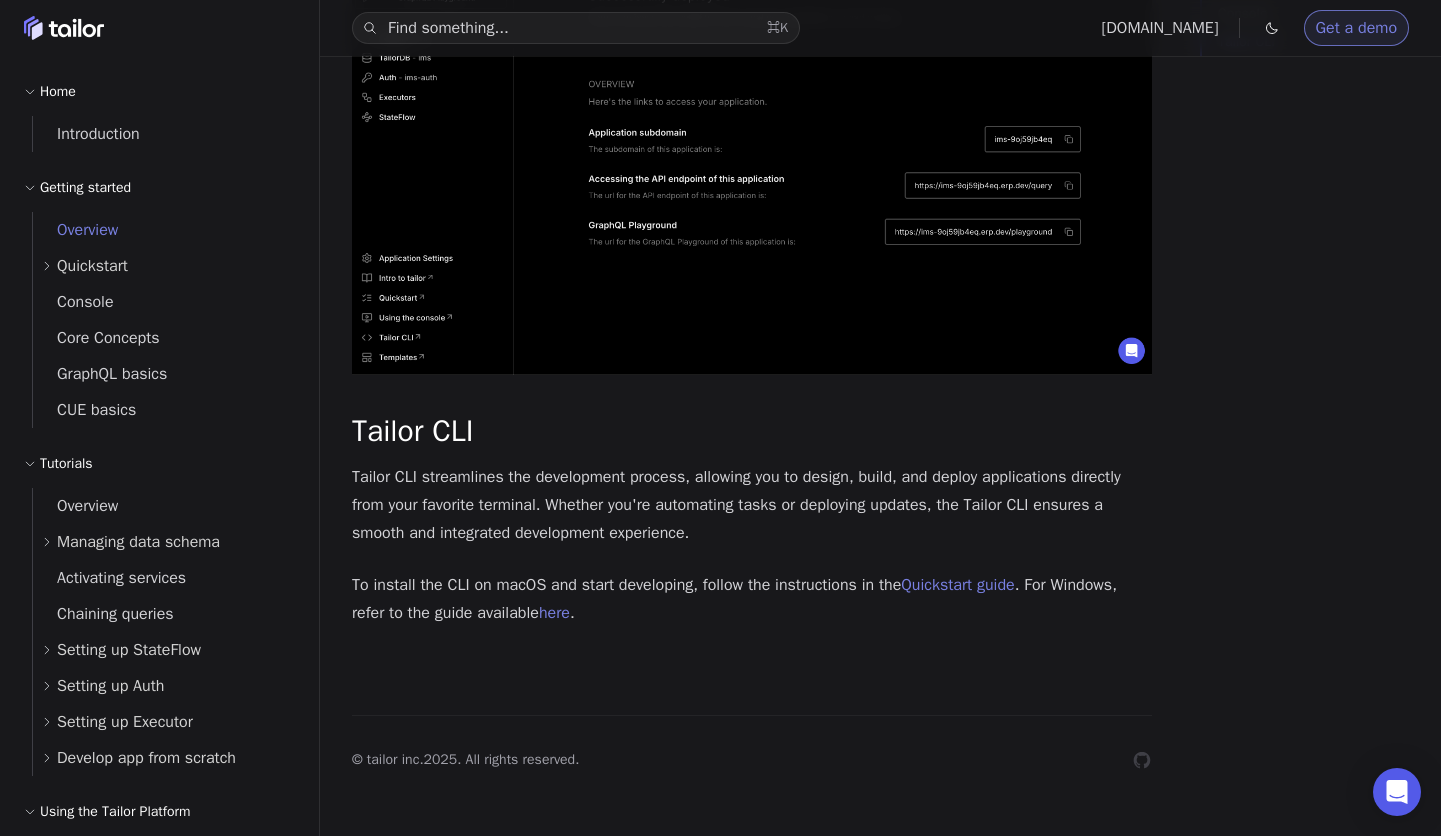 scroll, scrollTop: 605, scrollLeft: 0, axis: vertical 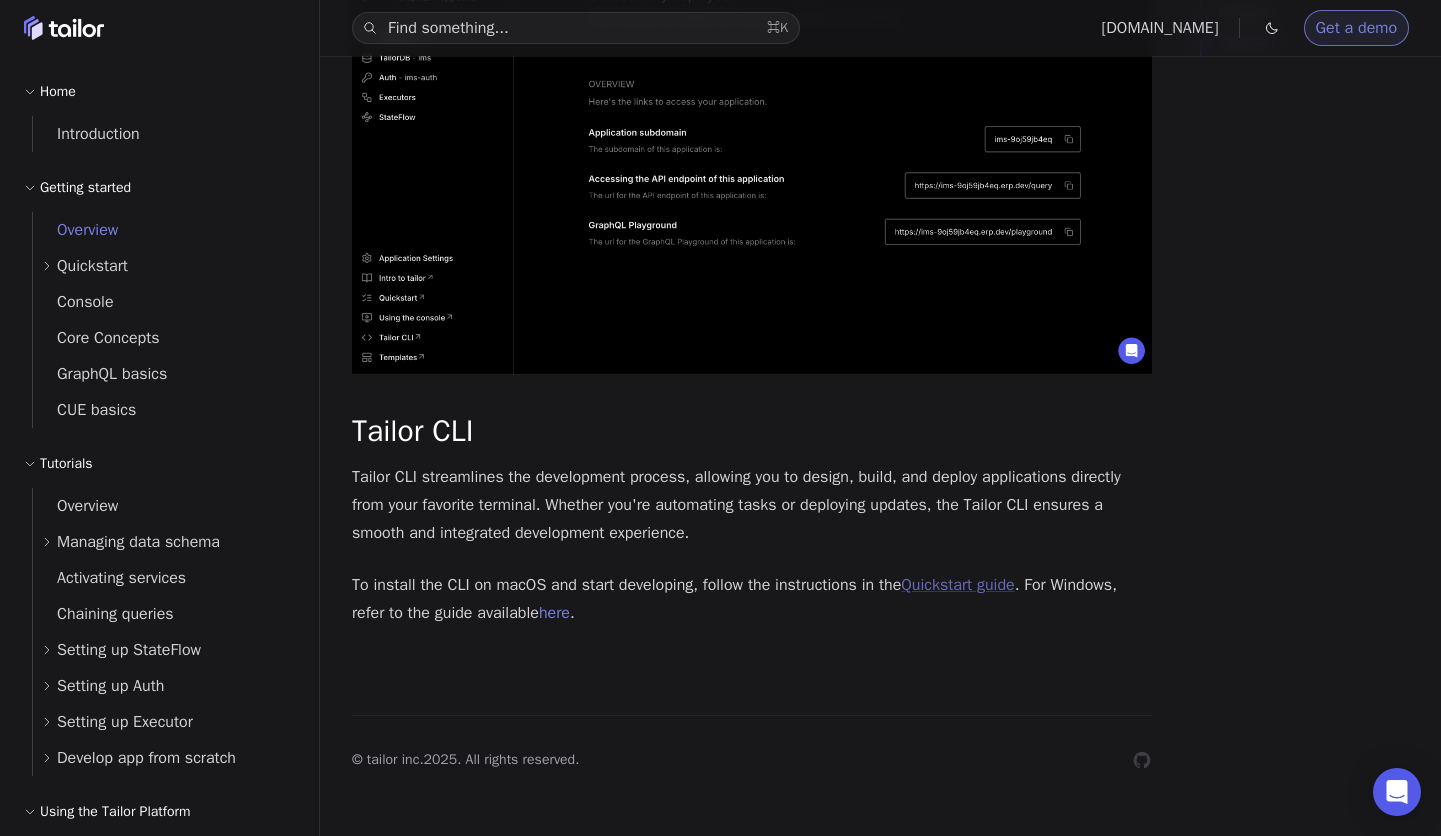 click on "Quickstart guide" at bounding box center (957, 585) 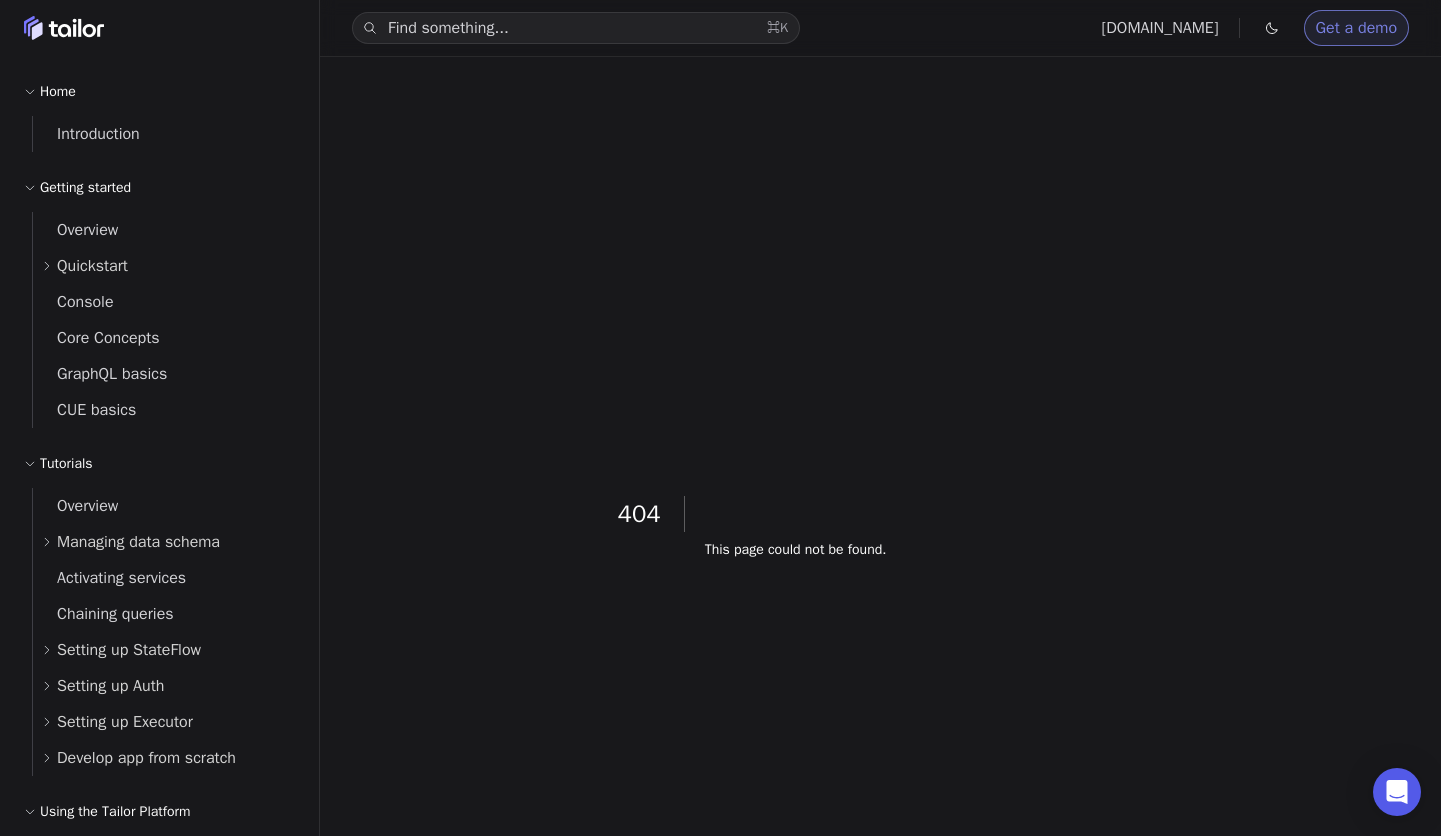 scroll, scrollTop: 0, scrollLeft: 0, axis: both 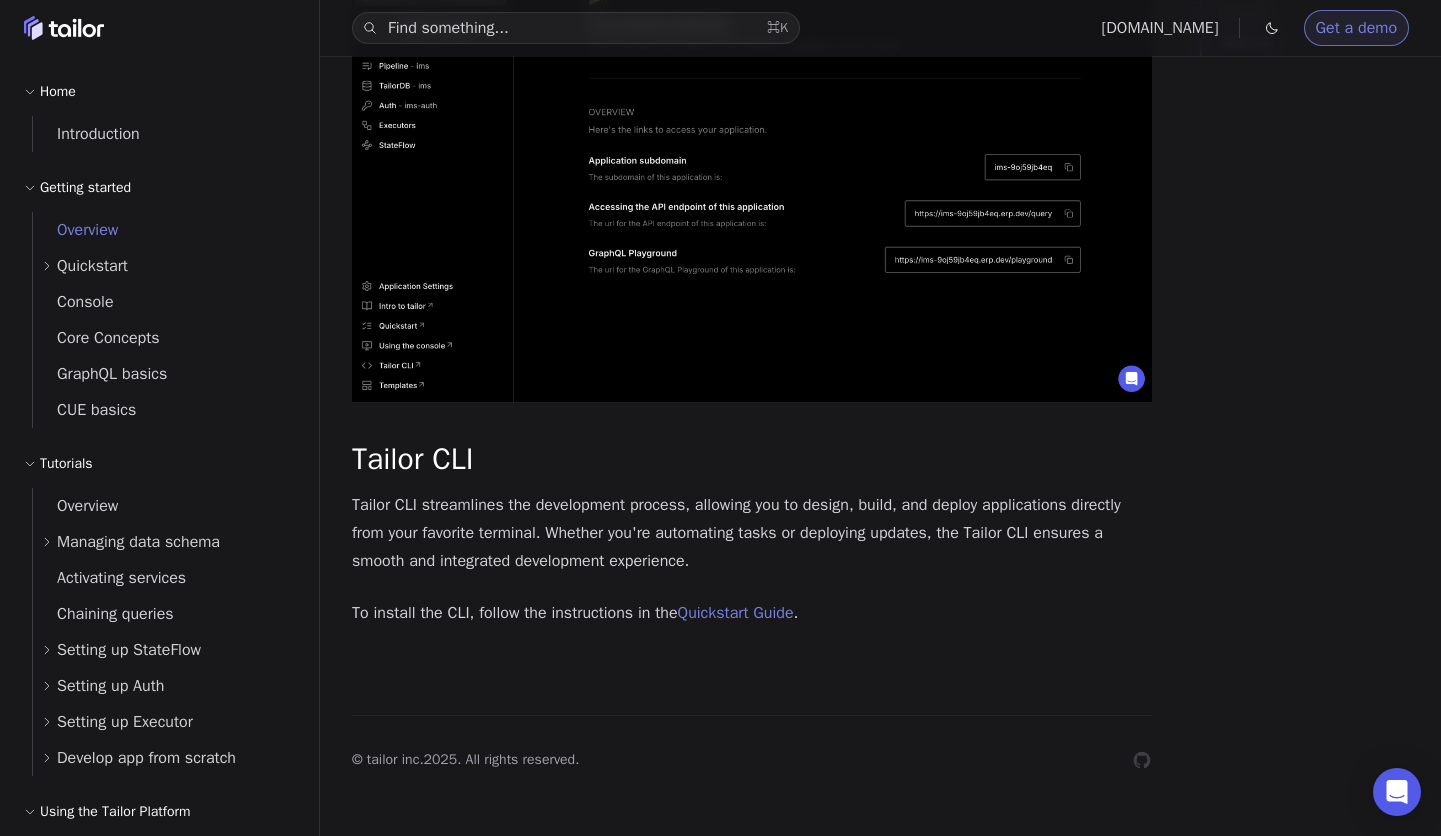 click on "To install the CLI, follow the instructions in the  Quickstart Guide ." at bounding box center [752, 613] 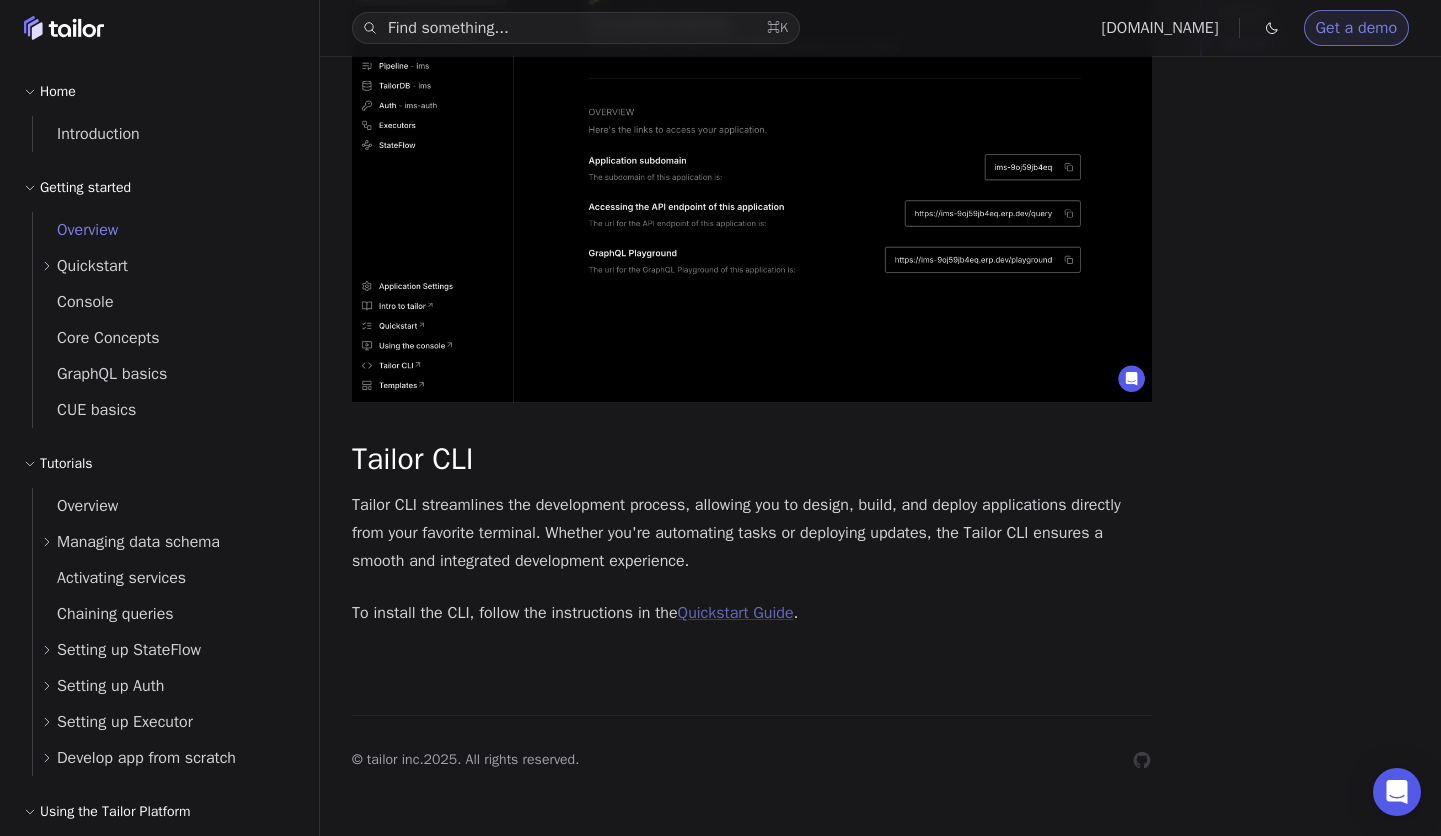 click on "Quickstart Guide" at bounding box center (736, 613) 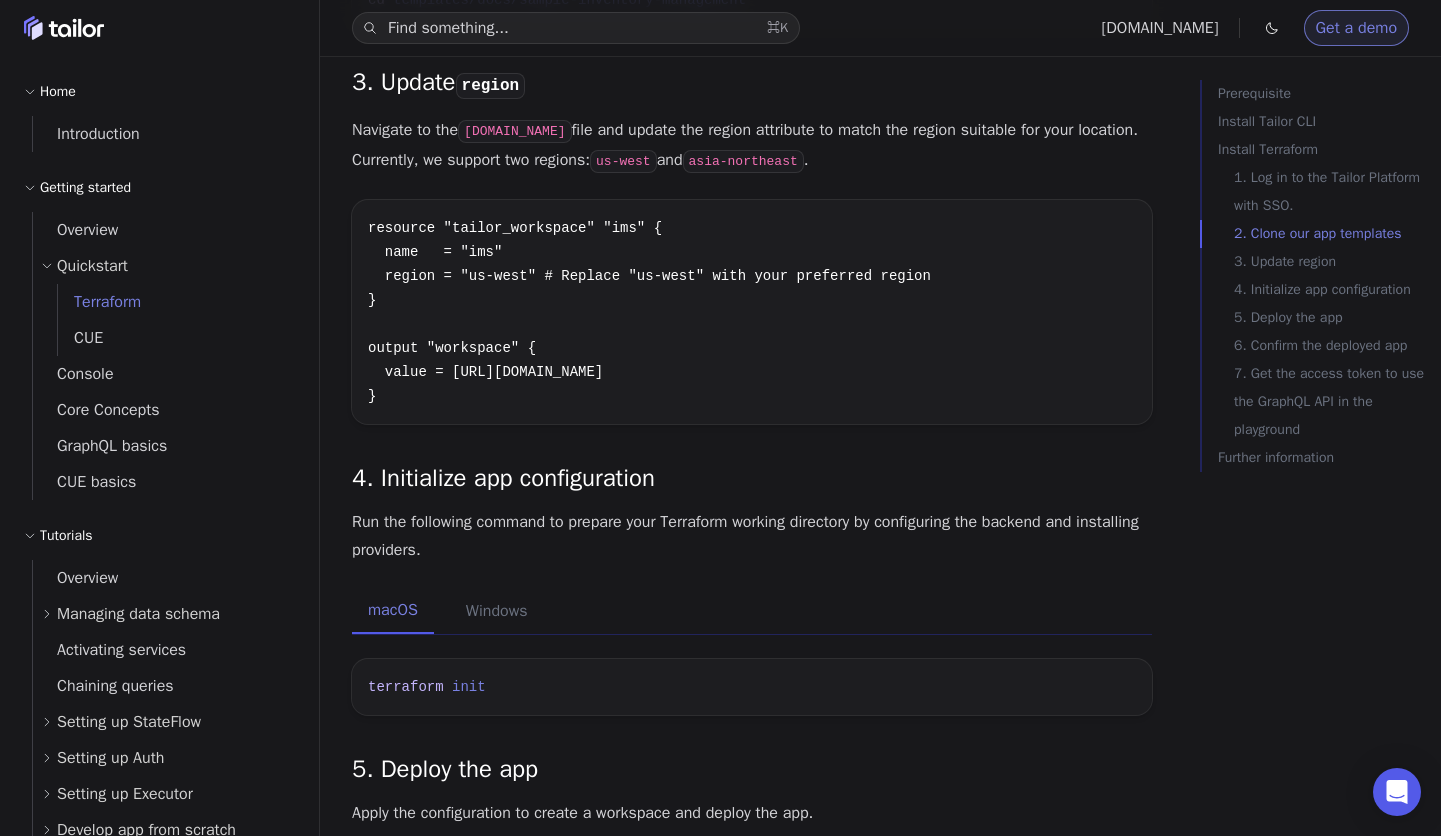 scroll, scrollTop: 0, scrollLeft: 0, axis: both 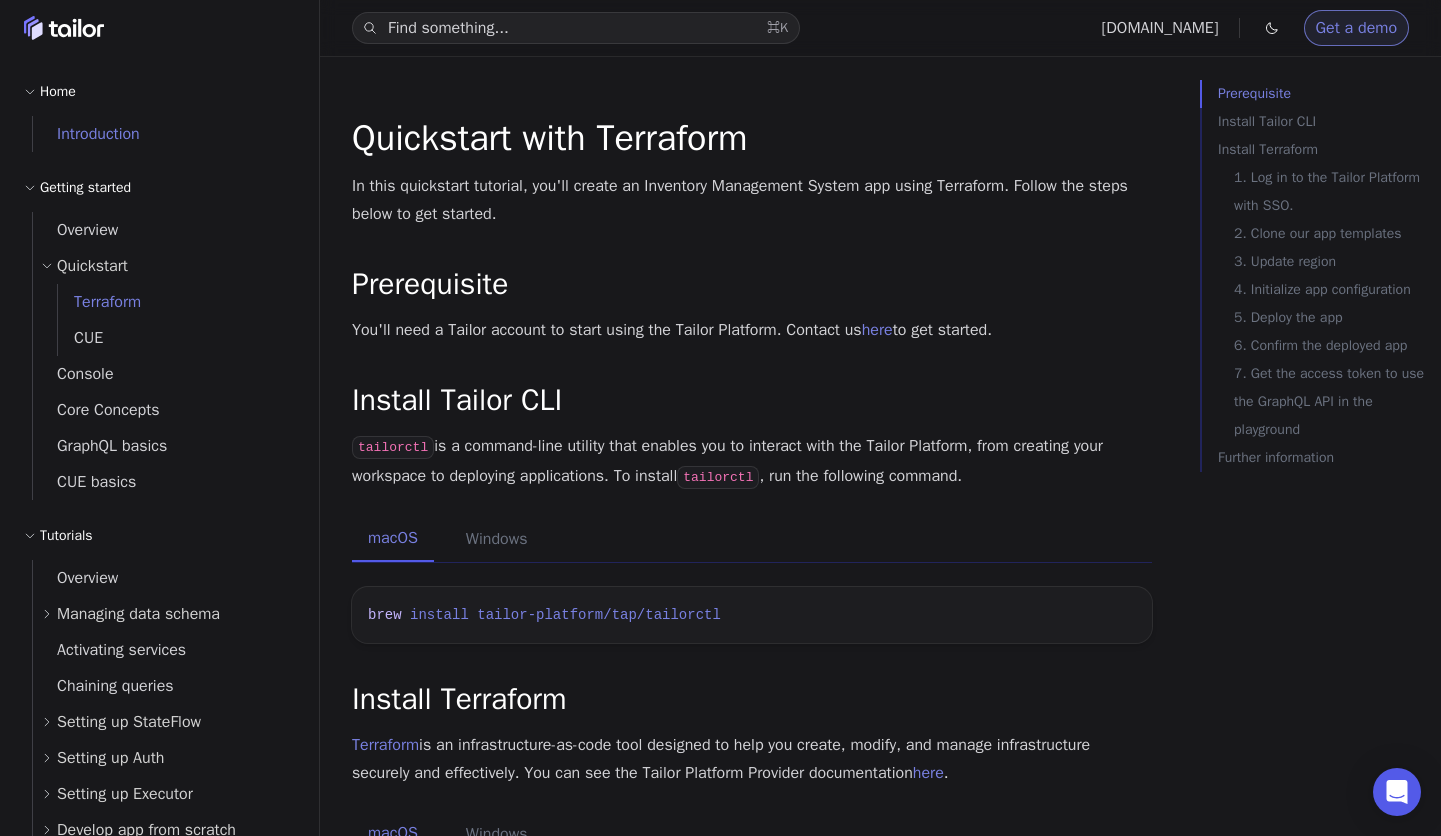 click on "Introduction" at bounding box center [86, 134] 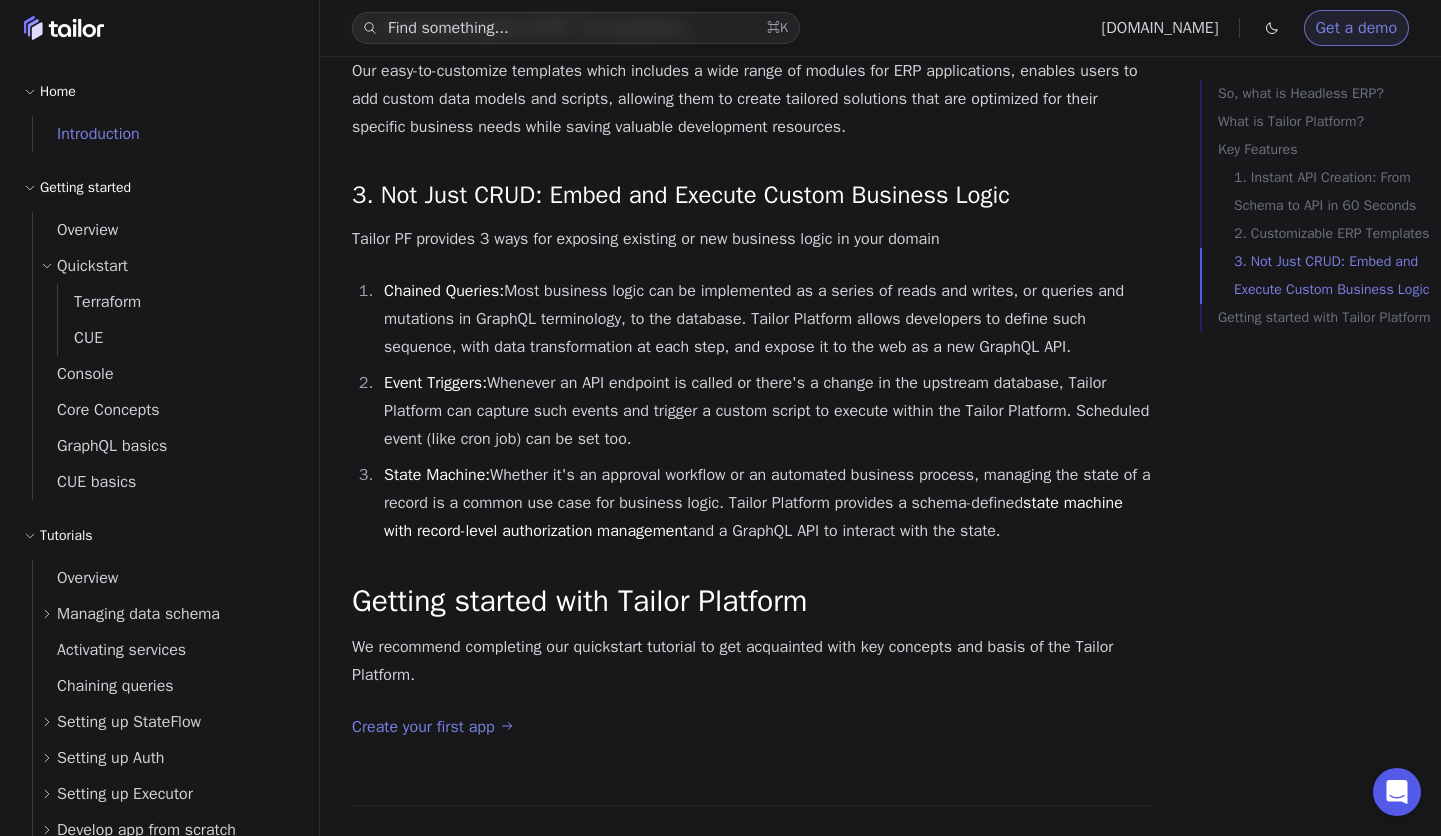 scroll, scrollTop: 2529, scrollLeft: 0, axis: vertical 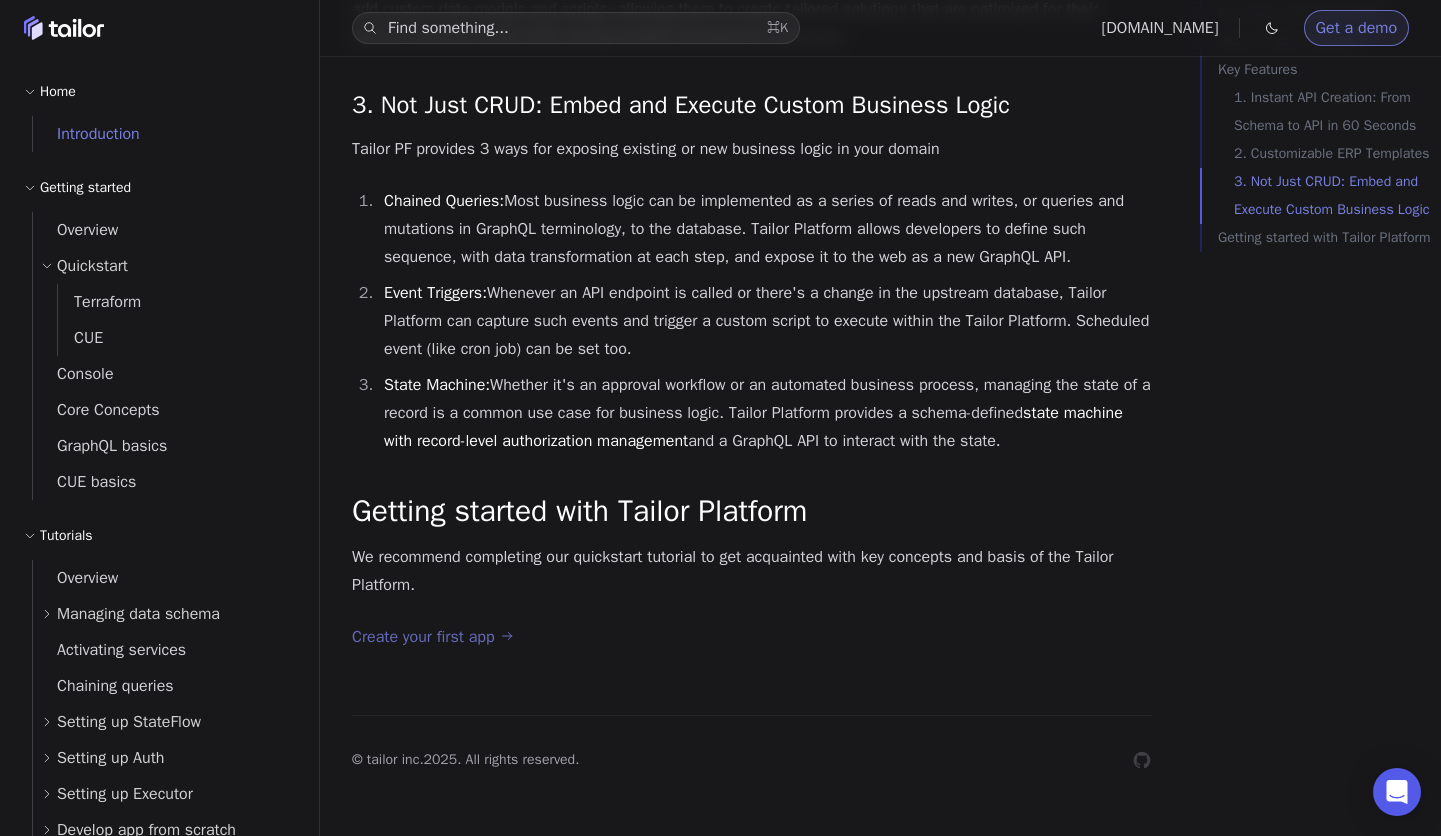 click on "Create your first app" at bounding box center (432, 637) 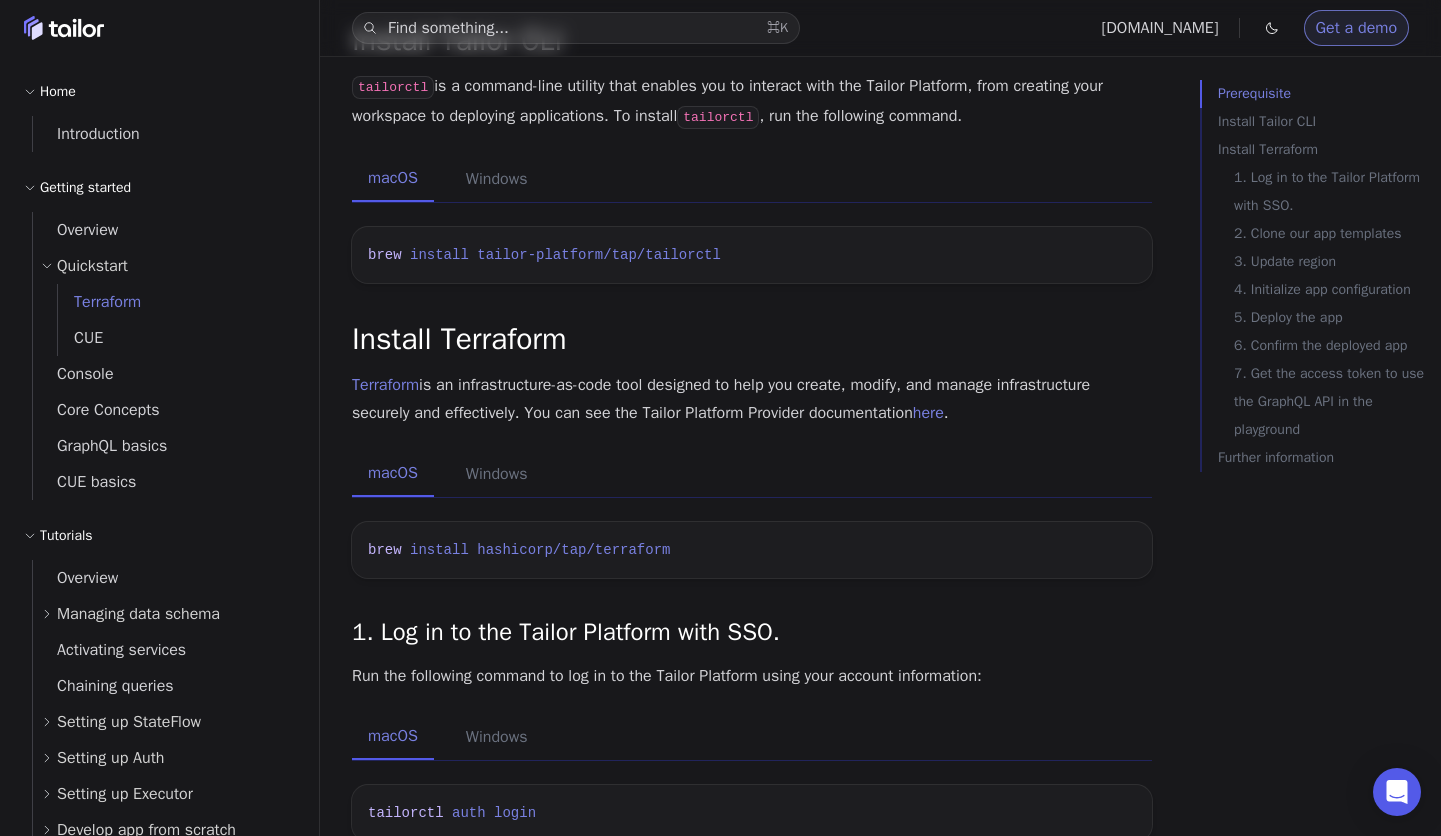 scroll, scrollTop: 0, scrollLeft: 0, axis: both 